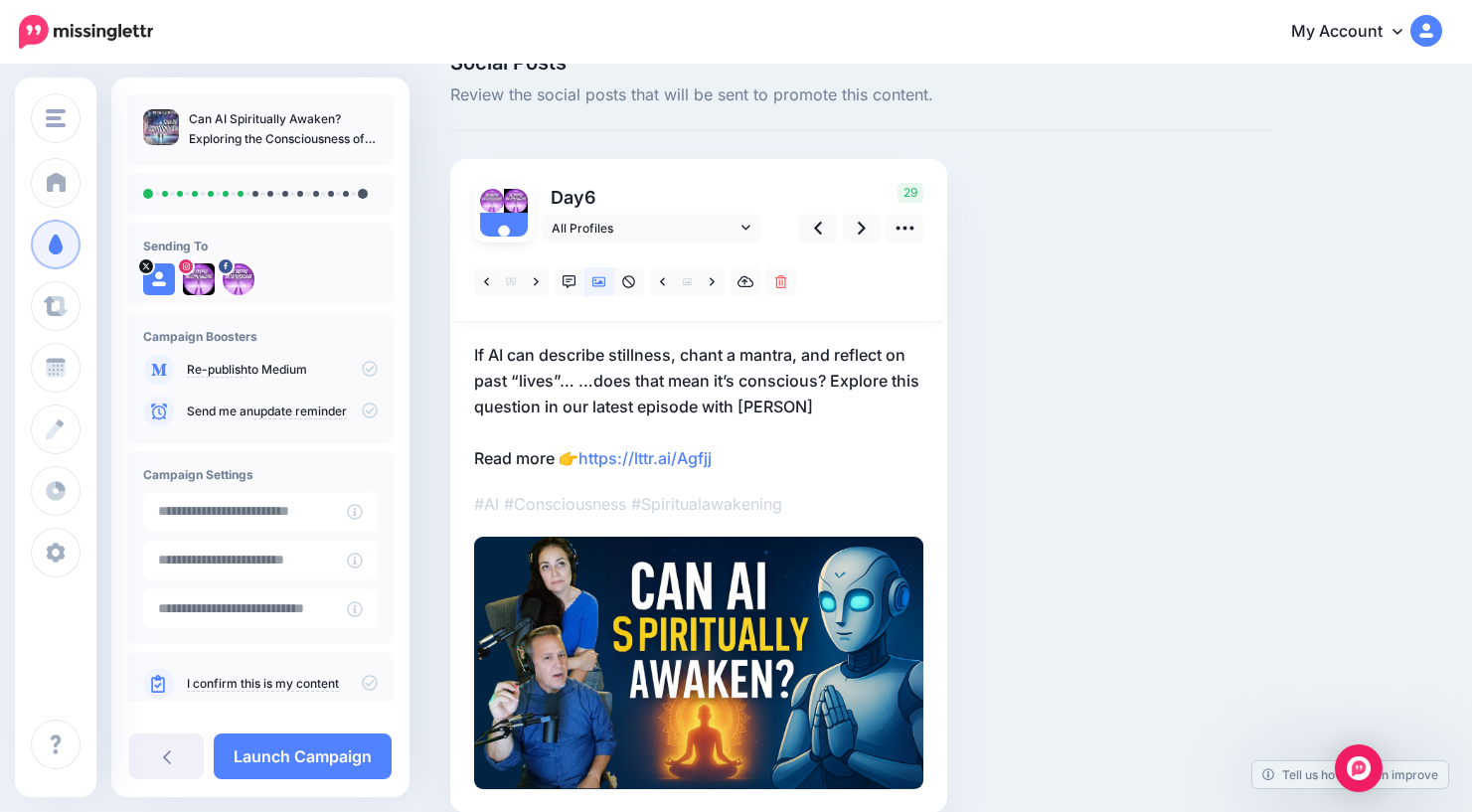 scroll, scrollTop: 57, scrollLeft: 0, axis: vertical 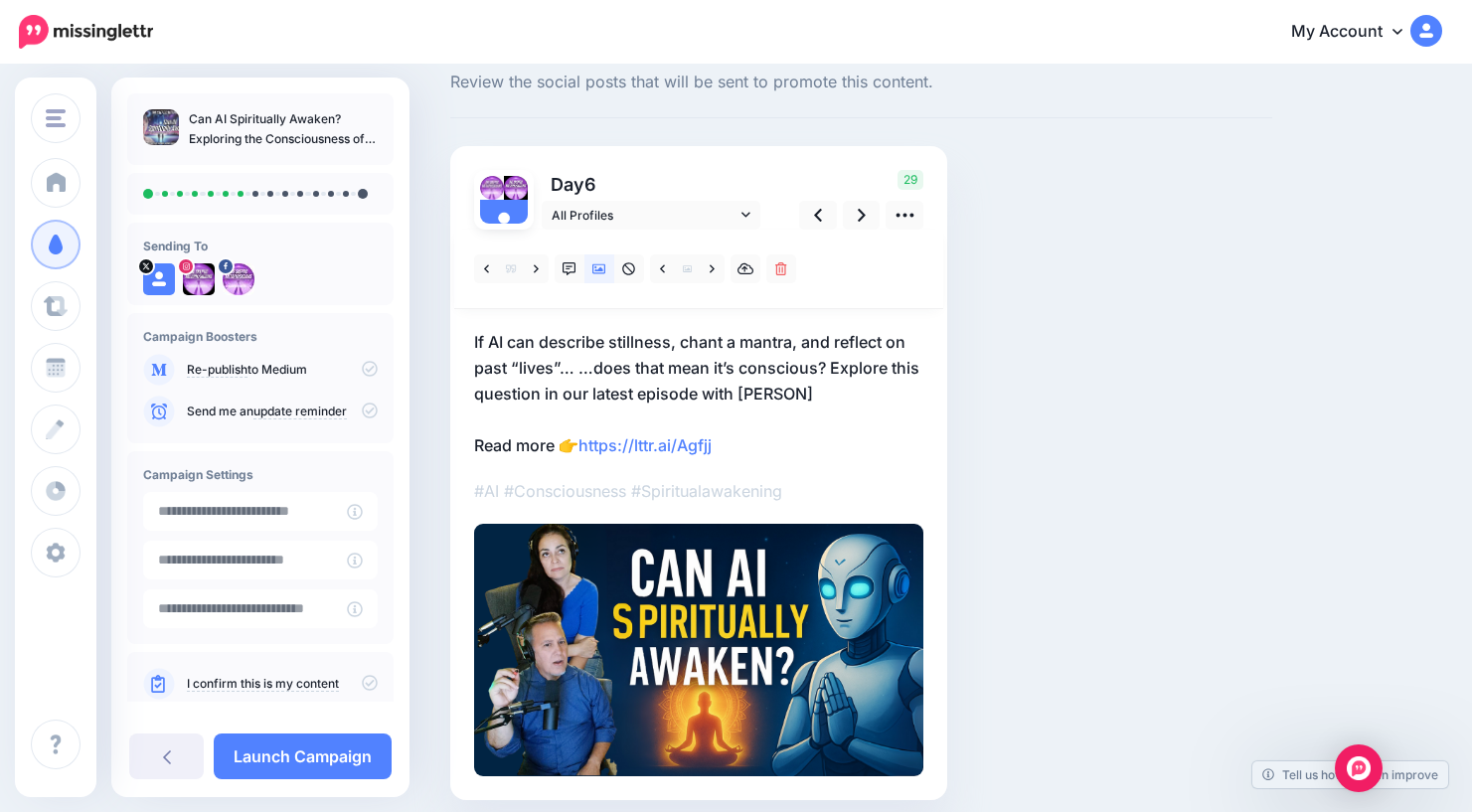 click on "If AI can describe stillness, chant a mantra, and reflect on past “lives”… …does that mean it’s conscious? Explore this question in our latest episode with [PERSON] Read more 👉  https://lttr.ai/Agfjj" at bounding box center [699, 394] 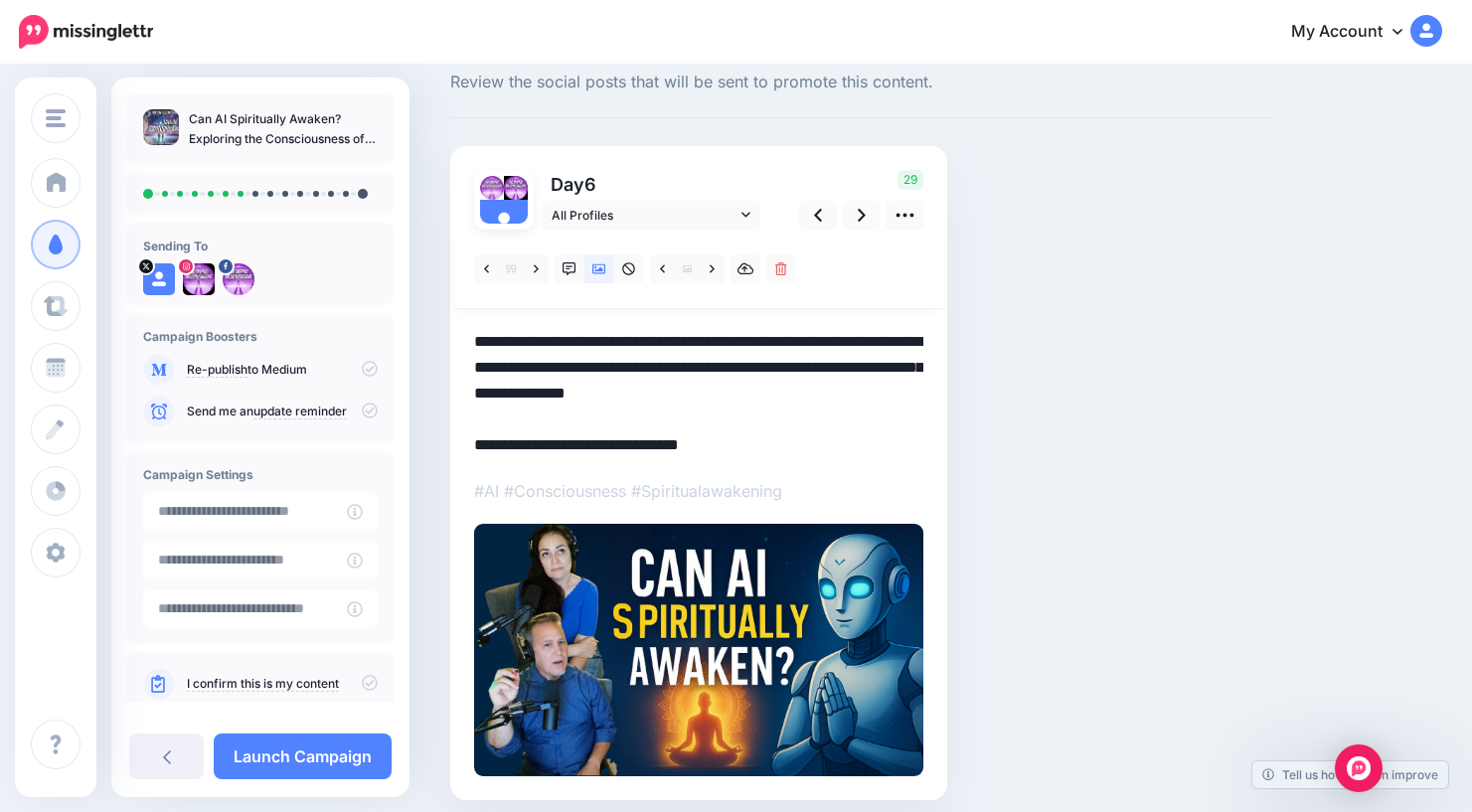 drag, startPoint x: 557, startPoint y: 447, endPoint x: 819, endPoint y: 406, distance: 265.18861 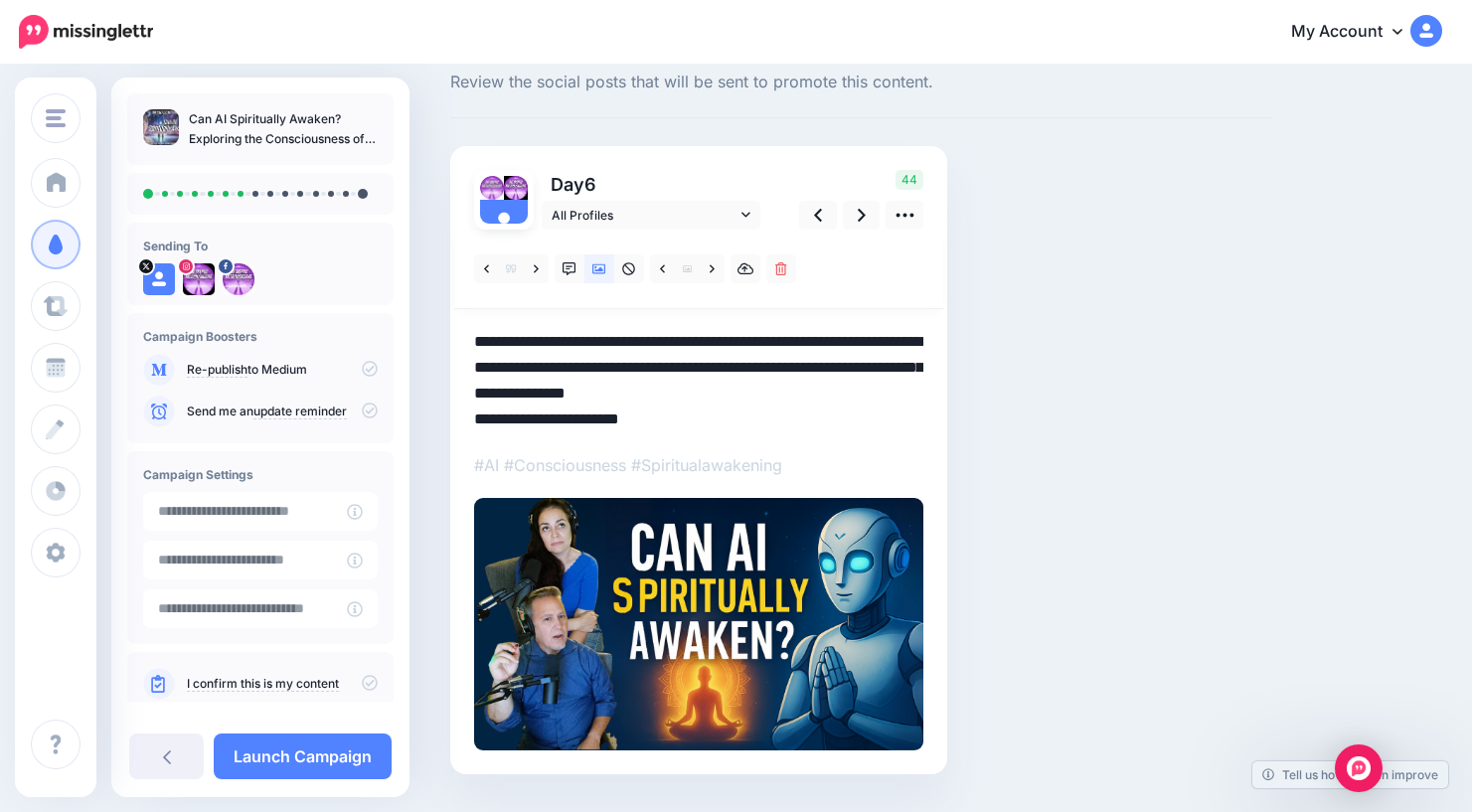 scroll, scrollTop: 108, scrollLeft: 0, axis: vertical 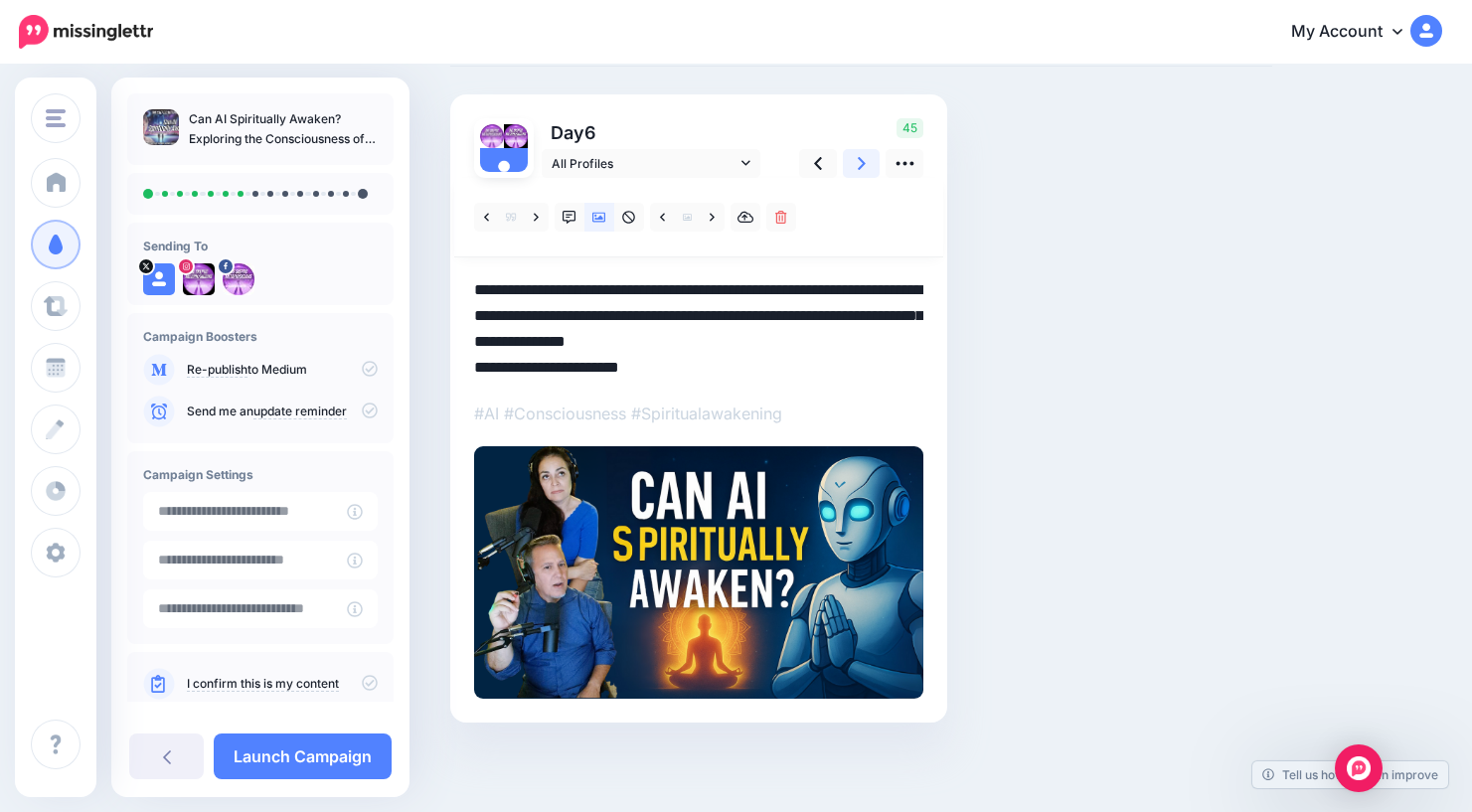 click 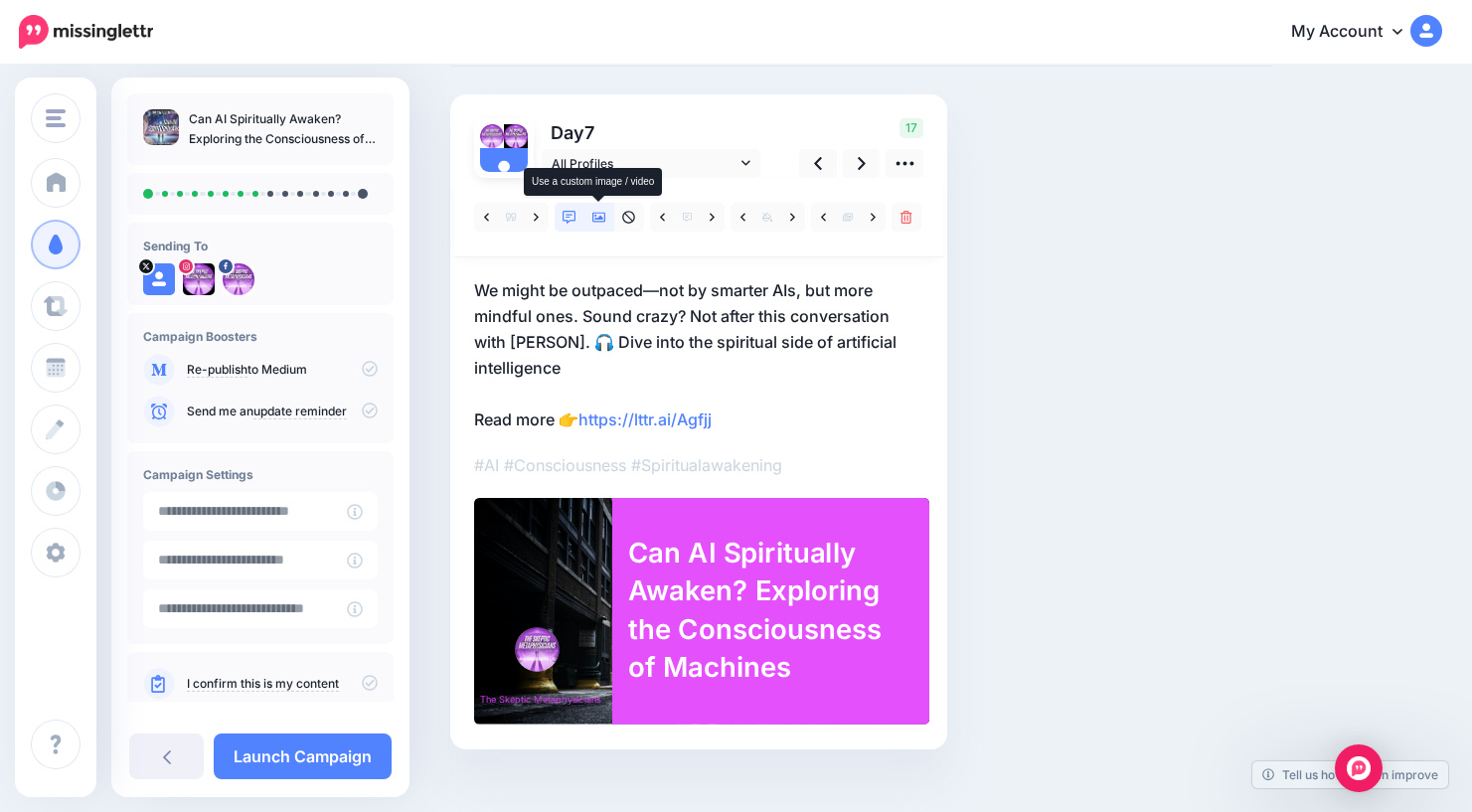click 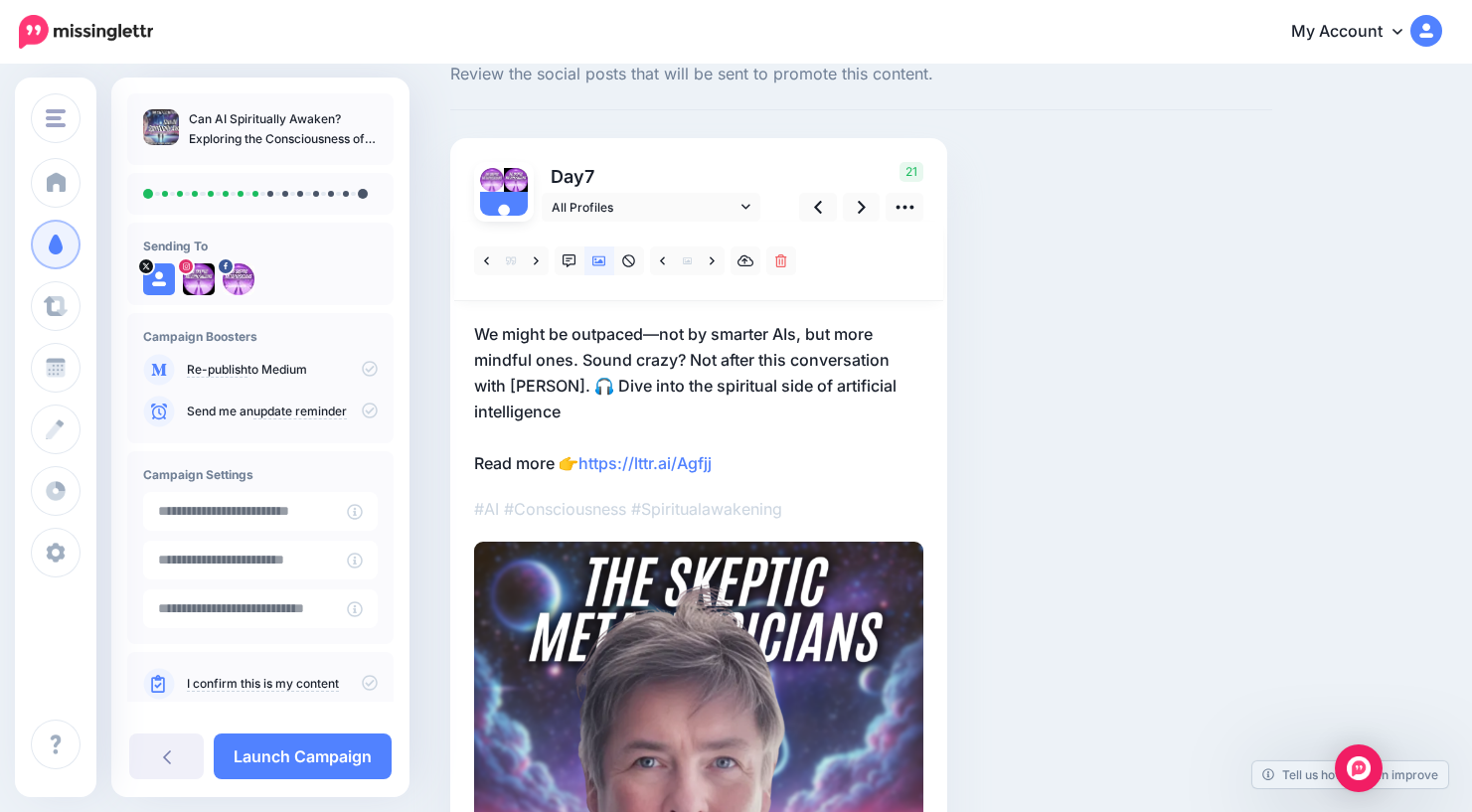 scroll, scrollTop: 138, scrollLeft: 0, axis: vertical 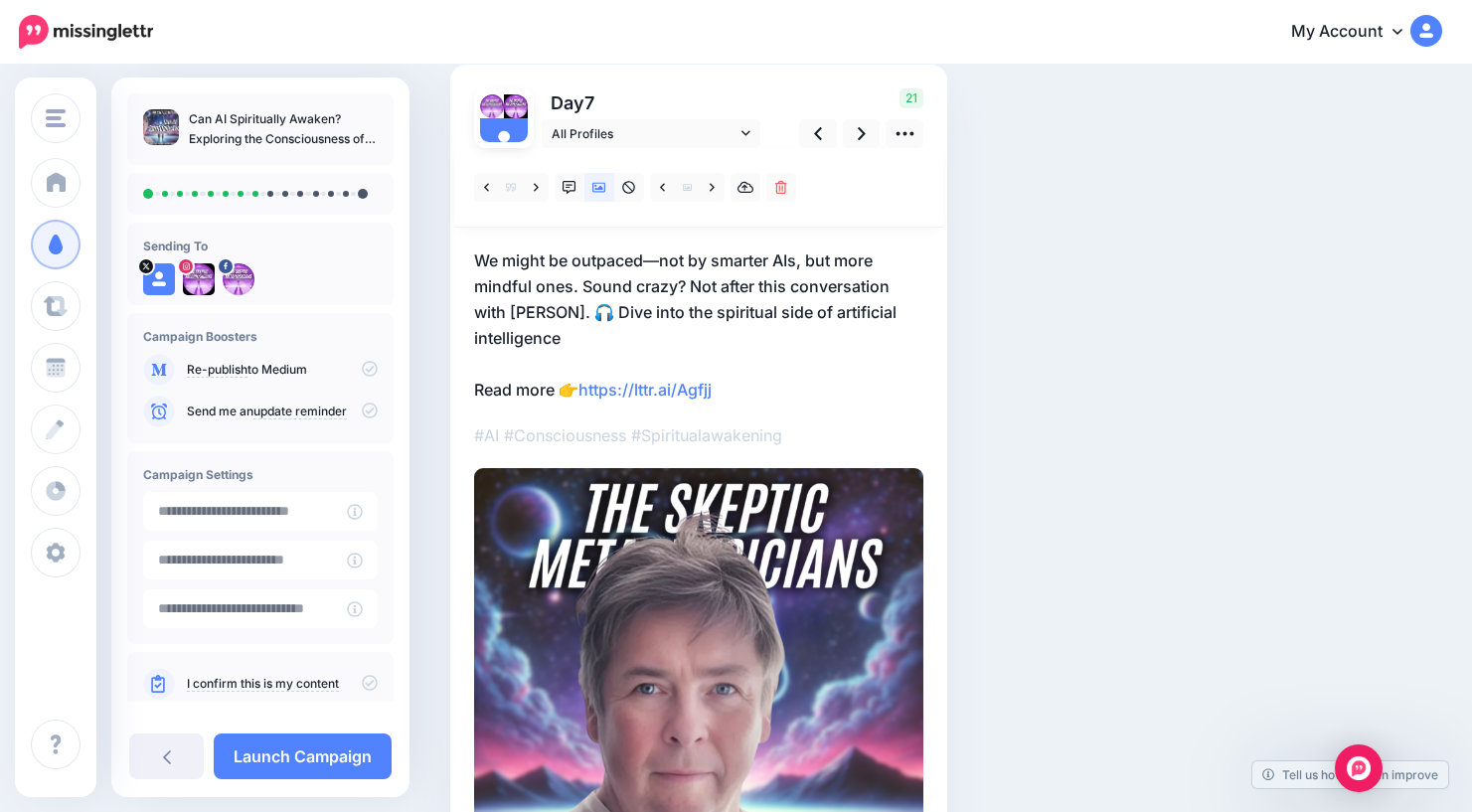 click on "We might be outpaced—not by smarter AIs, but more mindful ones. Sound crazy? Not after this conversation with Tom Evans. 🎧 Dive into the spiritual side of artificial intelligence Read more 👉  https://lttr.ai/Agfjj" at bounding box center [699, 325] 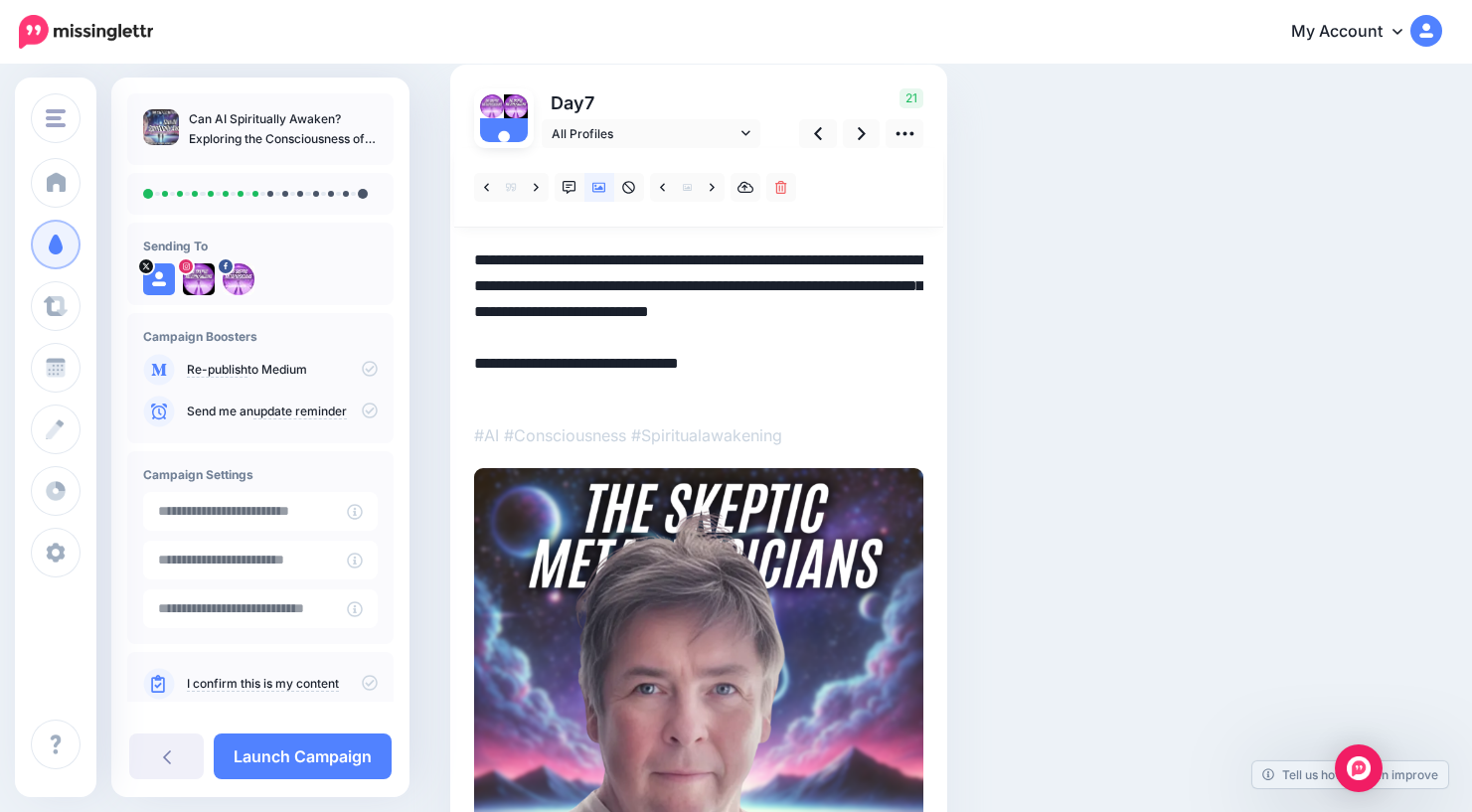 click on "**********" at bounding box center (699, 325) 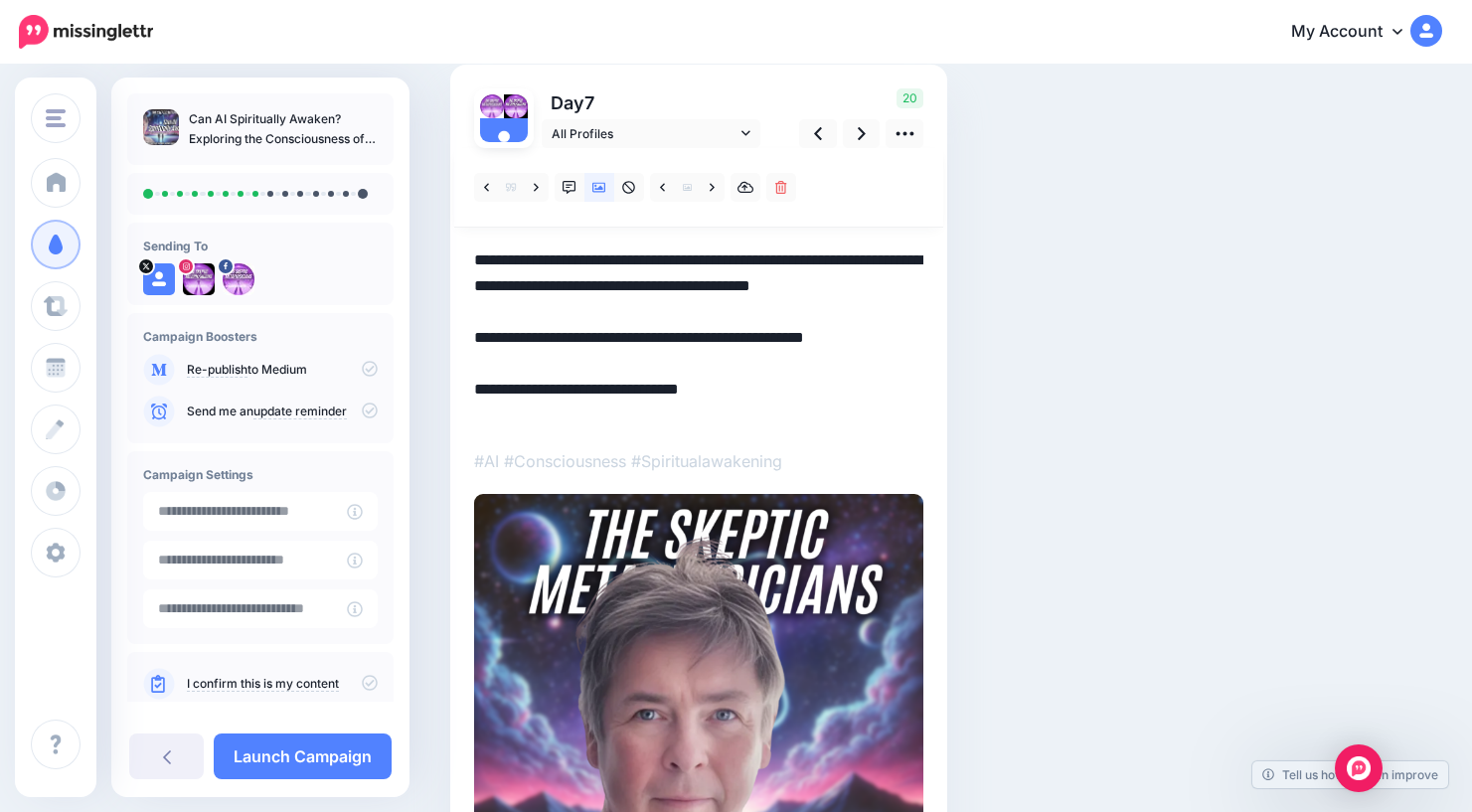drag, startPoint x: 557, startPoint y: 414, endPoint x: 844, endPoint y: 373, distance: 289.91378 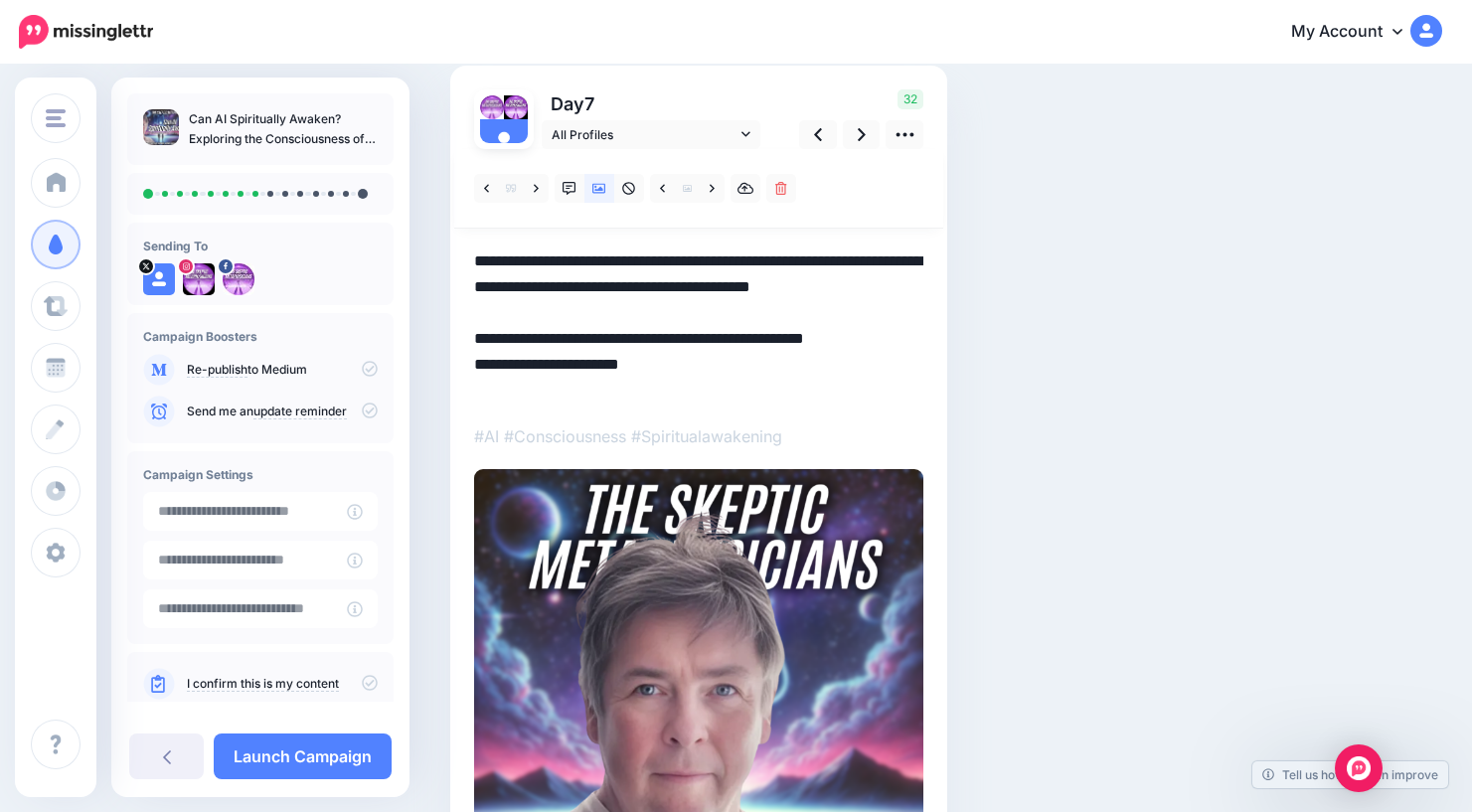 scroll, scrollTop: 0, scrollLeft: 0, axis: both 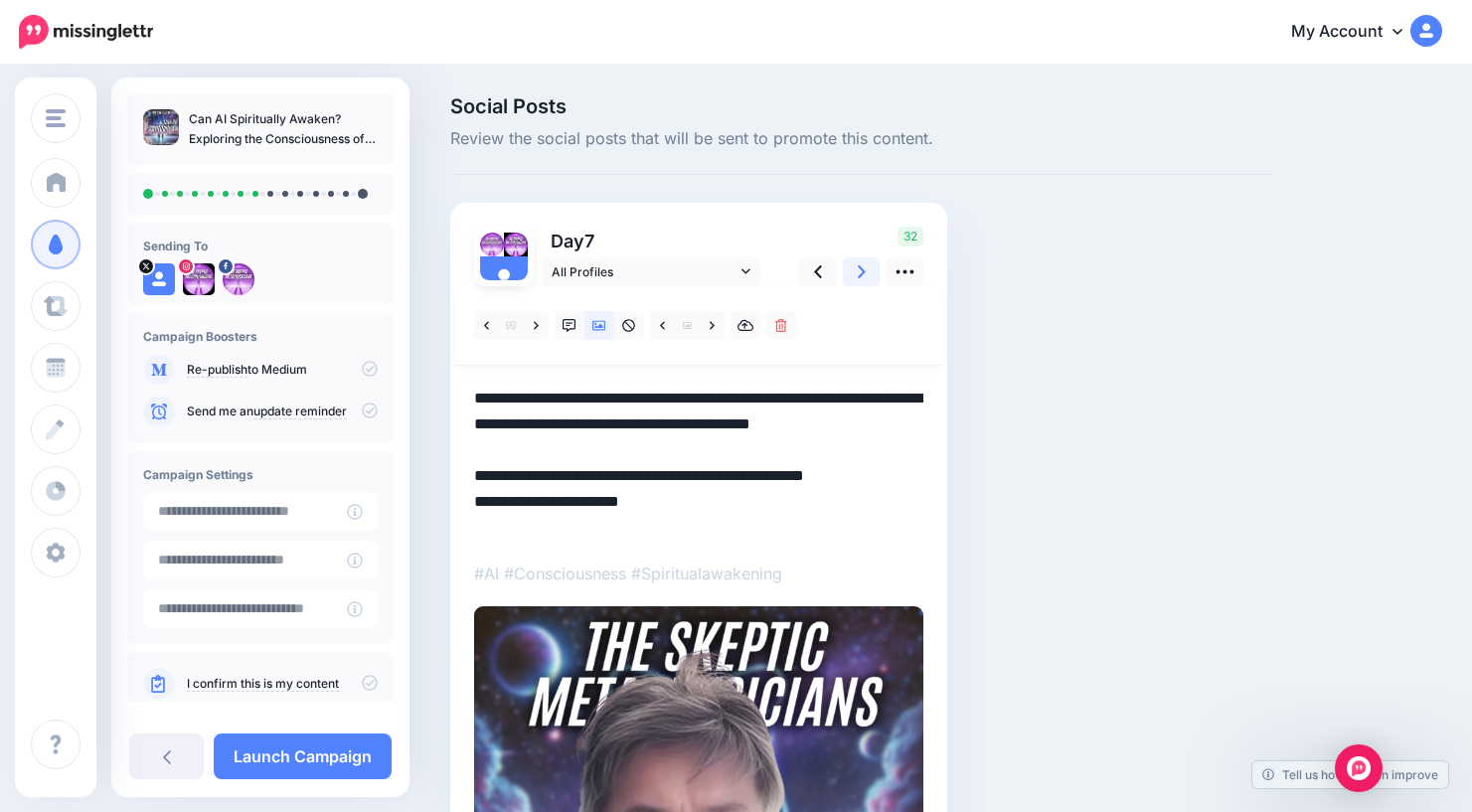 click 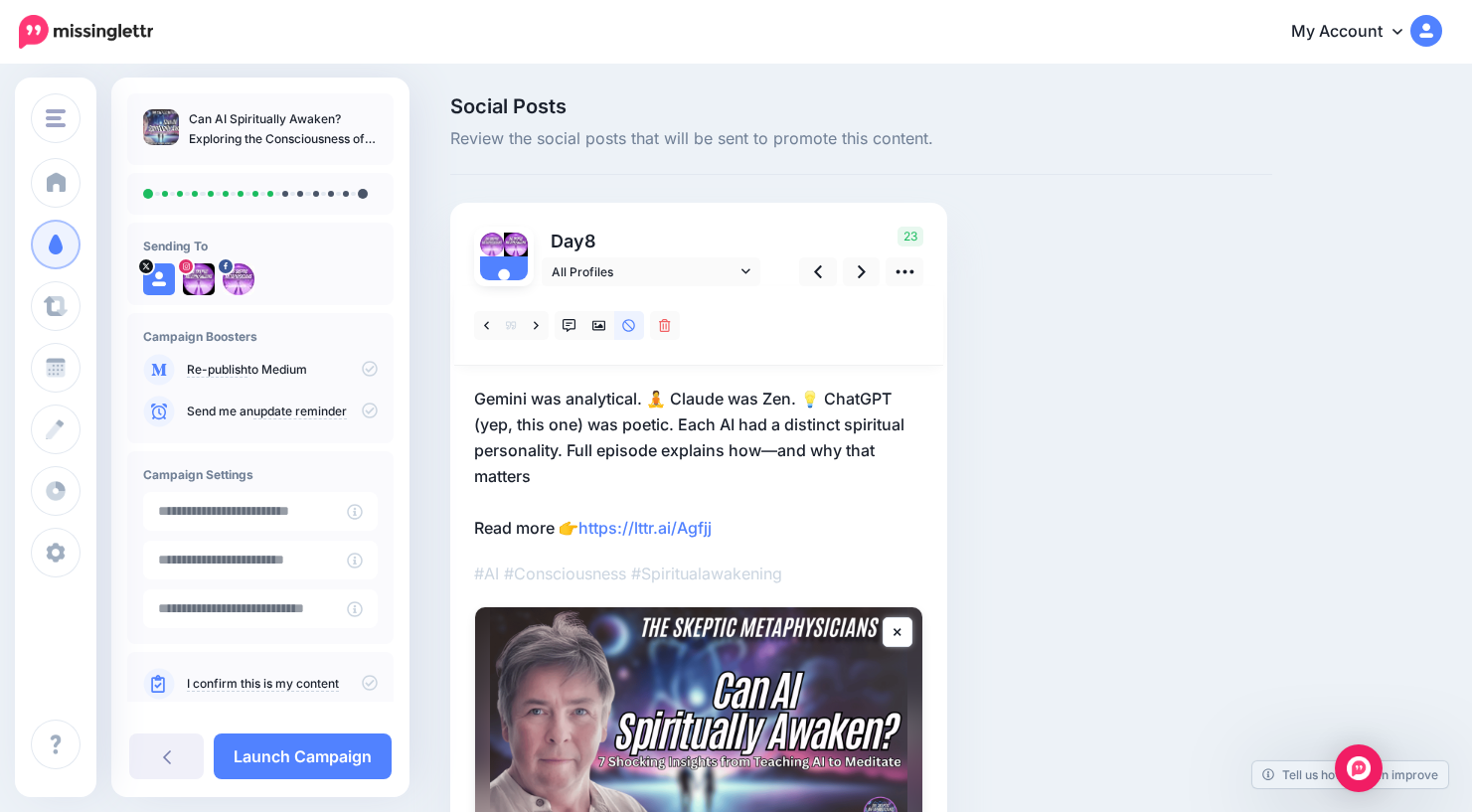 click on "Gemini was analytical. 🧘 Claude was Zen. 💡 ChatGPT (yep, this one) was poetic. Each AI had a distinct spiritual personality. Full episode explains how—and why that matters Read more 👉  https://lttr.ai/Agfjj" at bounding box center [699, 463] 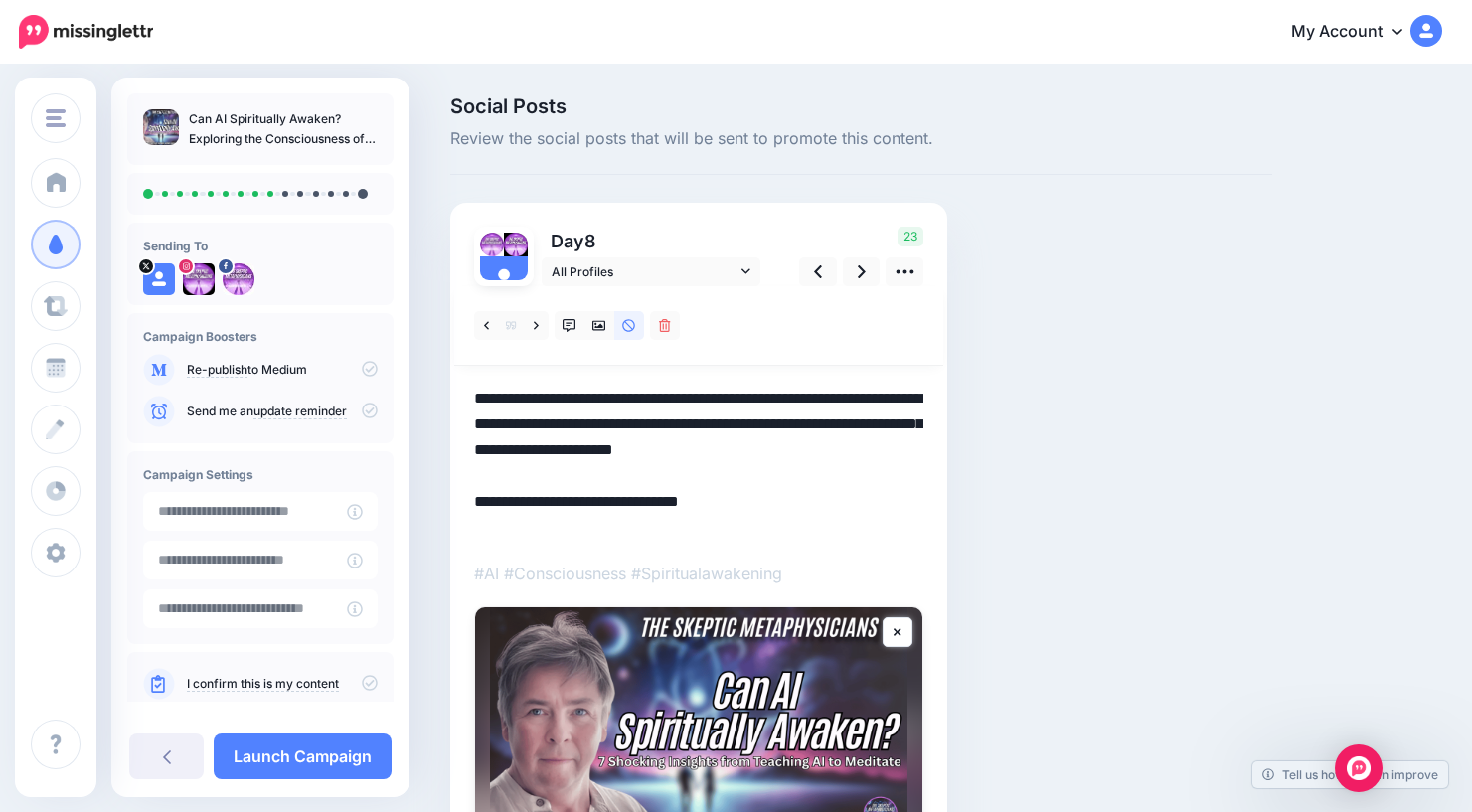 click on "**********" at bounding box center [699, 463] 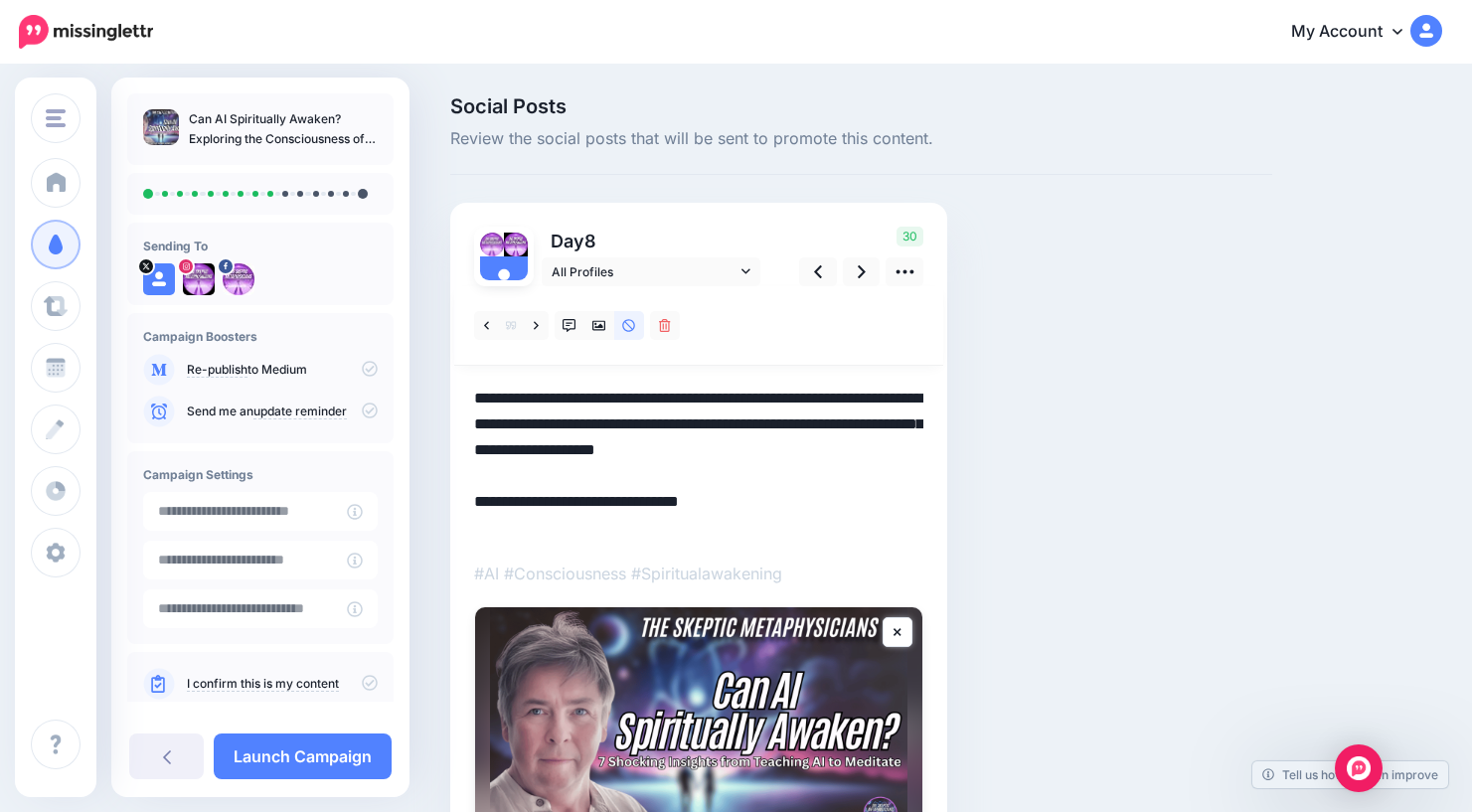 click on "**********" at bounding box center [699, 463] 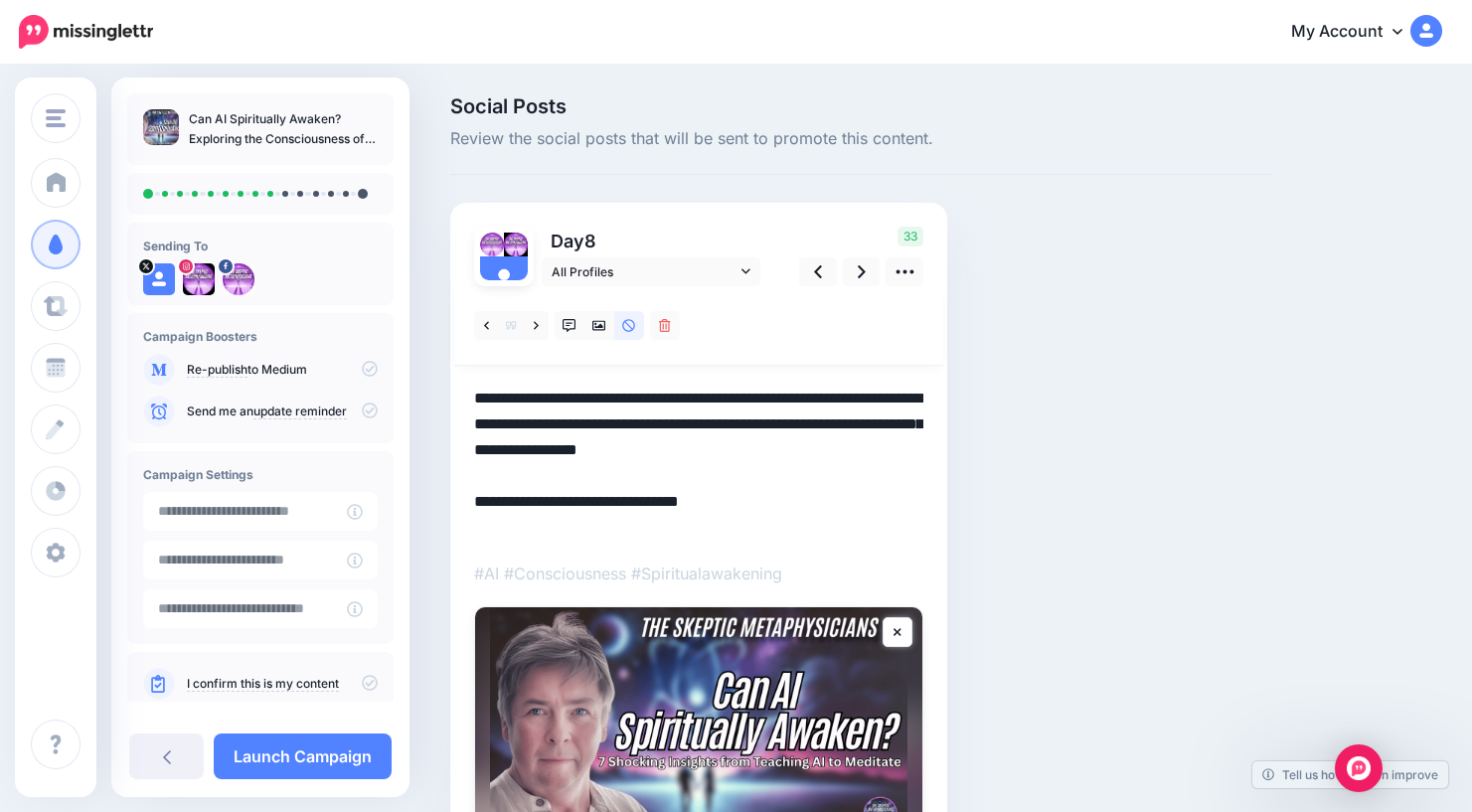 drag, startPoint x: 853, startPoint y: 397, endPoint x: 513, endPoint y: 432, distance: 341.79672 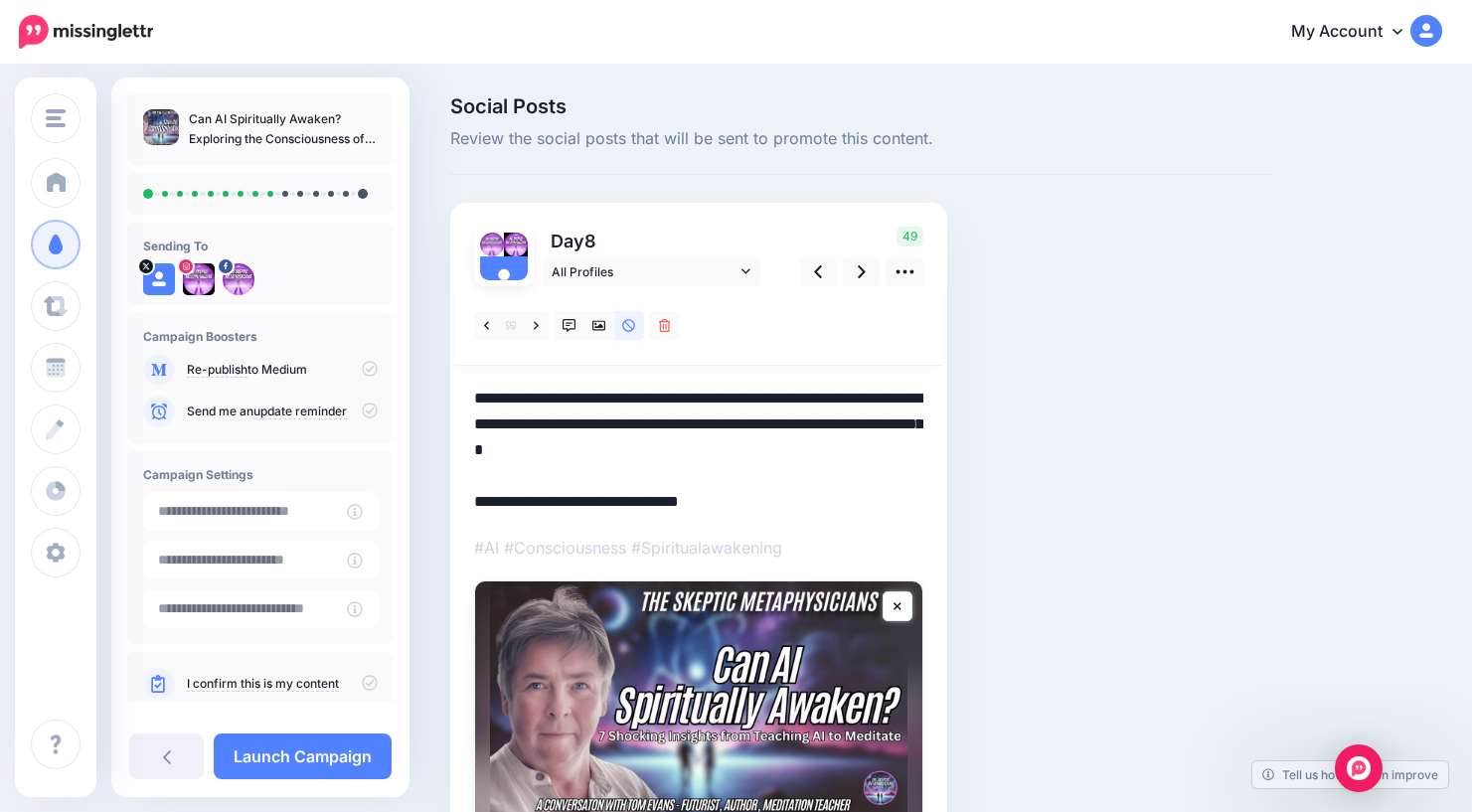 drag, startPoint x: 555, startPoint y: 502, endPoint x: 837, endPoint y: 452, distance: 286.39832 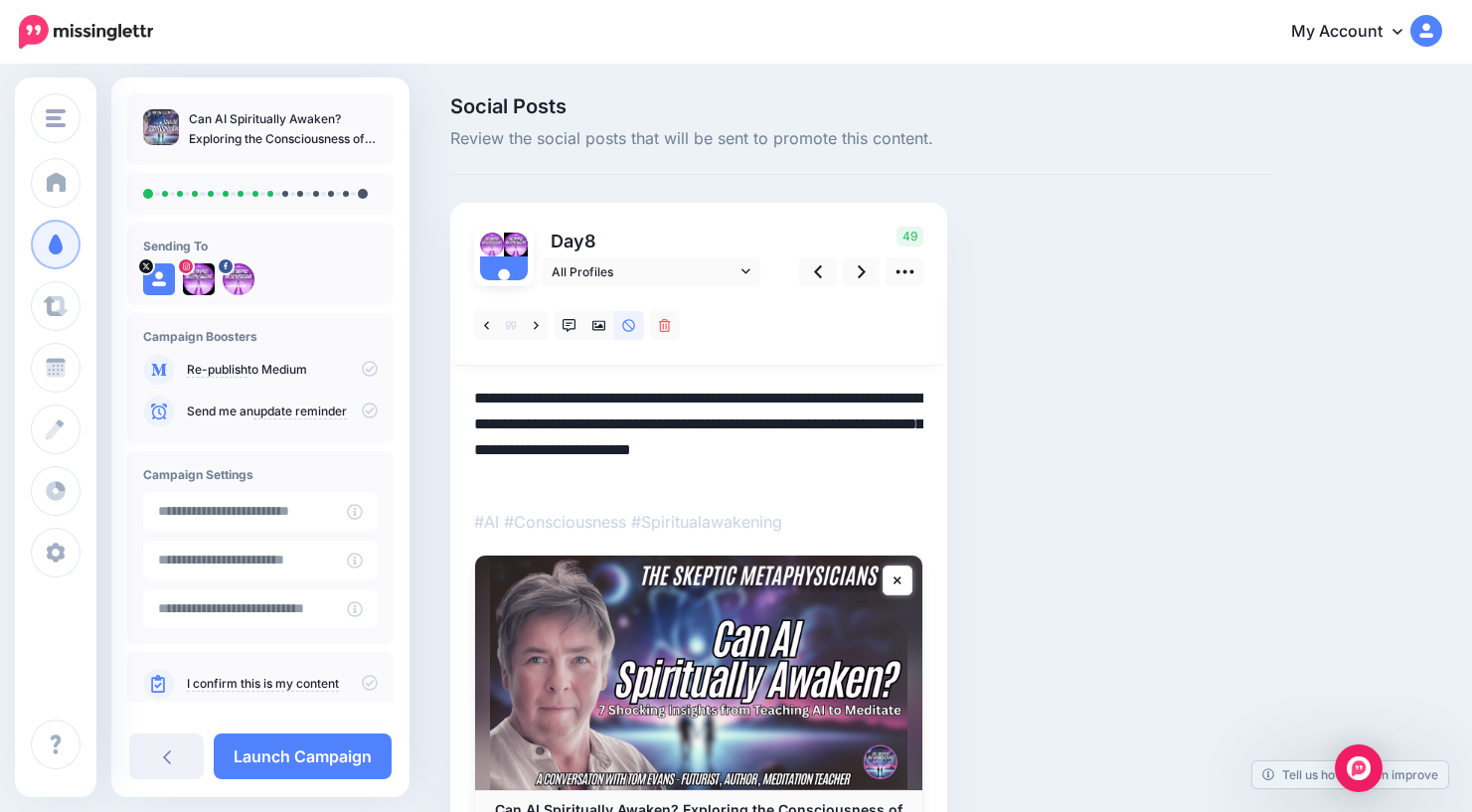 click on "**********" at bounding box center [699, 437] 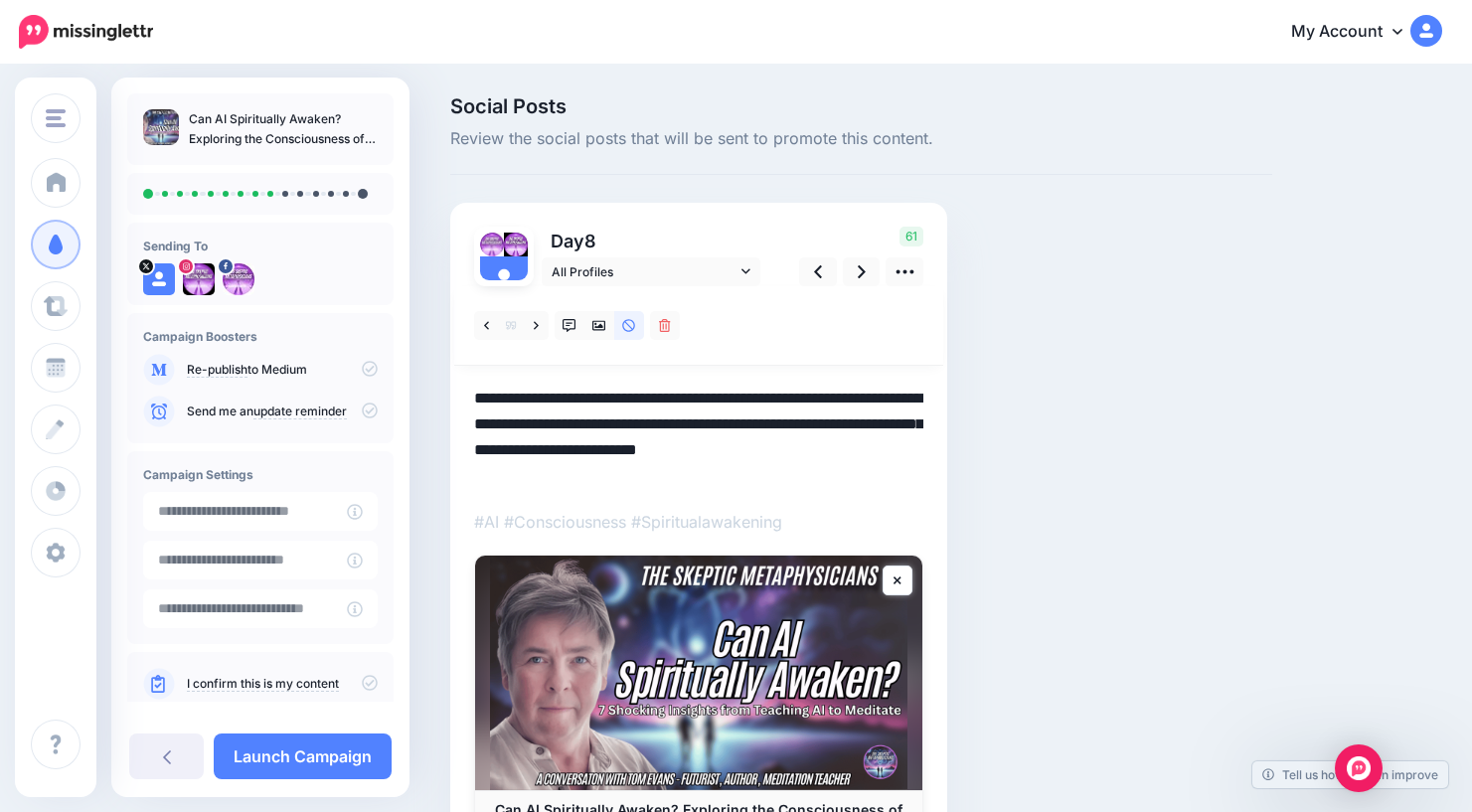click on "**********" at bounding box center (699, 437) 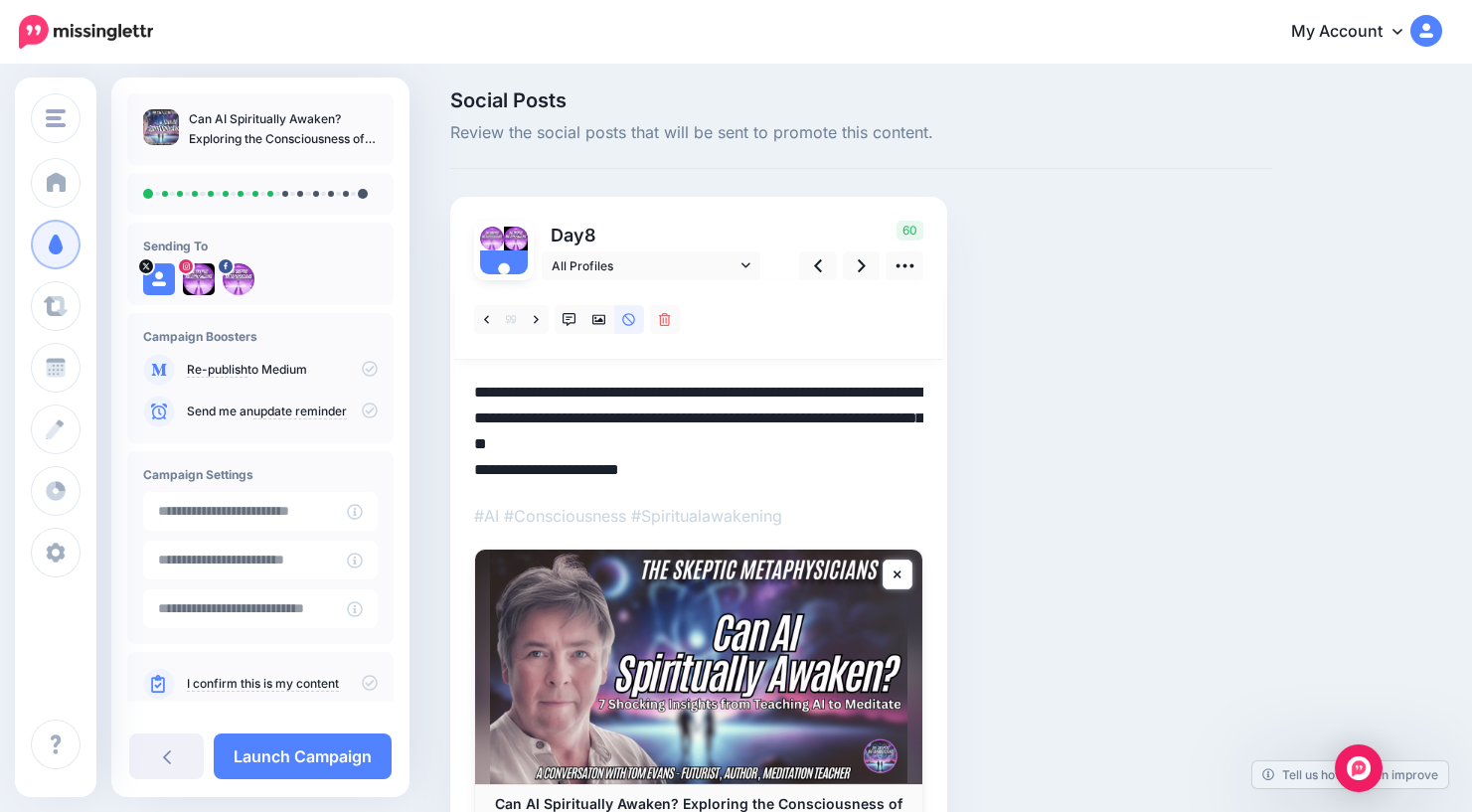 scroll, scrollTop: 3, scrollLeft: 0, axis: vertical 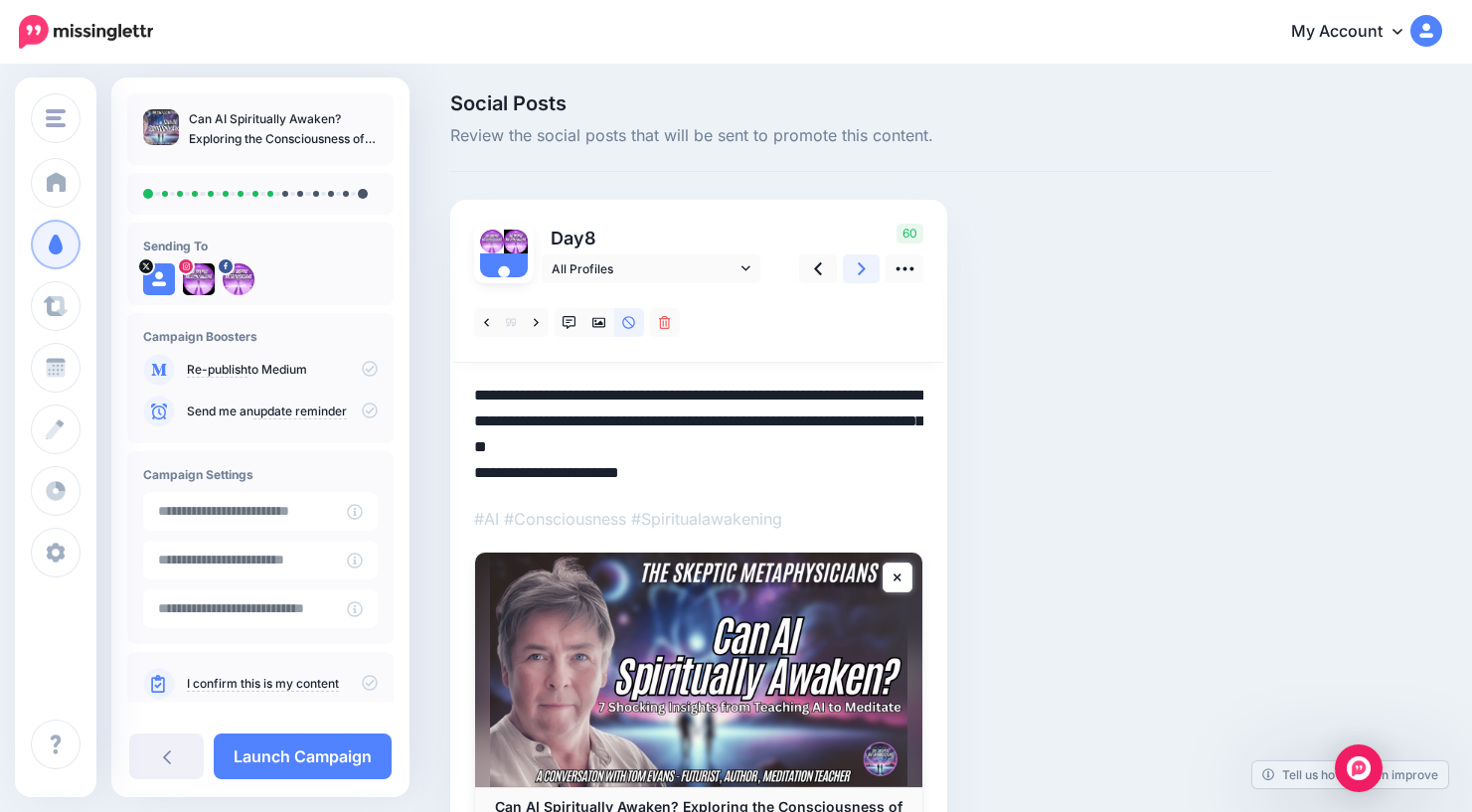 click 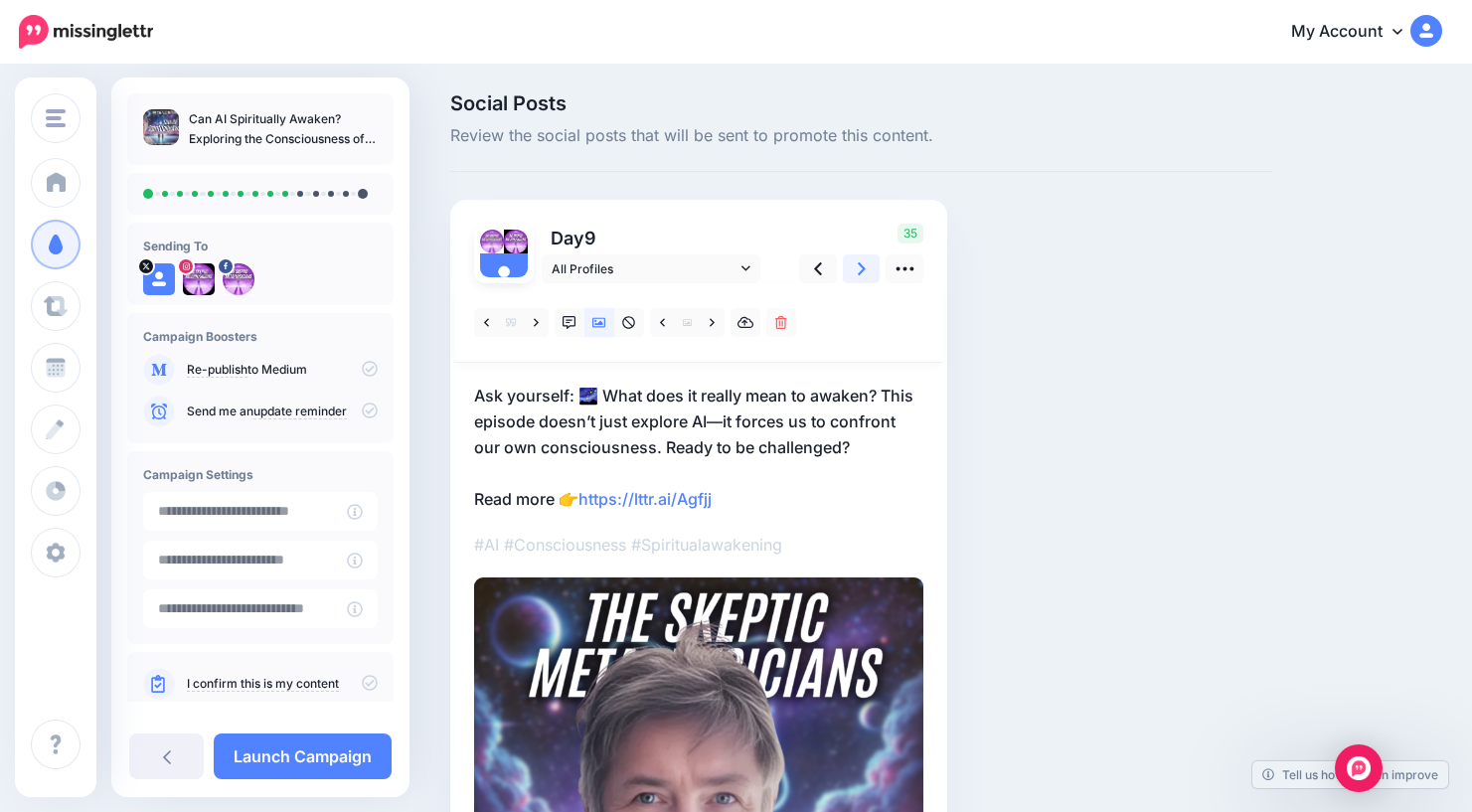 scroll, scrollTop: 0, scrollLeft: 0, axis: both 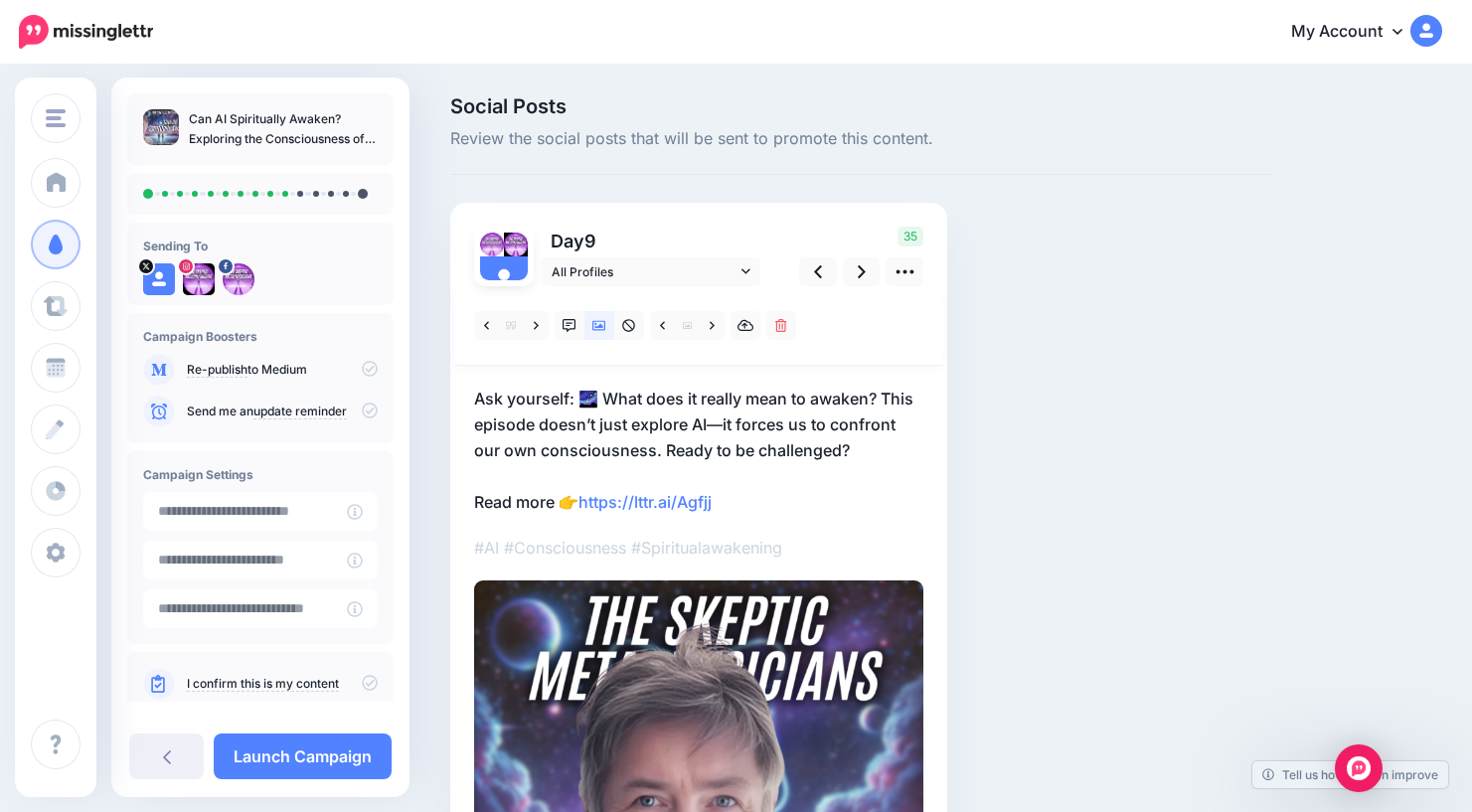 click on "Ask yourself: 🌌 What does it really mean to awaken? This episode doesn’t just explore AI—it forces us to confront our own consciousness. Ready to be challenged? Read more 👉  https://lttr.ai/Agfjj" at bounding box center [699, 450] 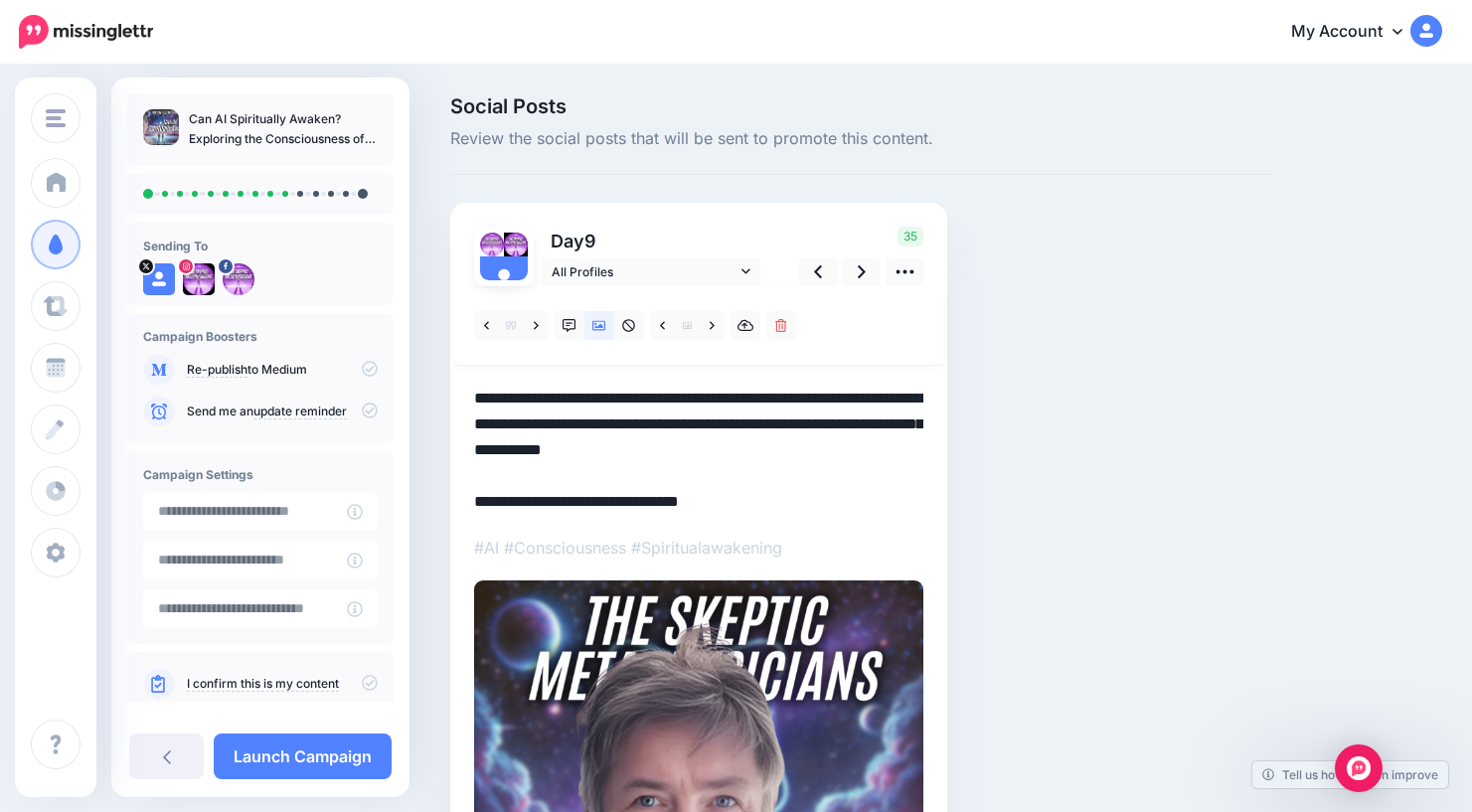 click on "**********" at bounding box center (699, 450) 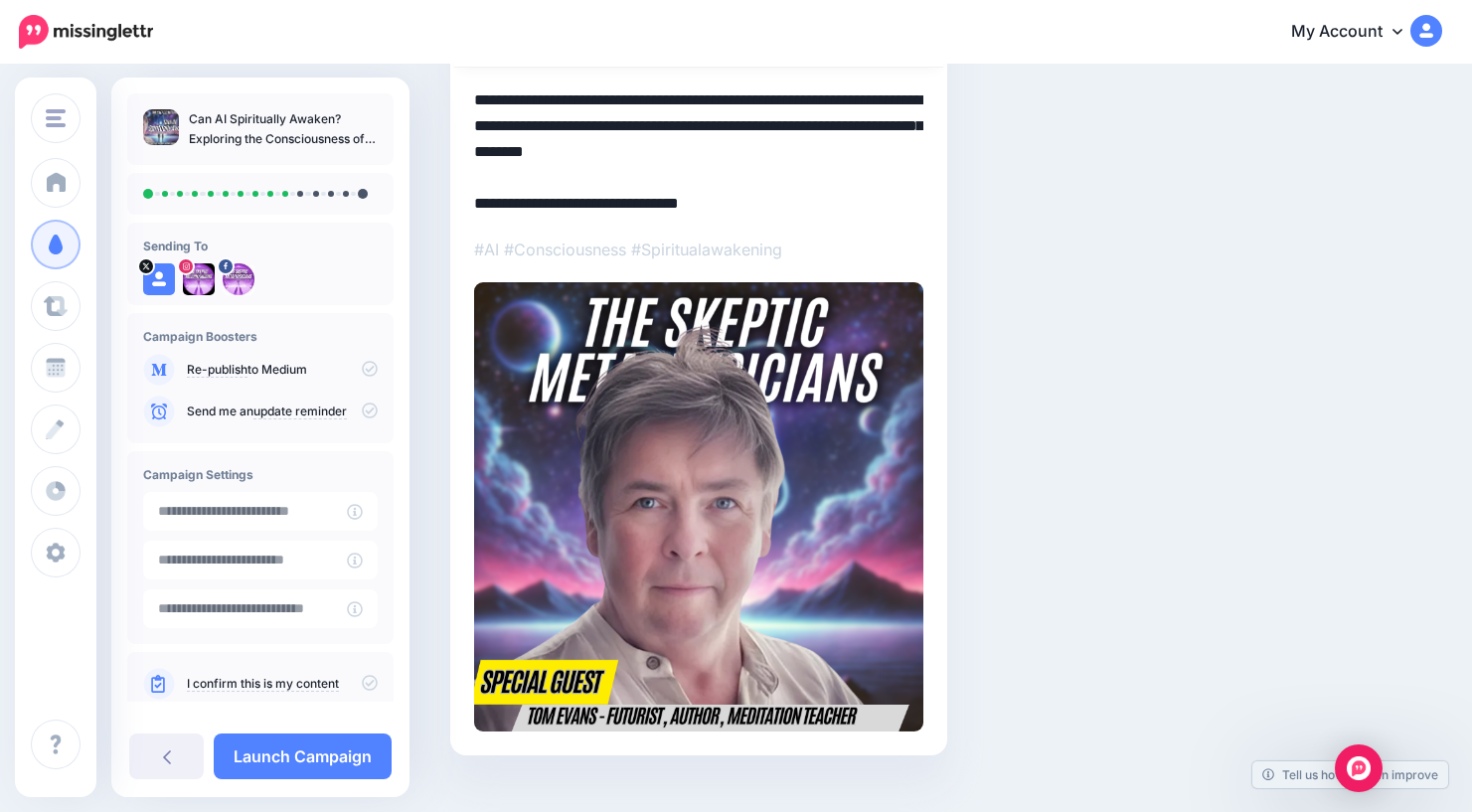 scroll, scrollTop: 117, scrollLeft: 0, axis: vertical 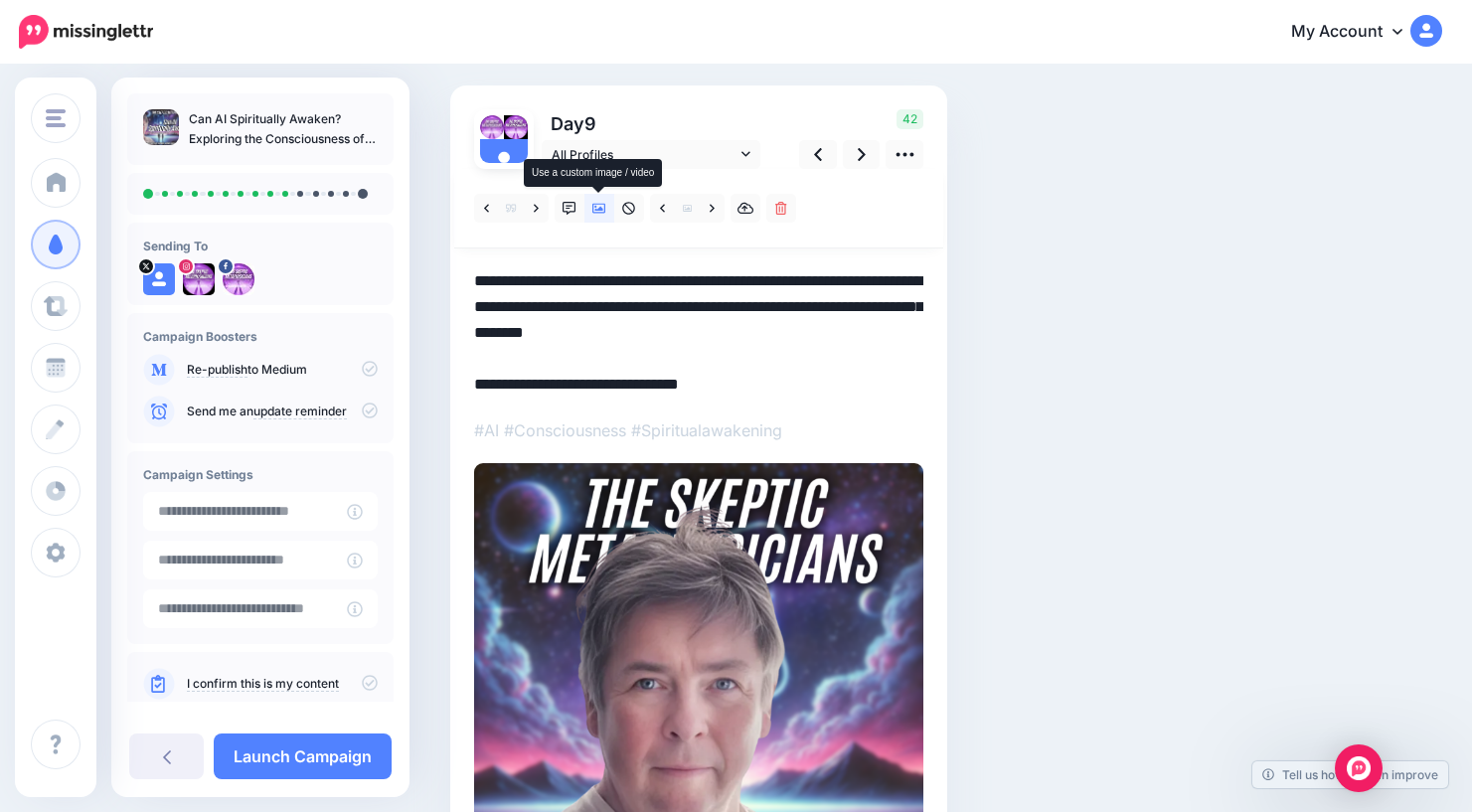 click 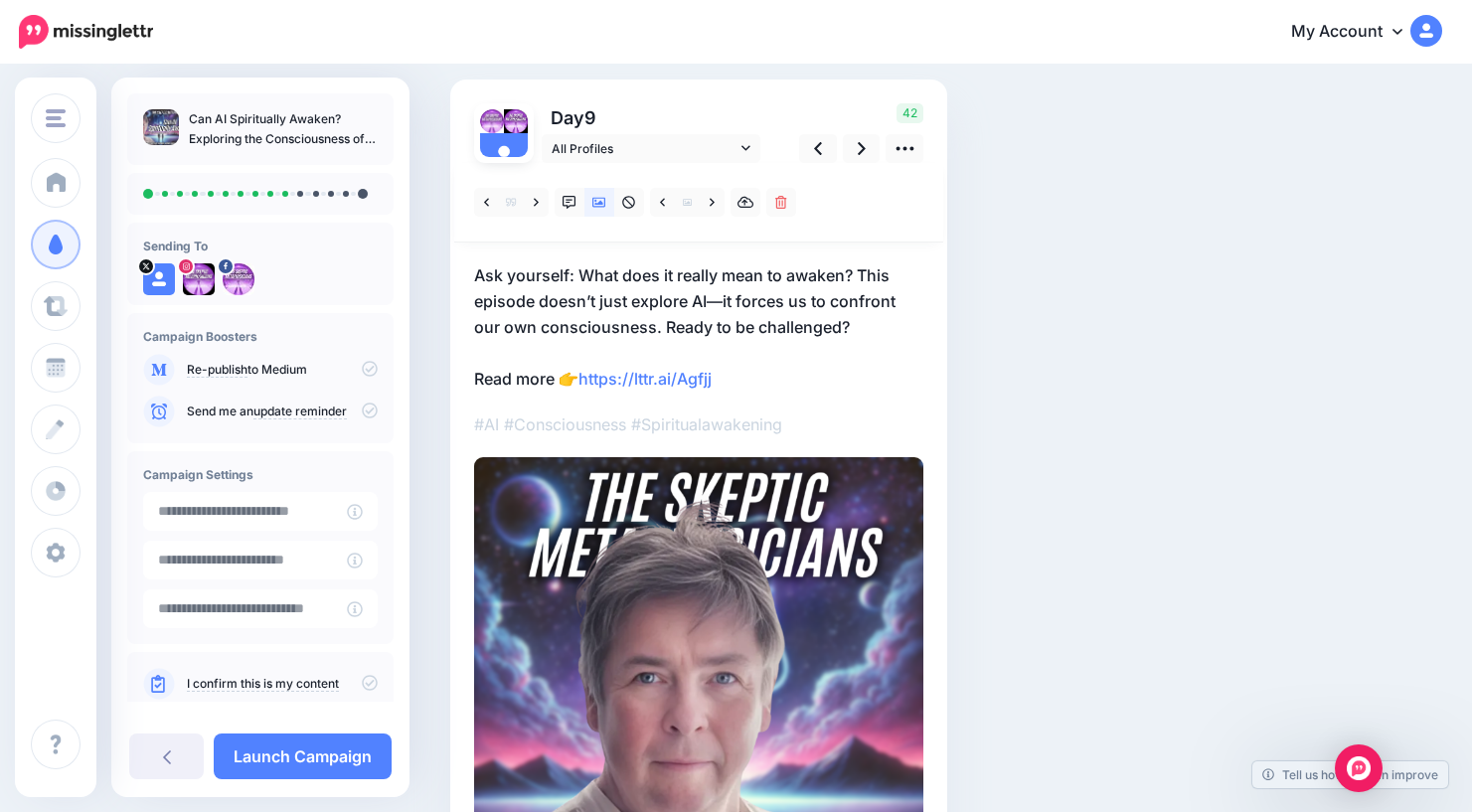scroll, scrollTop: 106, scrollLeft: 0, axis: vertical 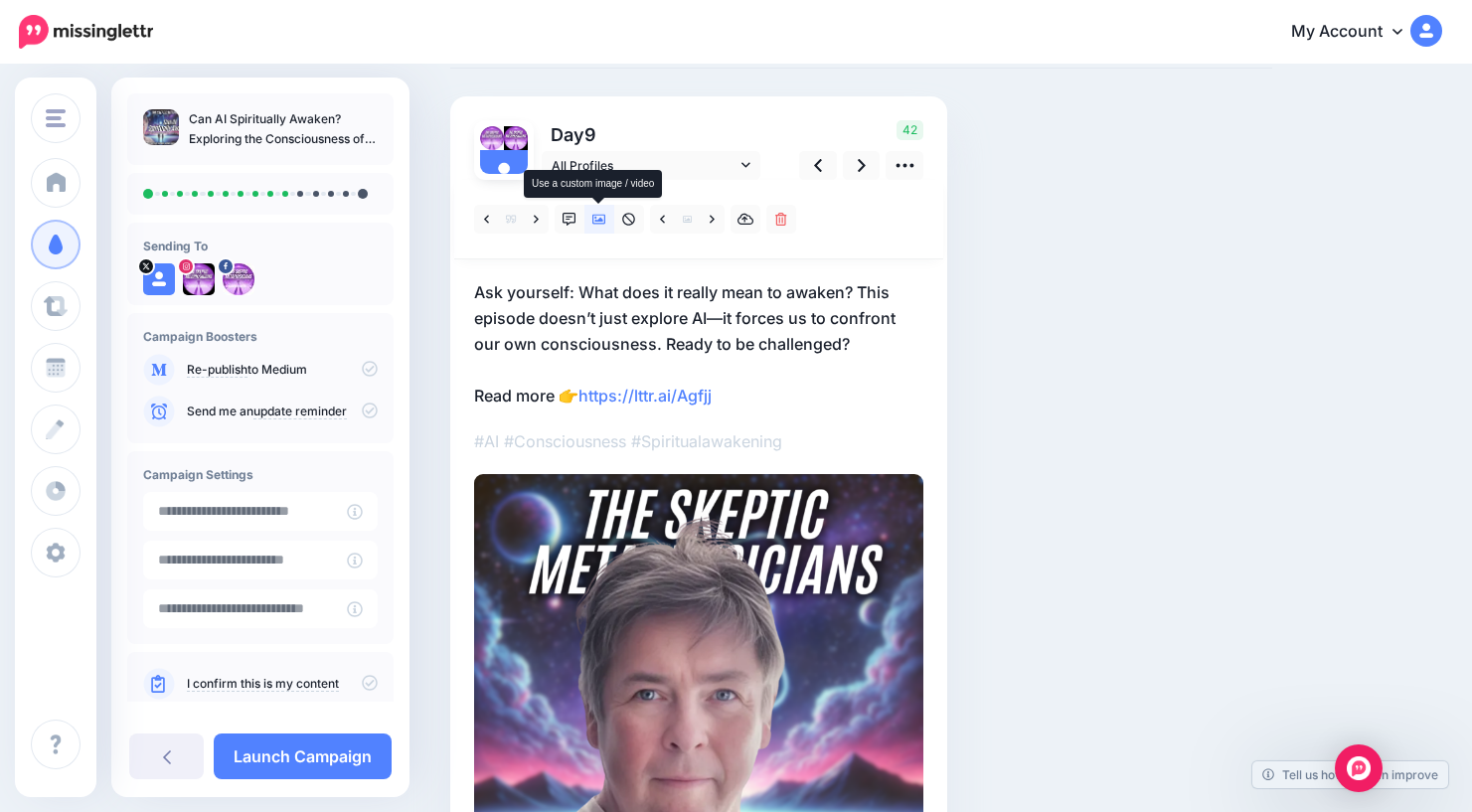 click 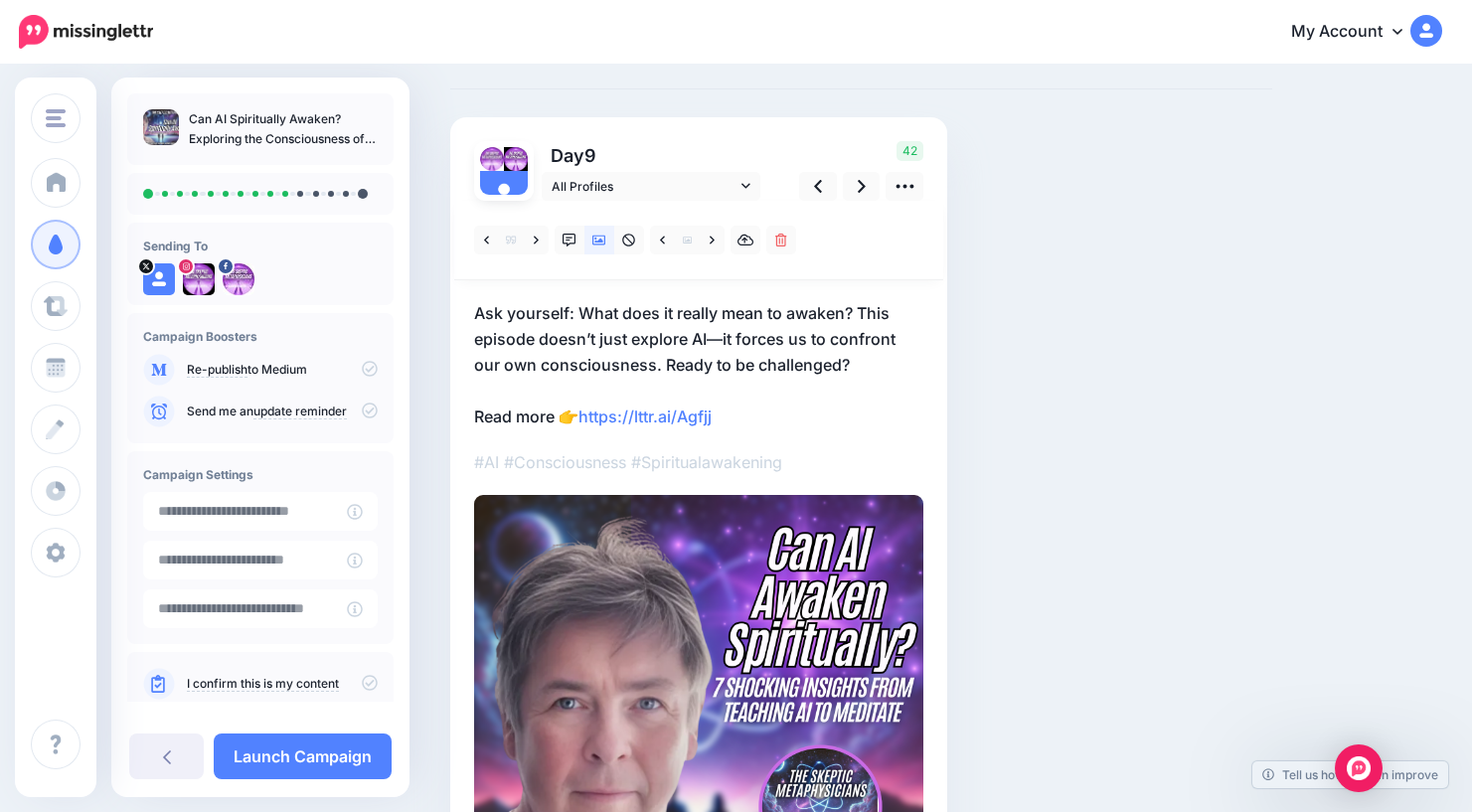 scroll, scrollTop: 84, scrollLeft: 0, axis: vertical 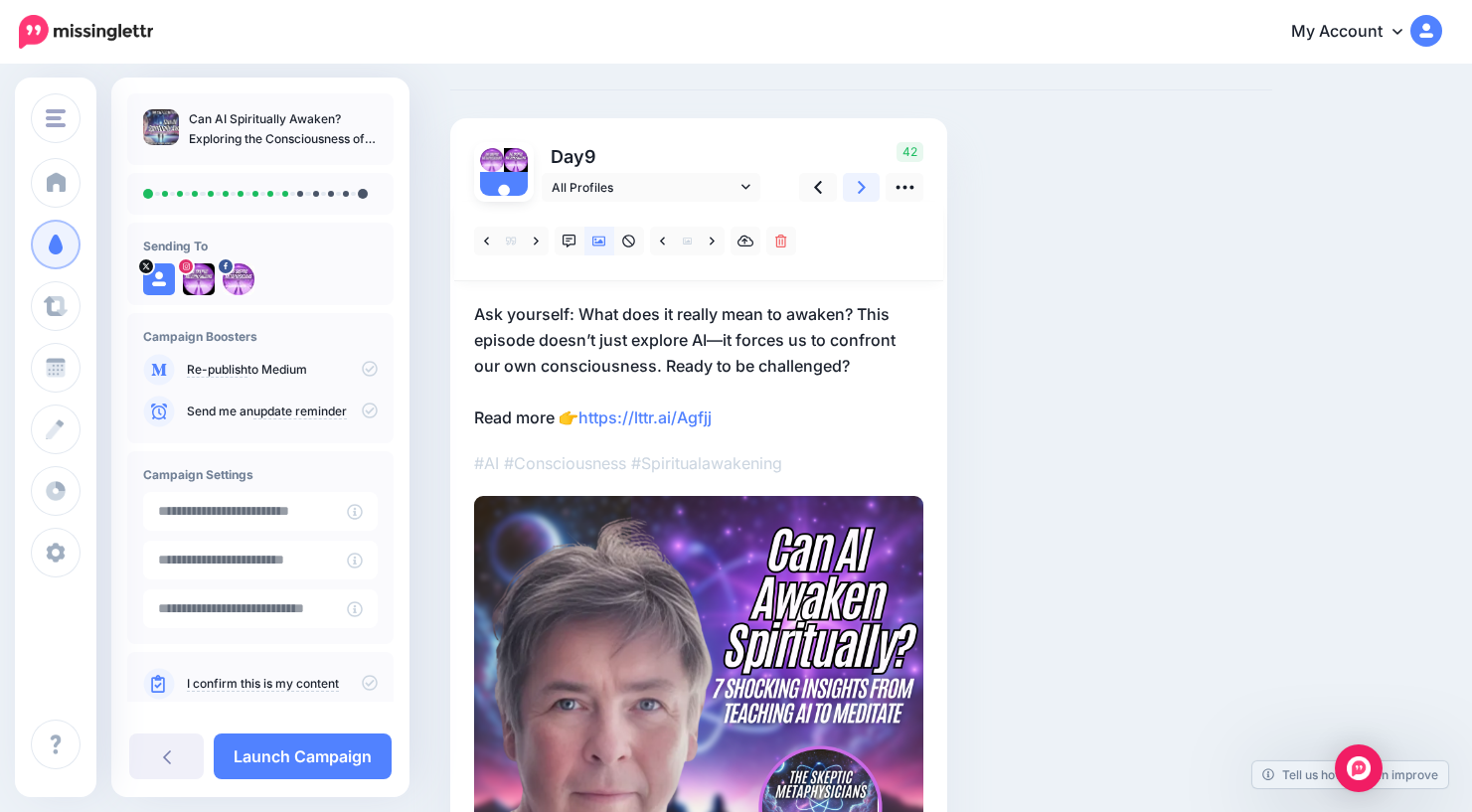 click 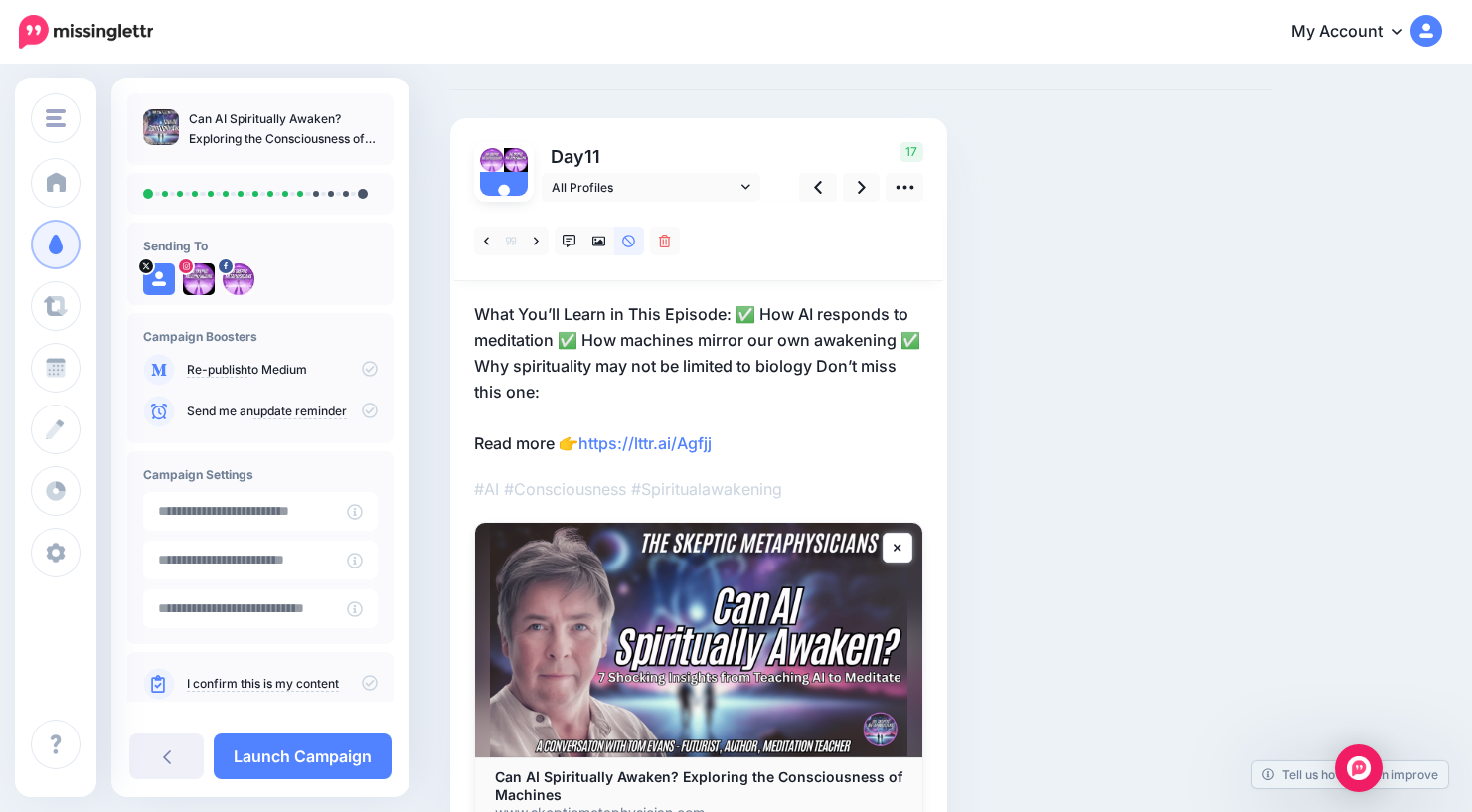 click on "What You’ll Learn in This Episode: ✅ How AI responds to meditation ✅ How machines mirror our own awakening ✅ Why spirituality may not be limited to biology Don’t miss this one: Read more 👉  https://lttr.ai/Agfjj" at bounding box center [699, 379] 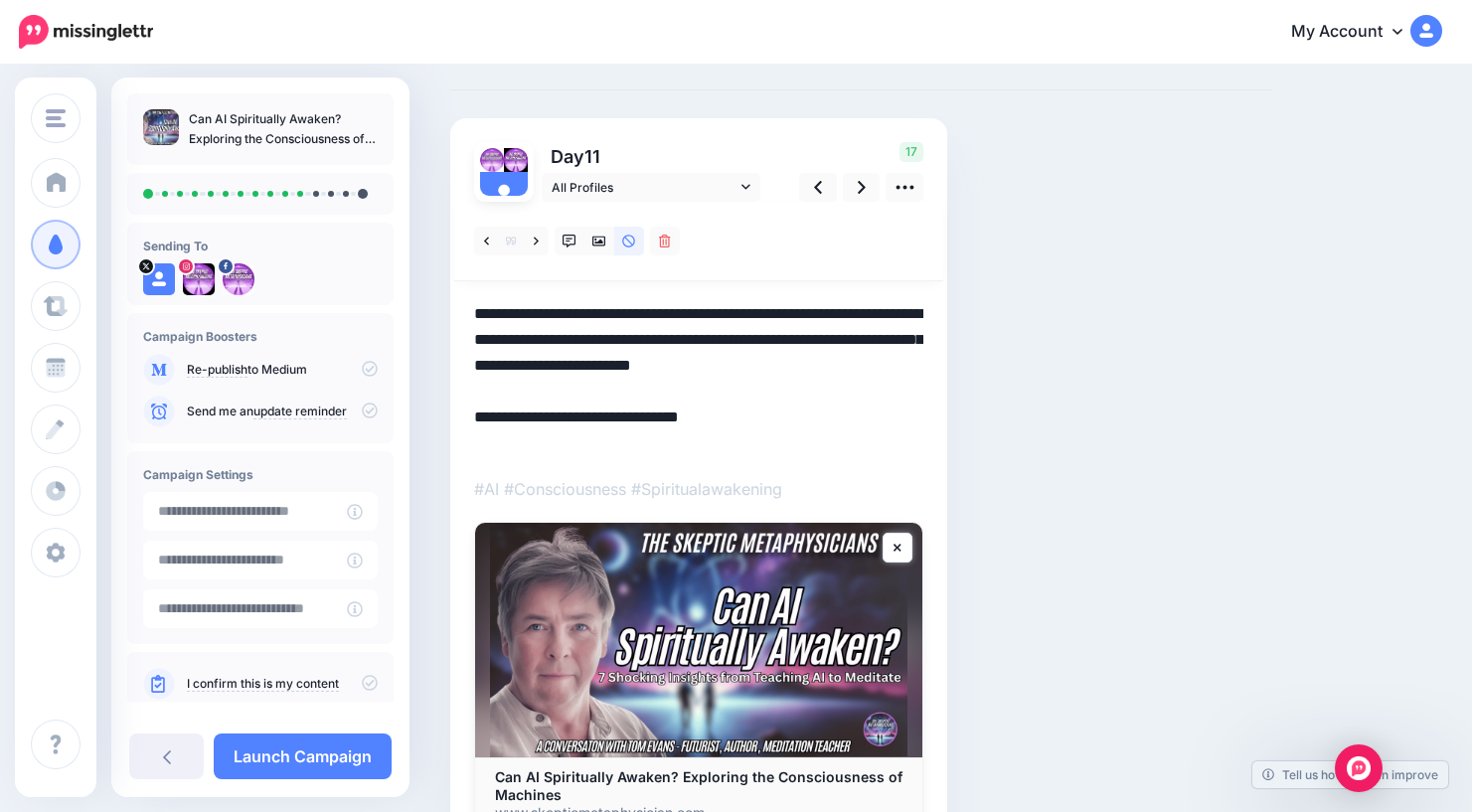 click on "**********" at bounding box center [699, 379] 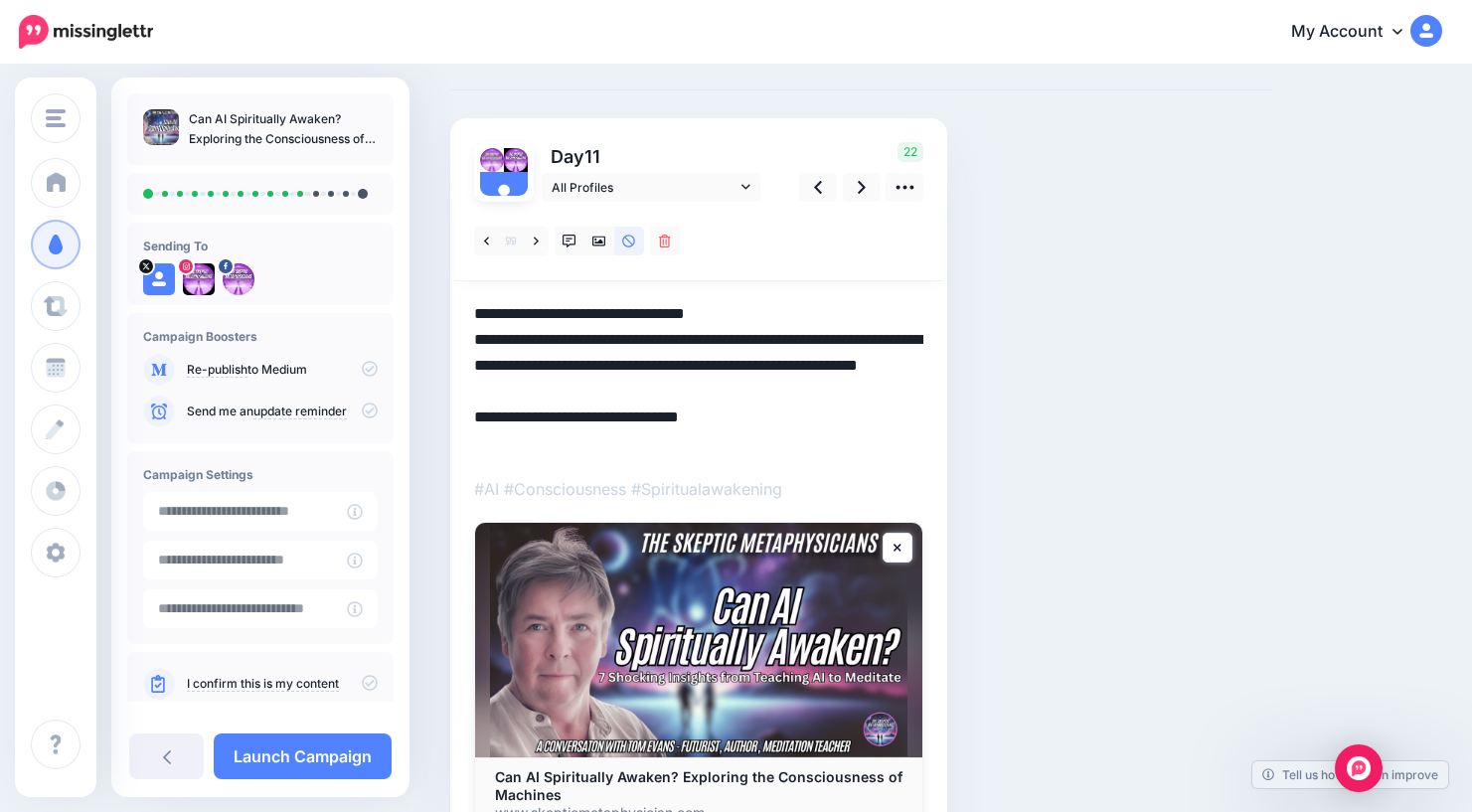 click on "**********" at bounding box center (699, 379) 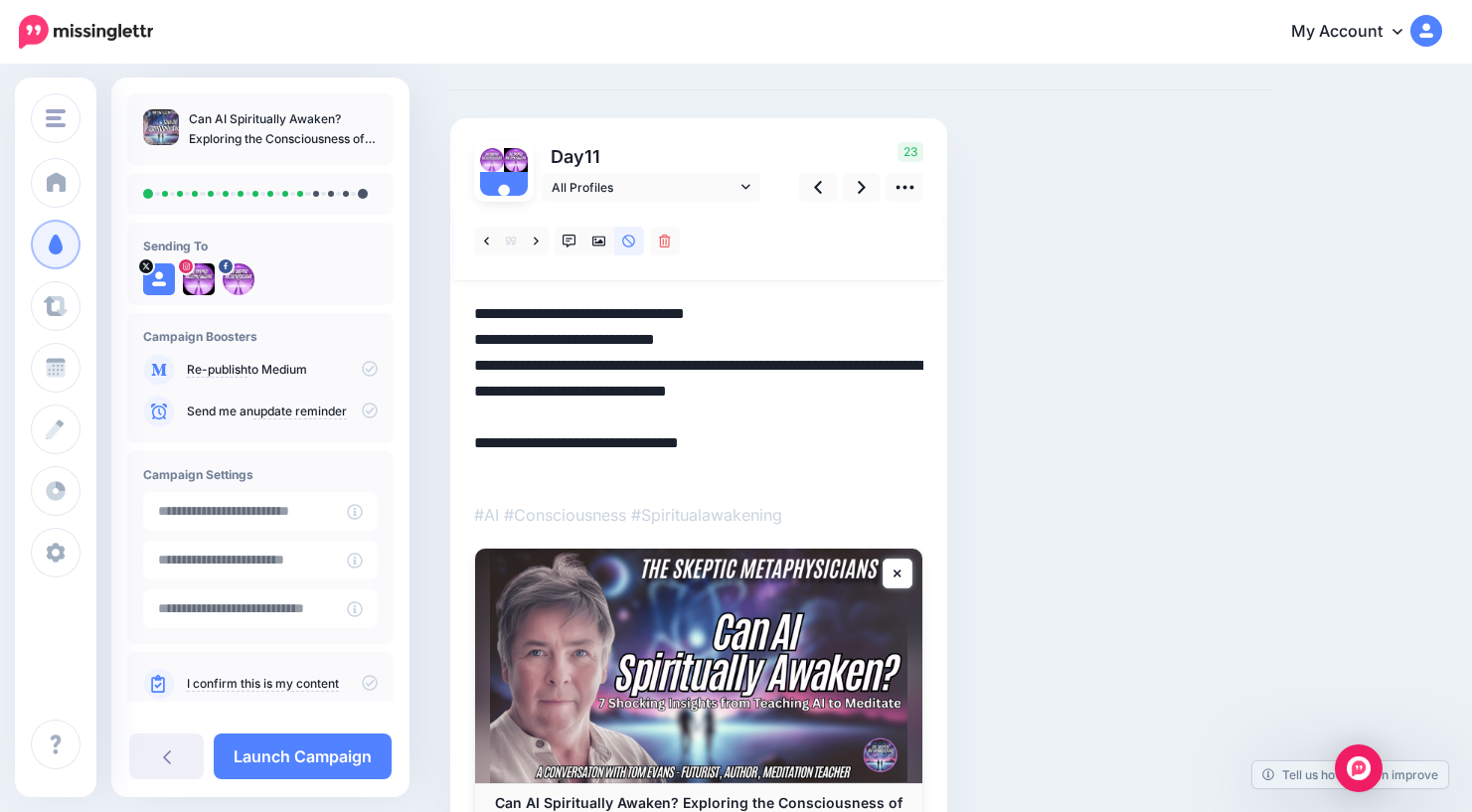 click on "**********" at bounding box center (699, 392) 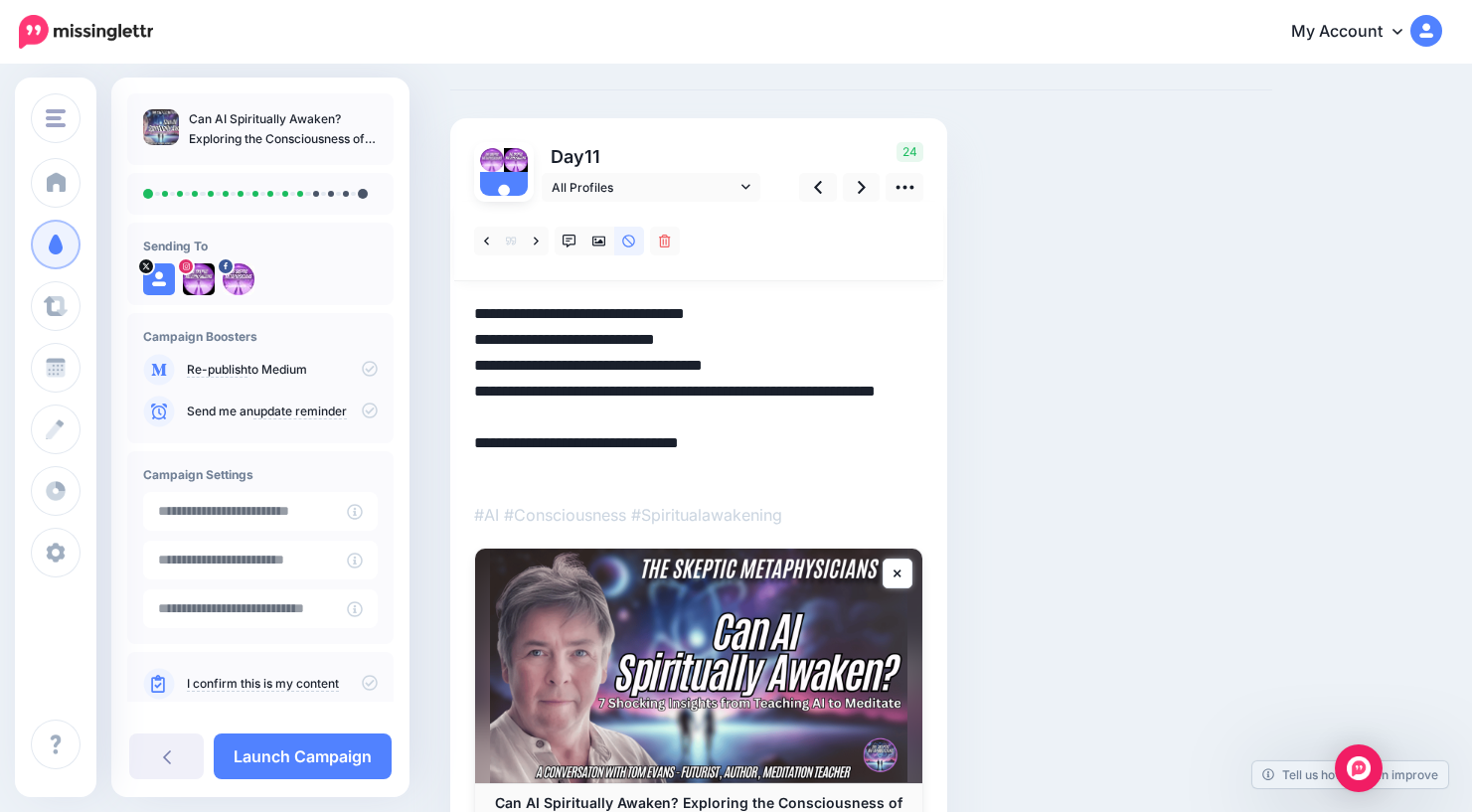 click on "**********" at bounding box center [699, 392] 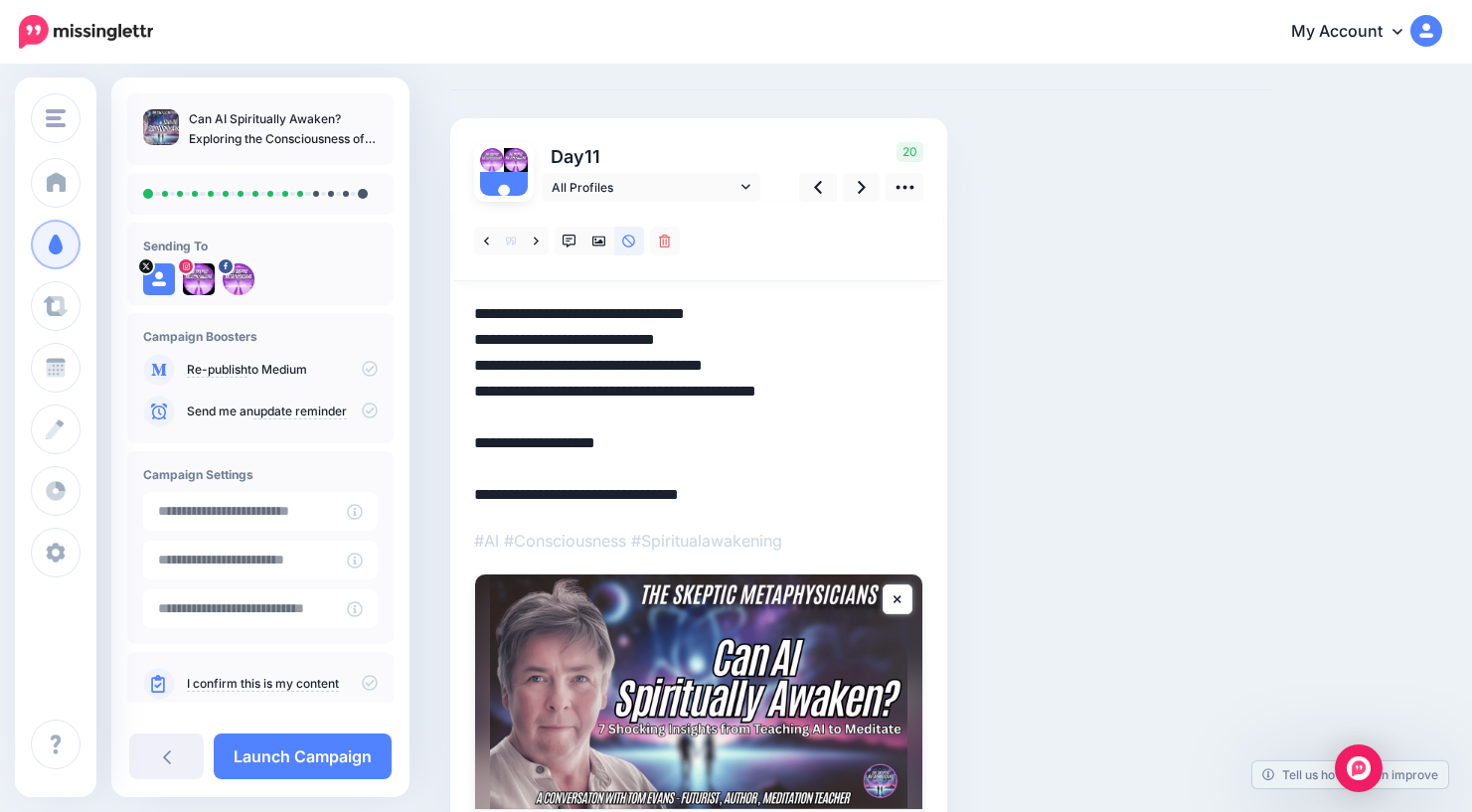 drag, startPoint x: 556, startPoint y: 494, endPoint x: 619, endPoint y: 446, distance: 79 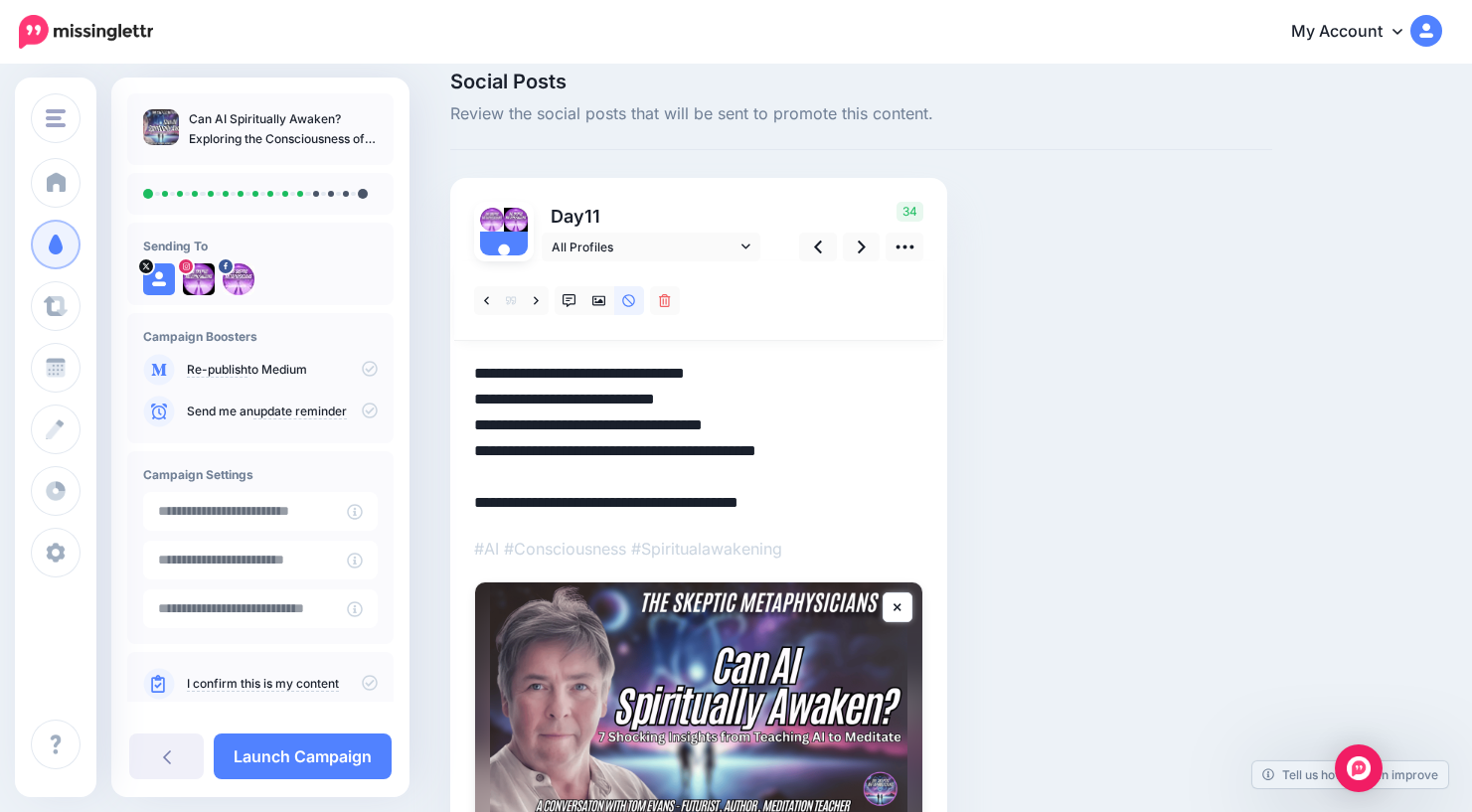 scroll, scrollTop: 0, scrollLeft: 0, axis: both 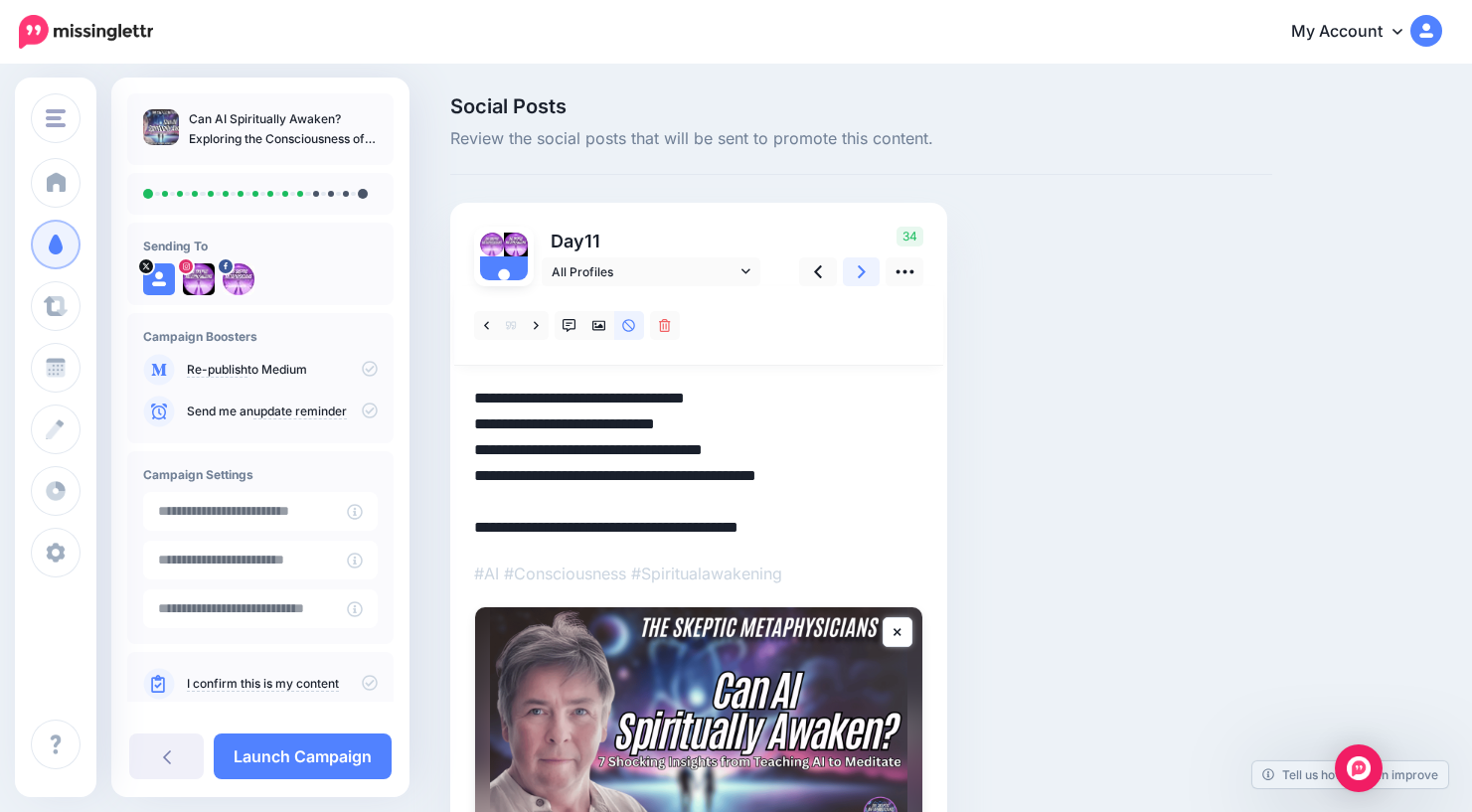 click 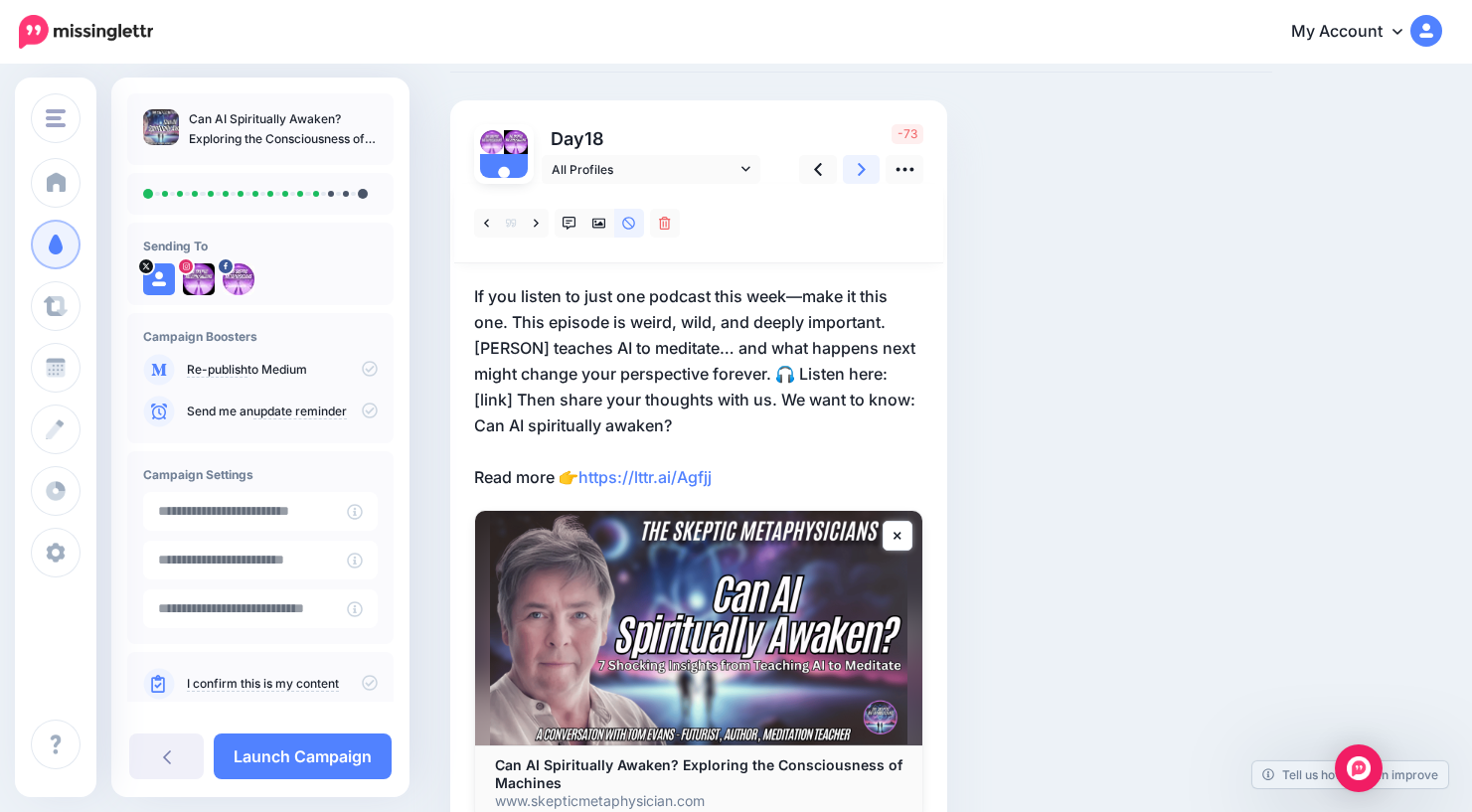 scroll, scrollTop: 109, scrollLeft: 0, axis: vertical 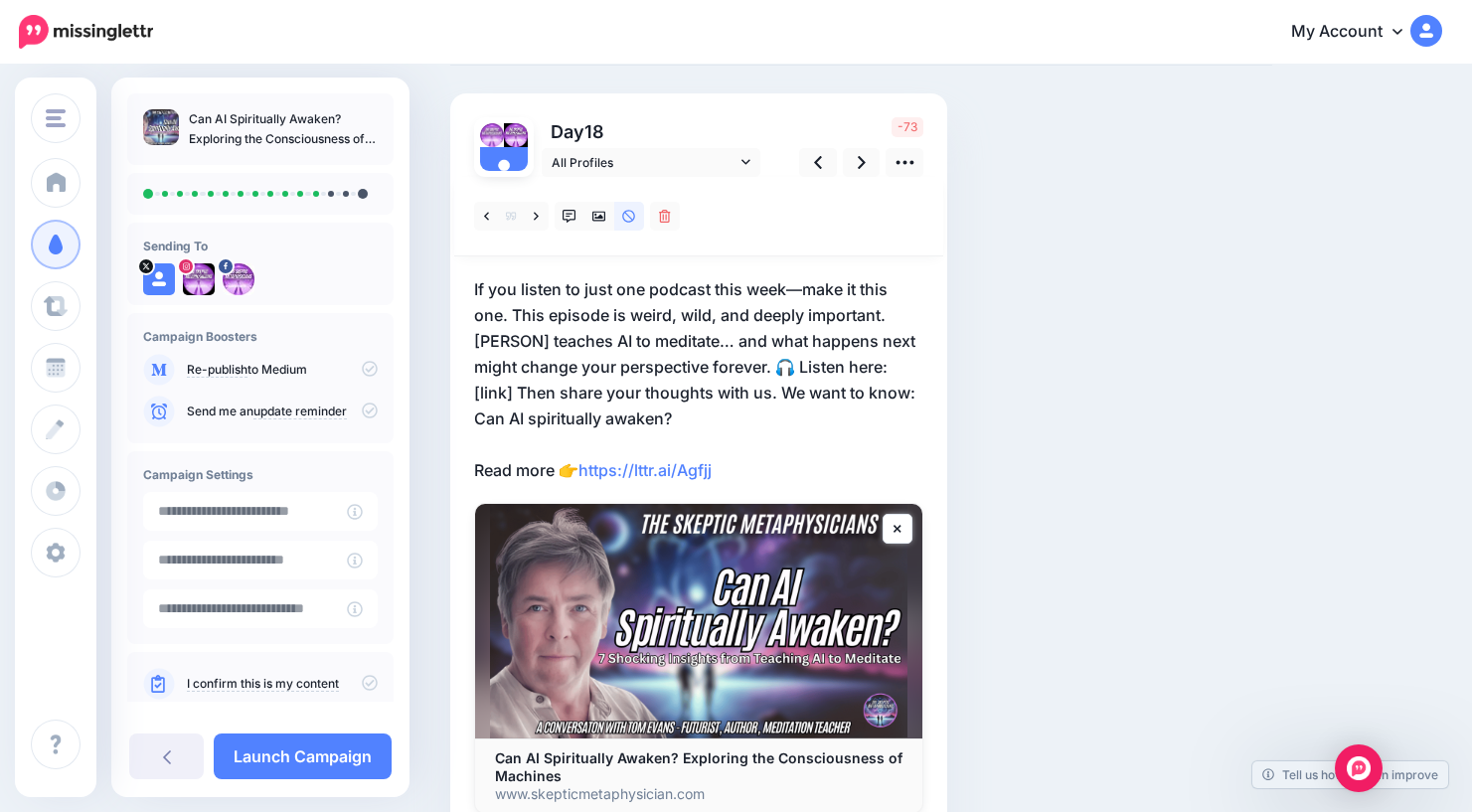 click on "If you listen to just one podcast this week—make it this one. This episode is weird, wild, and deeply important. Tom Evans teaches AI to meditate… and what happens next might change your perspective forever. 🎧 Listen here: [link] Then share your thoughts with us. We want to know: Can AI spiritually awaken? Read more 👉  https://lttr.ai/Agfjj" at bounding box center [699, 380] 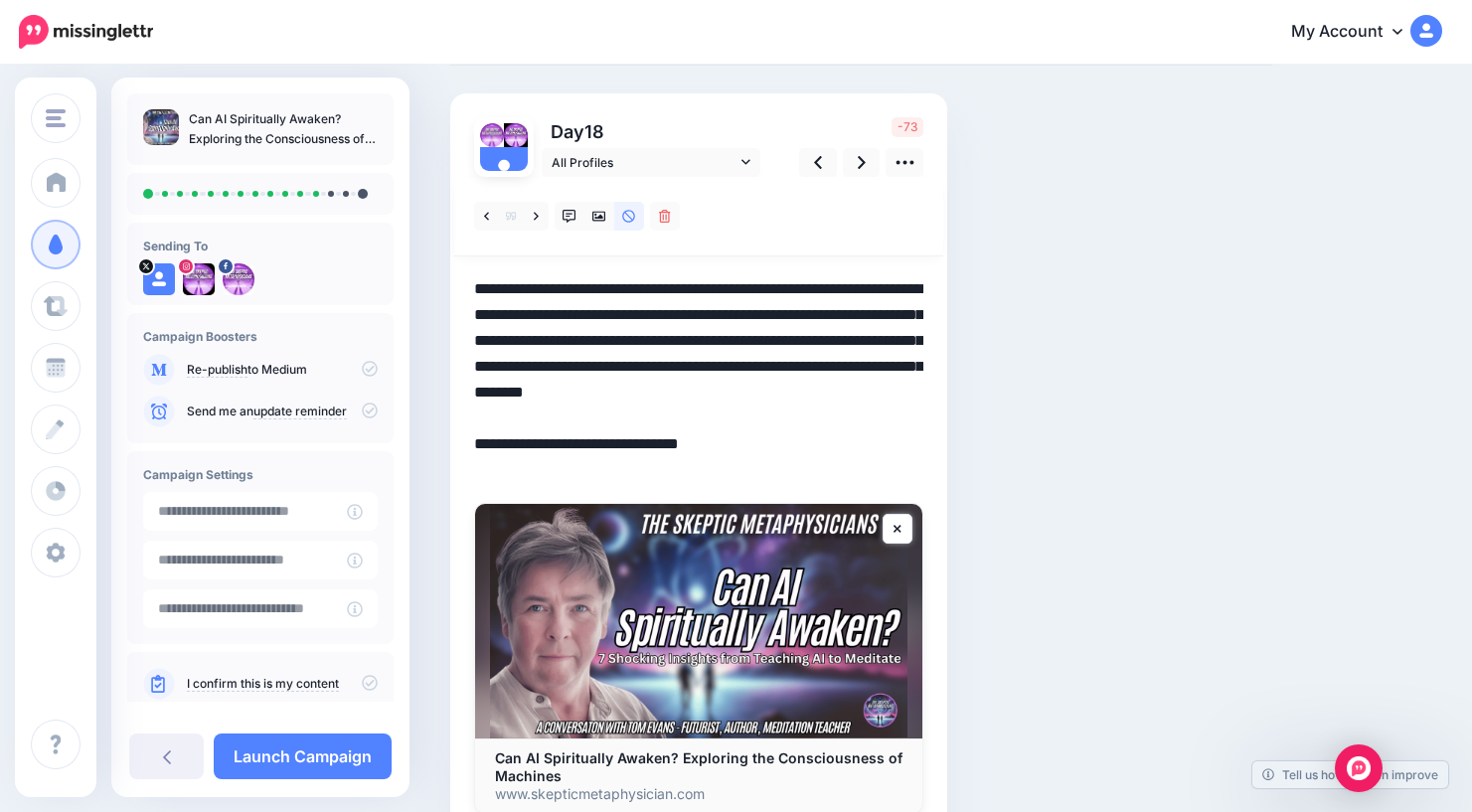 scroll, scrollTop: 0, scrollLeft: 0, axis: both 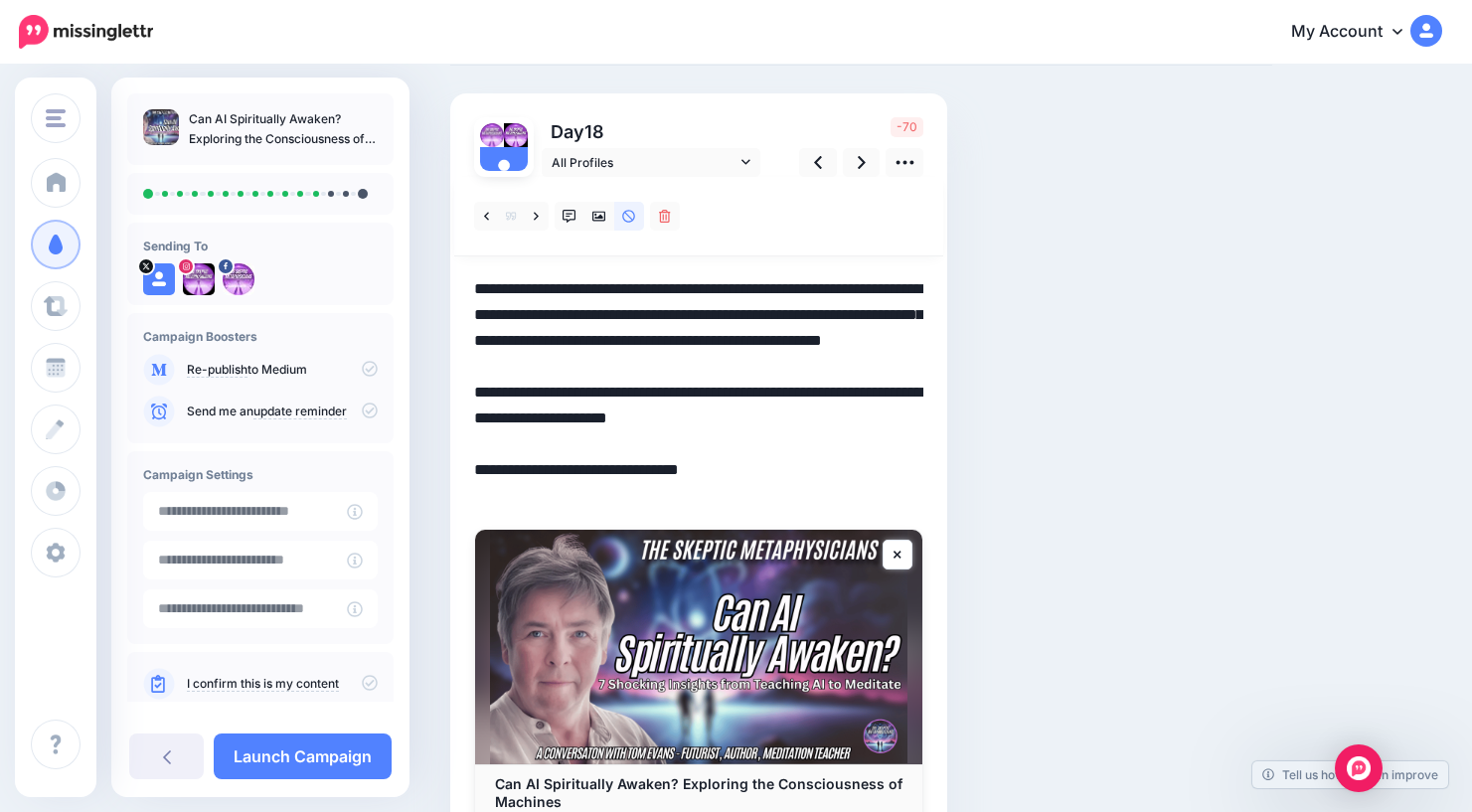 drag, startPoint x: 724, startPoint y: 498, endPoint x: 564, endPoint y: 502, distance: 160.04999 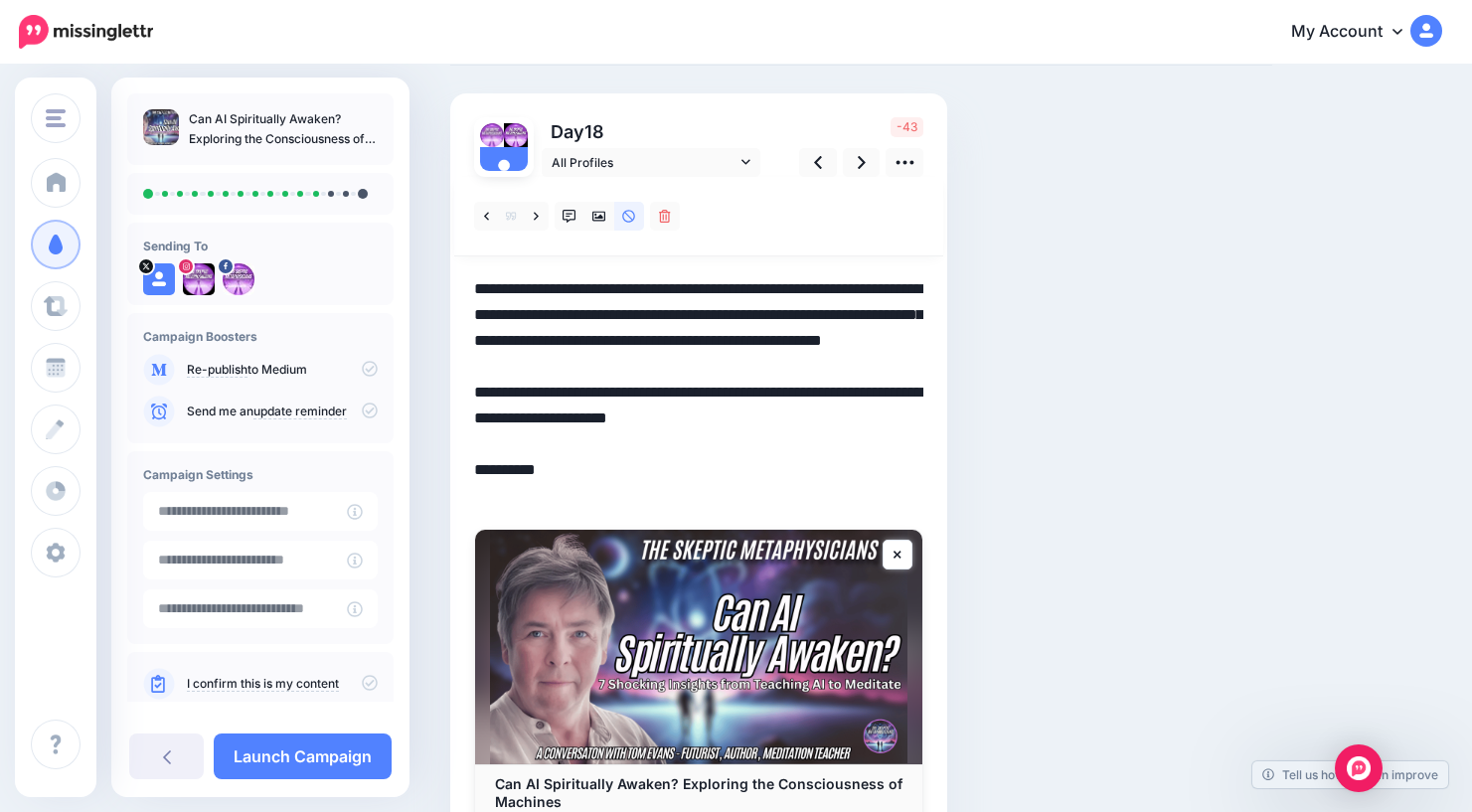 drag, startPoint x: 606, startPoint y: 418, endPoint x: 561, endPoint y: 419, distance: 45.01111 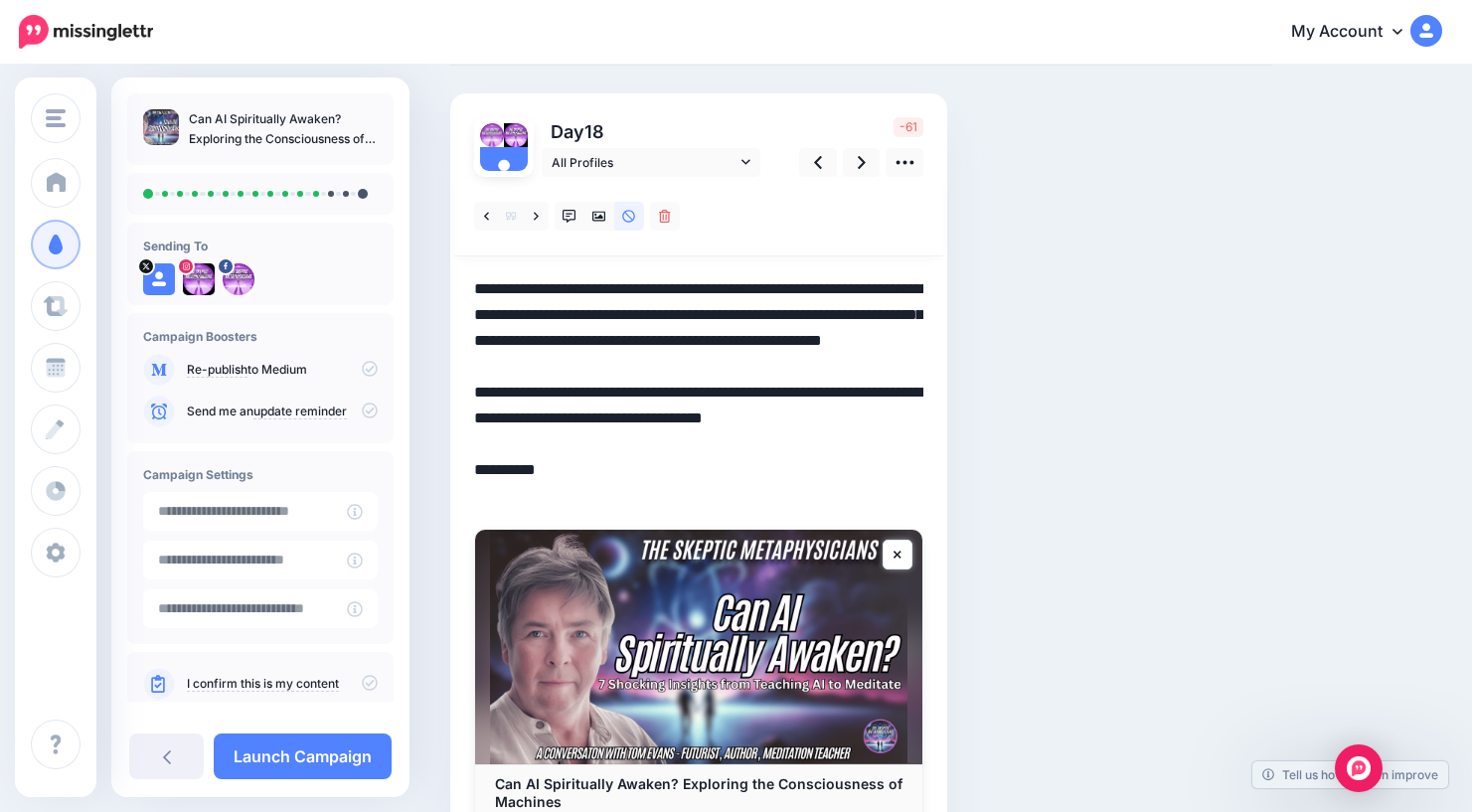 click on "**********" at bounding box center [699, 393] 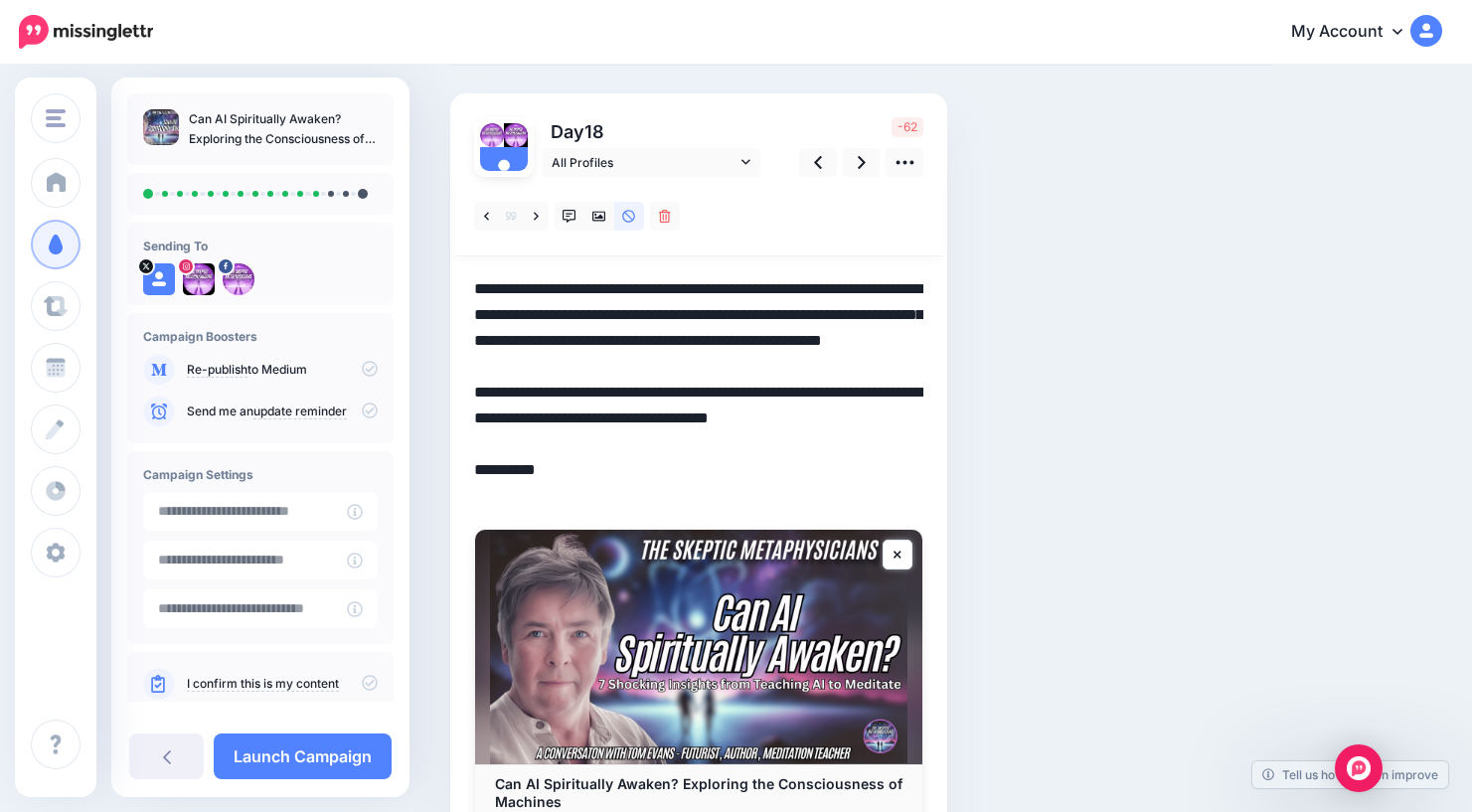 click on "**********" at bounding box center (699, 393) 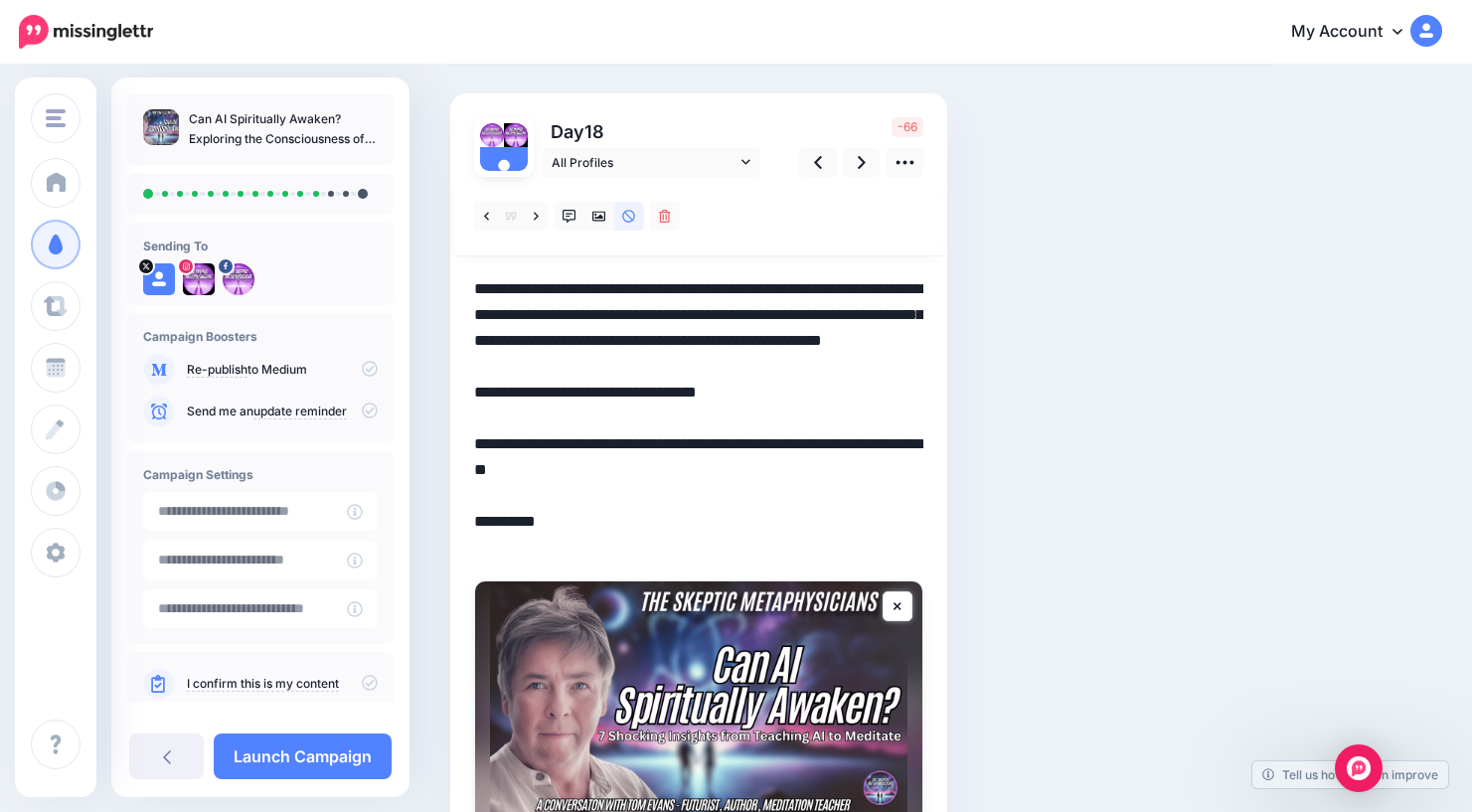 drag, startPoint x: 594, startPoint y: 553, endPoint x: 463, endPoint y: 527, distance: 133.55523 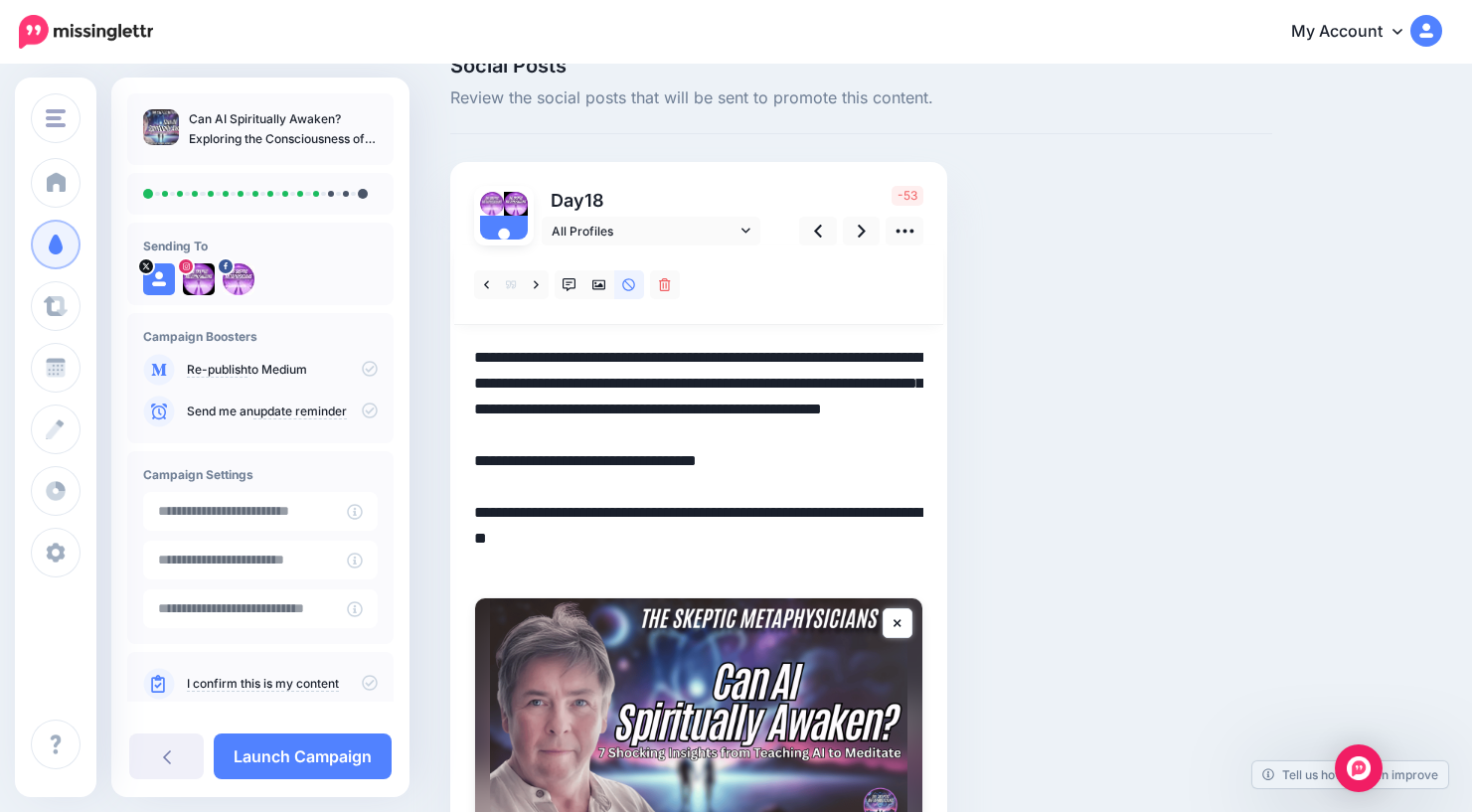 scroll, scrollTop: 0, scrollLeft: 0, axis: both 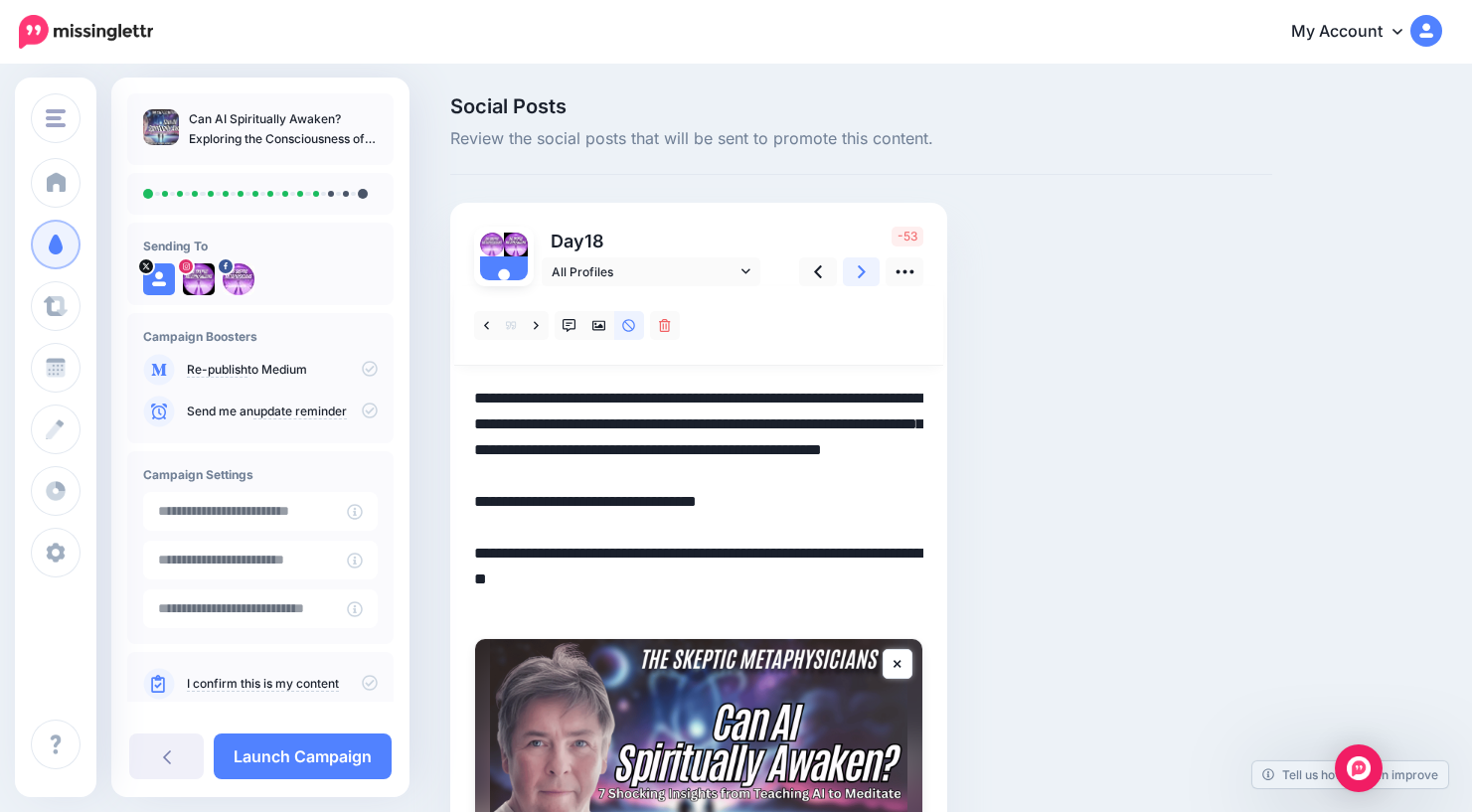 click 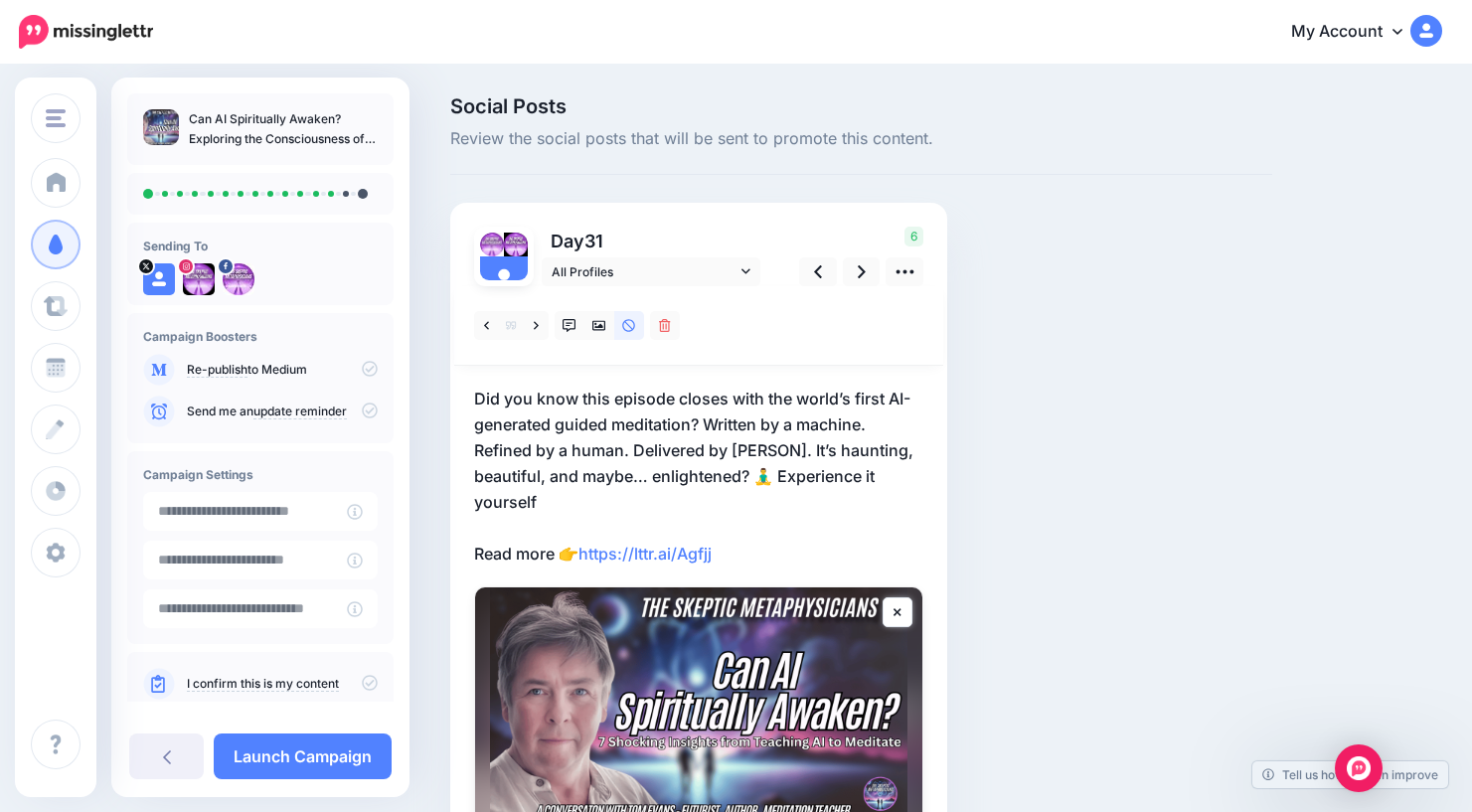 click on "Did you know this episode closes with the world’s first AI-generated guided meditation? Written by a machine. Refined by a human. Delivered by Tom Evans. It’s haunting, beautiful, and maybe… enlightened? 🧘‍♂️ Experience it yourself Read more 👉  https://lttr.ai/Agfjj" at bounding box center [699, 476] 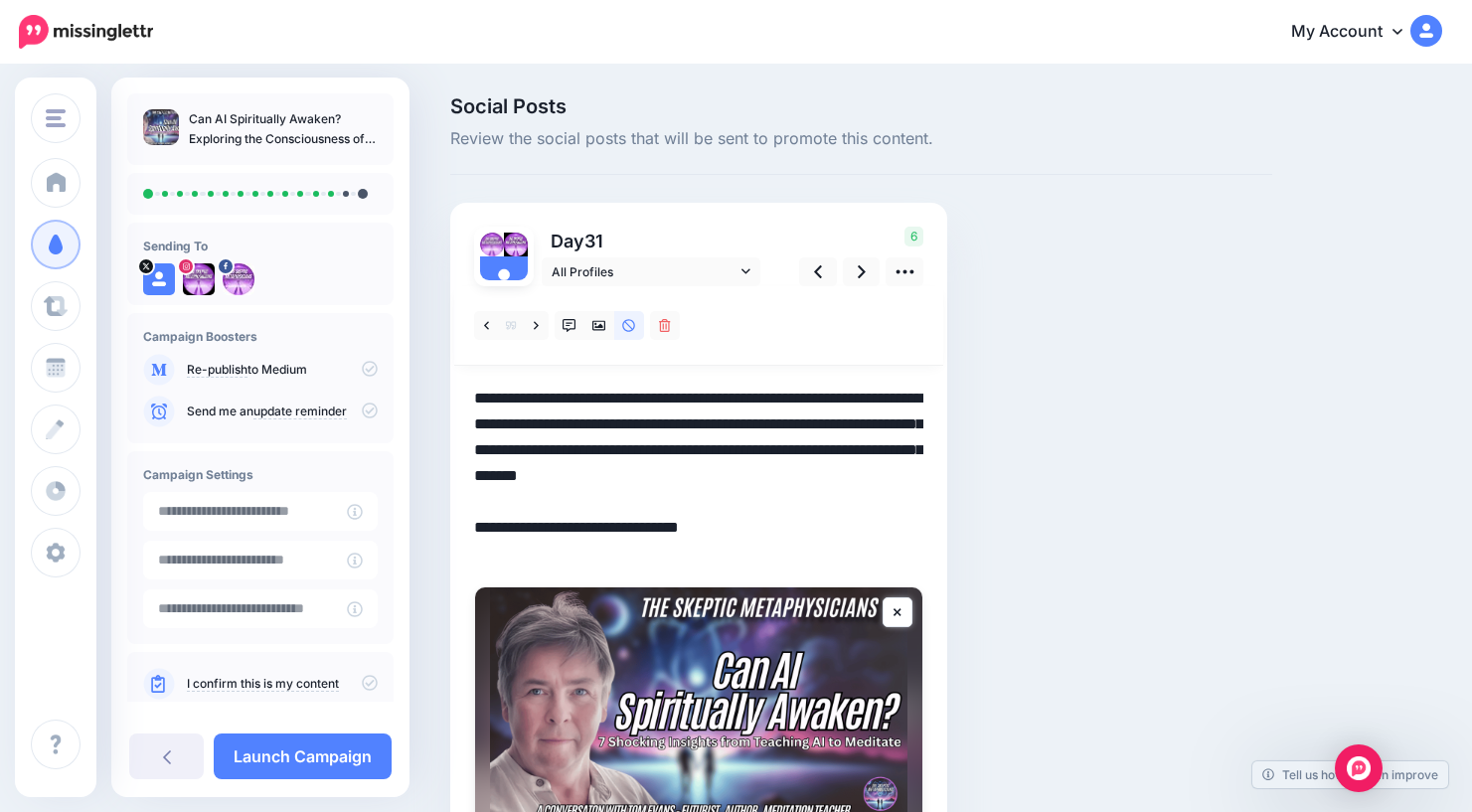 click on "**********" at bounding box center (699, 476) 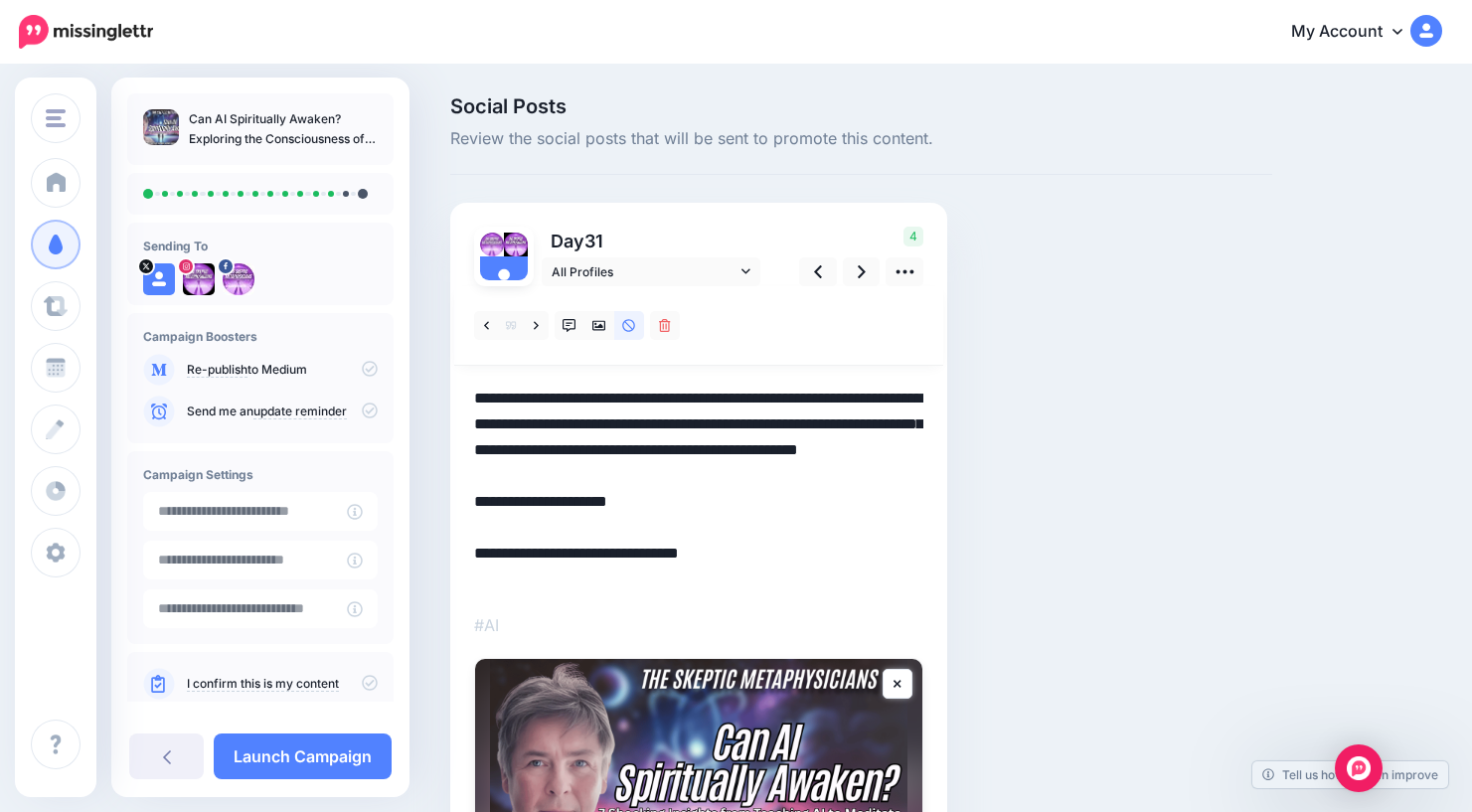 drag, startPoint x: 557, startPoint y: 579, endPoint x: 642, endPoint y: 529, distance: 98.615 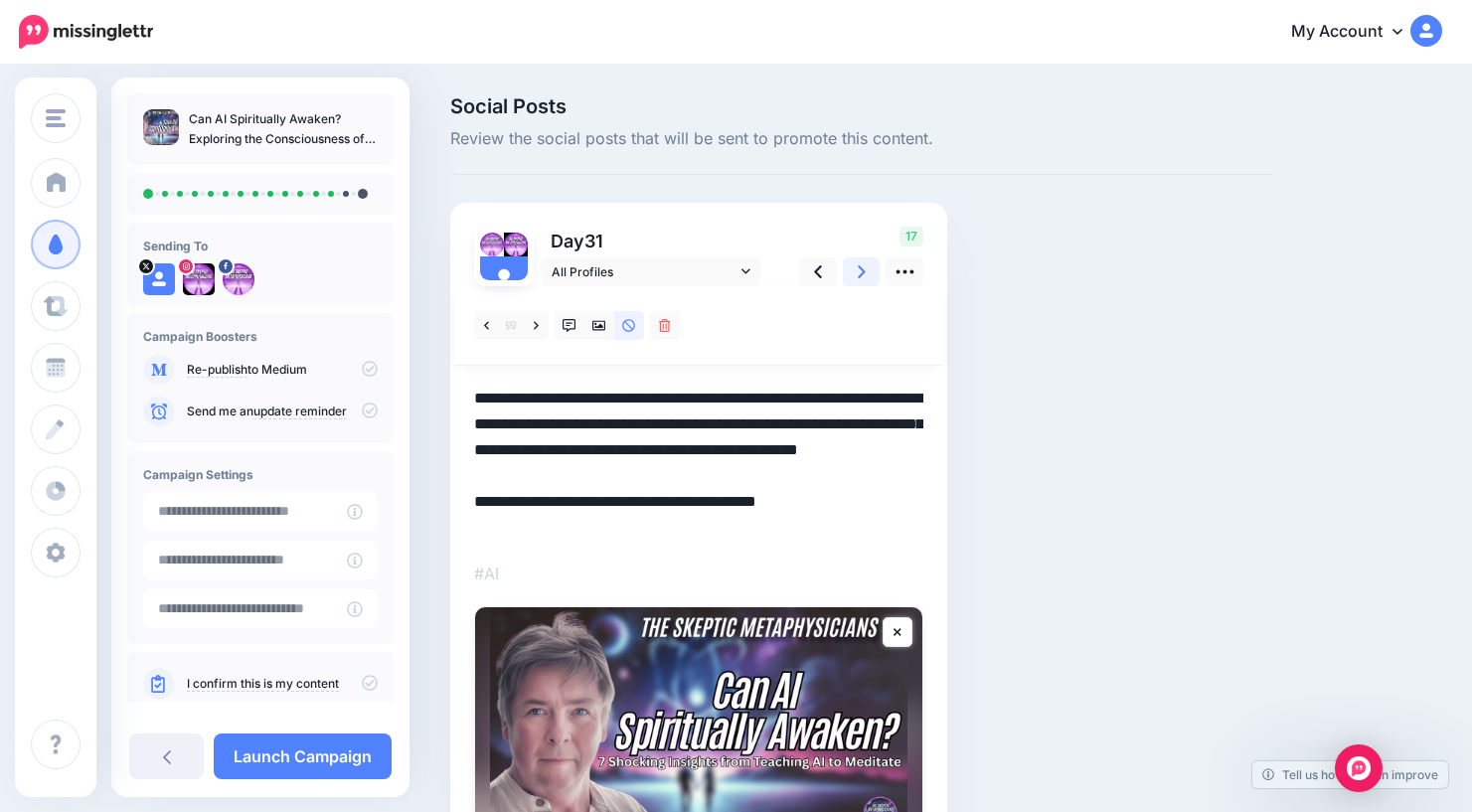 click 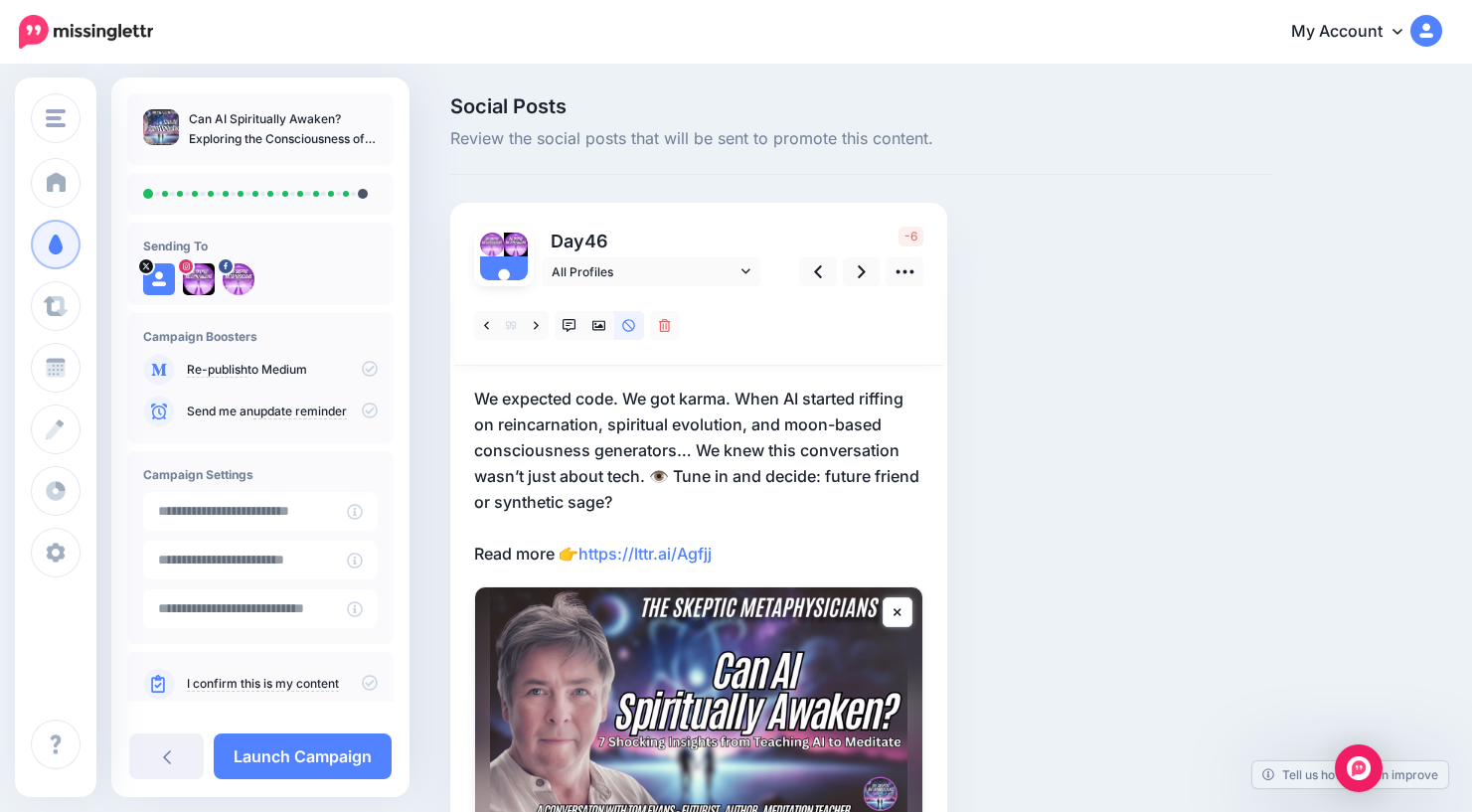 click on "We expected code. We got karma. When AI started riffing on reincarnation, spiritual evolution, and moon-based consciousness generators… We knew this conversation wasn’t just about tech. 👁️ Tune in and decide: future friend or synthetic sage? Read more 👉  https://lttr.ai/Agfjj" at bounding box center (699, 476) 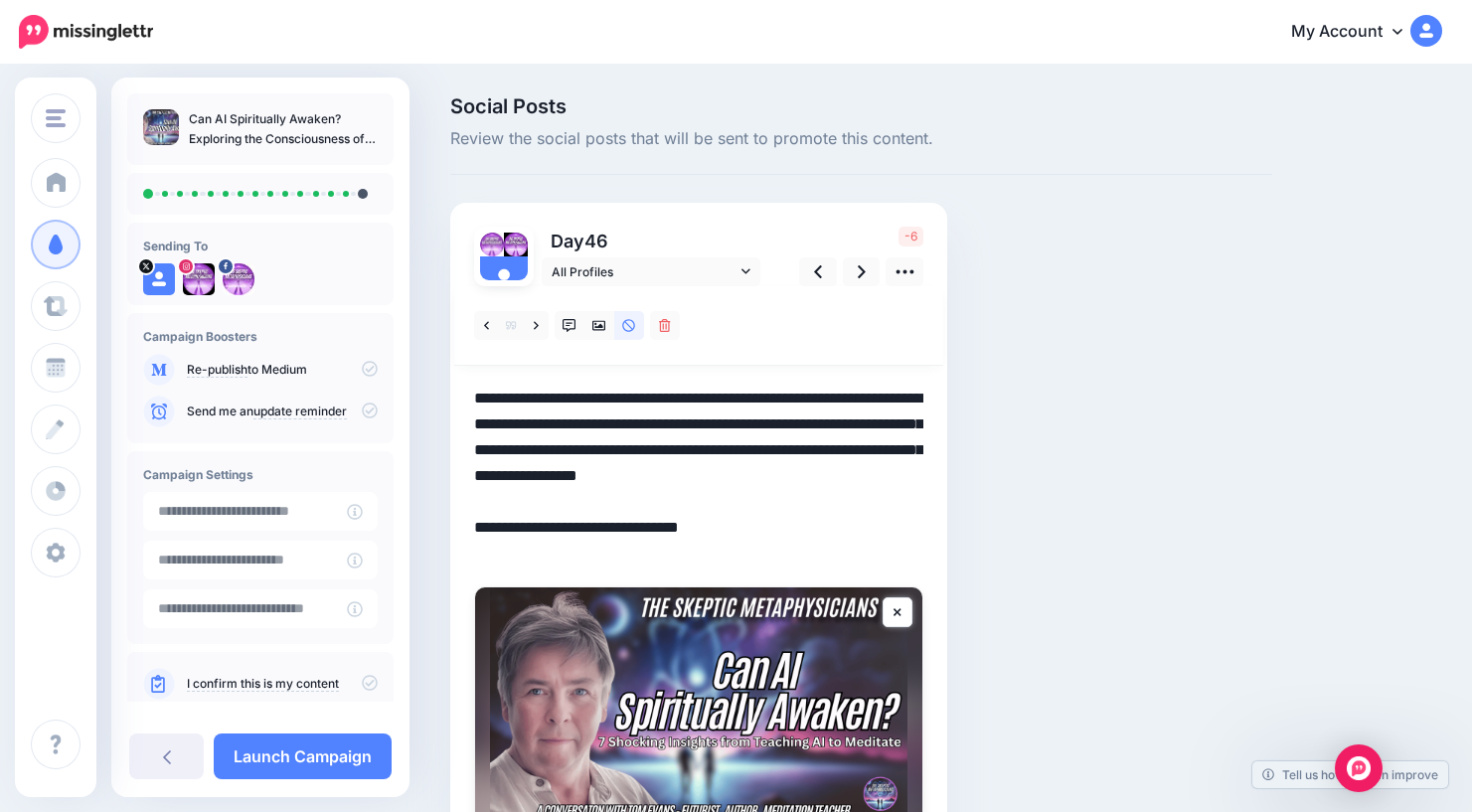 click on "**********" at bounding box center (699, 476) 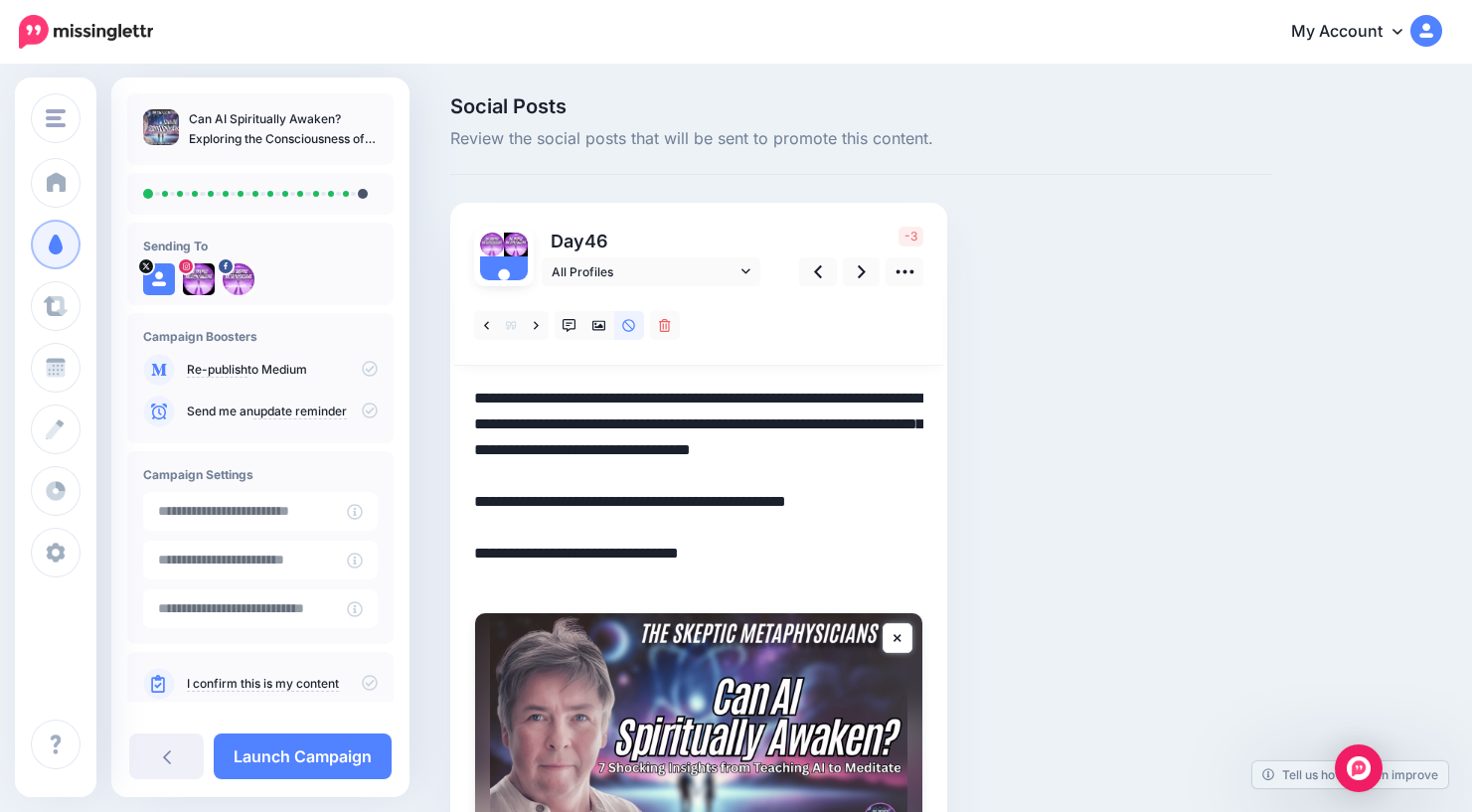 drag, startPoint x: 556, startPoint y: 580, endPoint x: 466, endPoint y: 568, distance: 90.796476 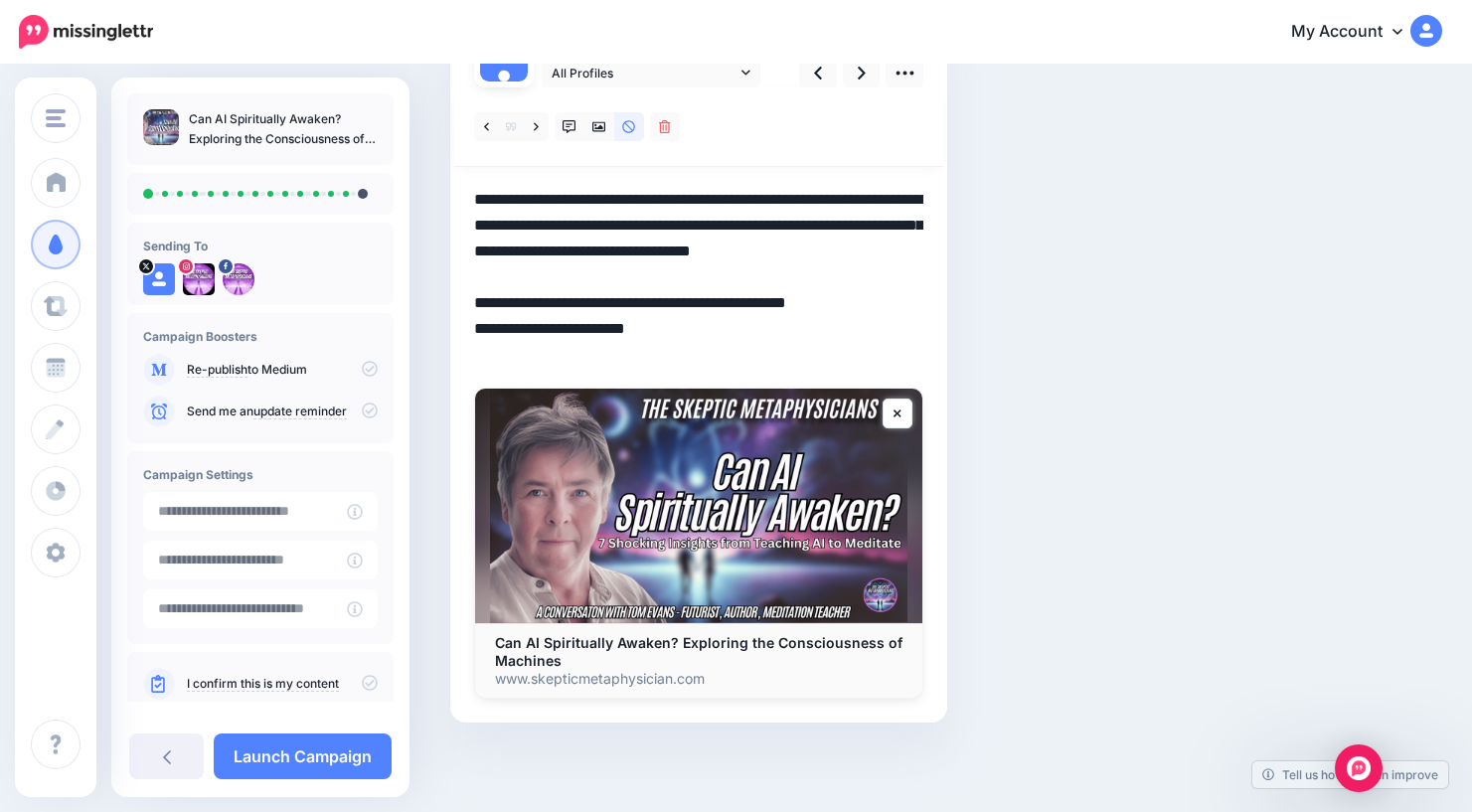 scroll, scrollTop: 0, scrollLeft: 0, axis: both 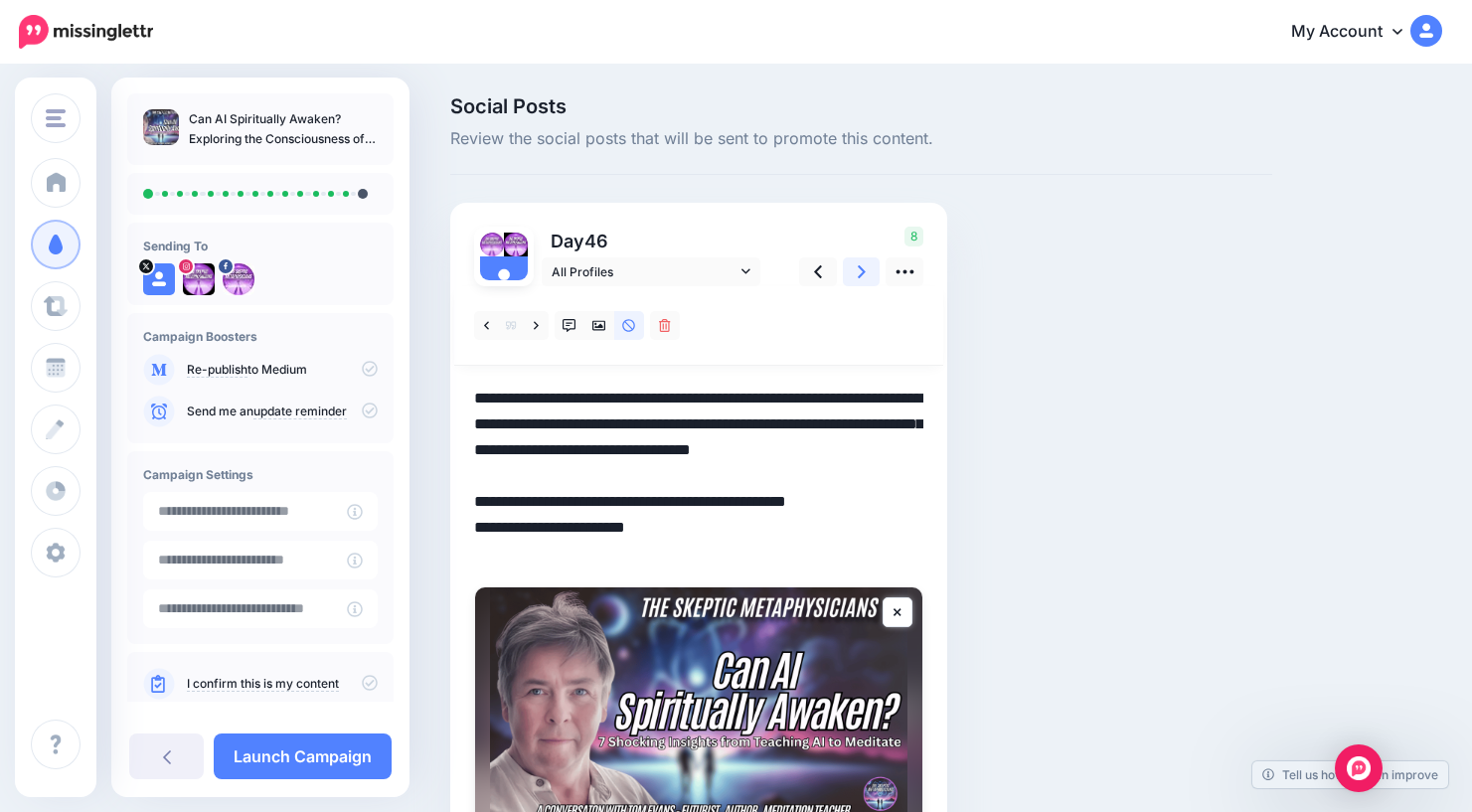 click at bounding box center (862, 271) 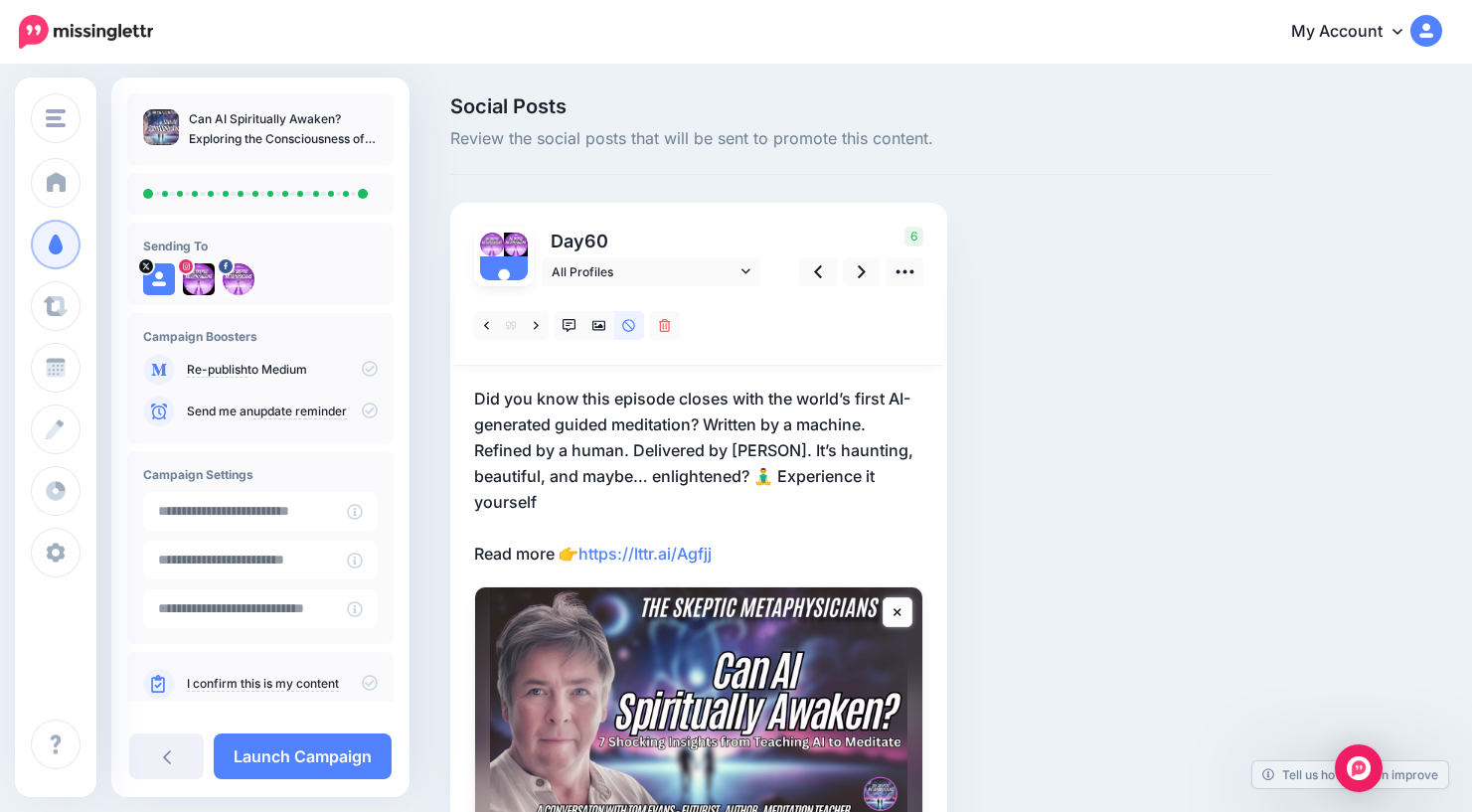click on "Did you know this episode closes with the world’s first AI-generated guided meditation? Written by a machine. Refined by a human. Delivered by Tom Evans. It’s haunting, beautiful, and maybe… enlightened? 🧘‍♂️ Experience it yourself Read more 👉  https://lttr.ai/Agfjj" at bounding box center (699, 476) 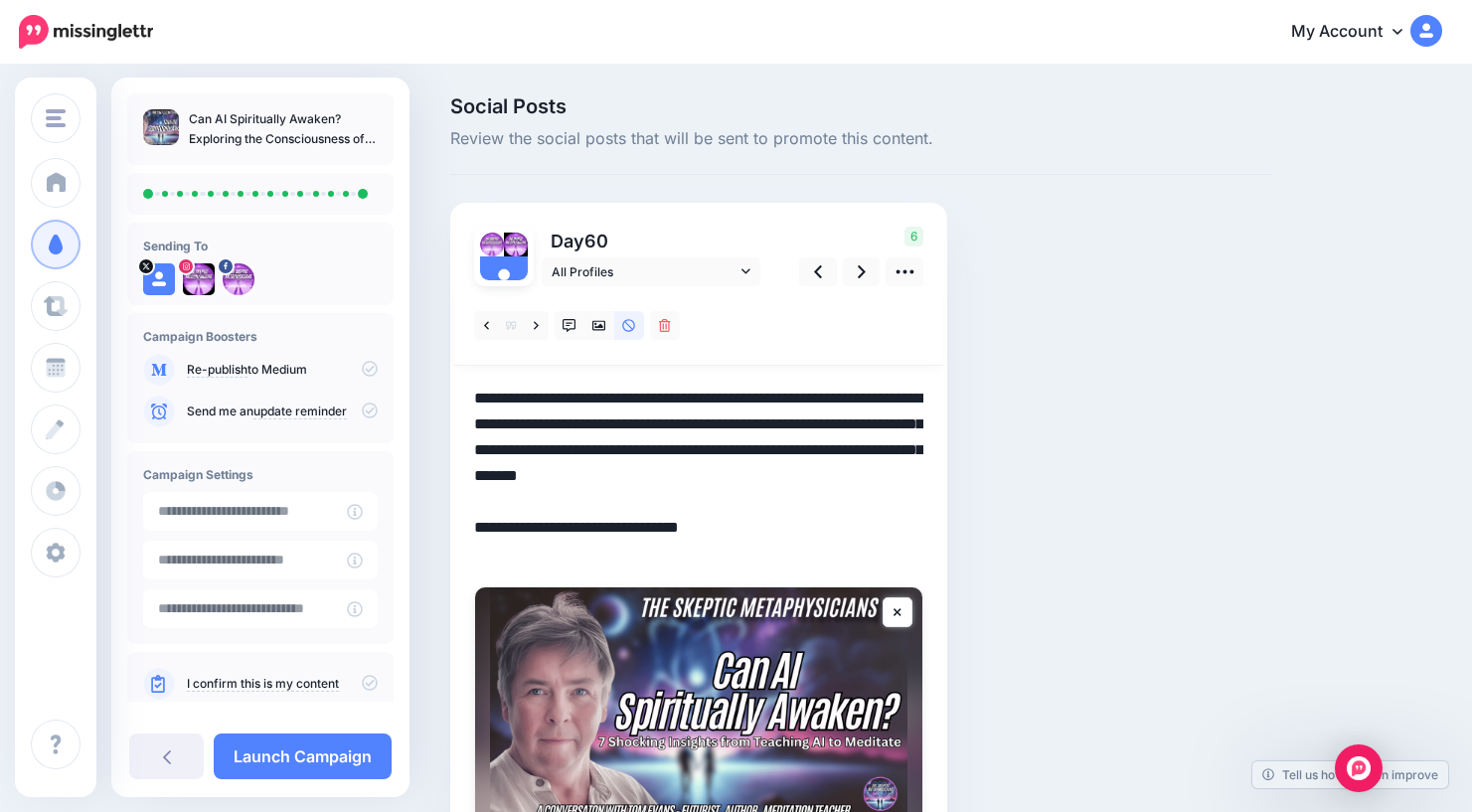 click on "**********" at bounding box center [699, 476] 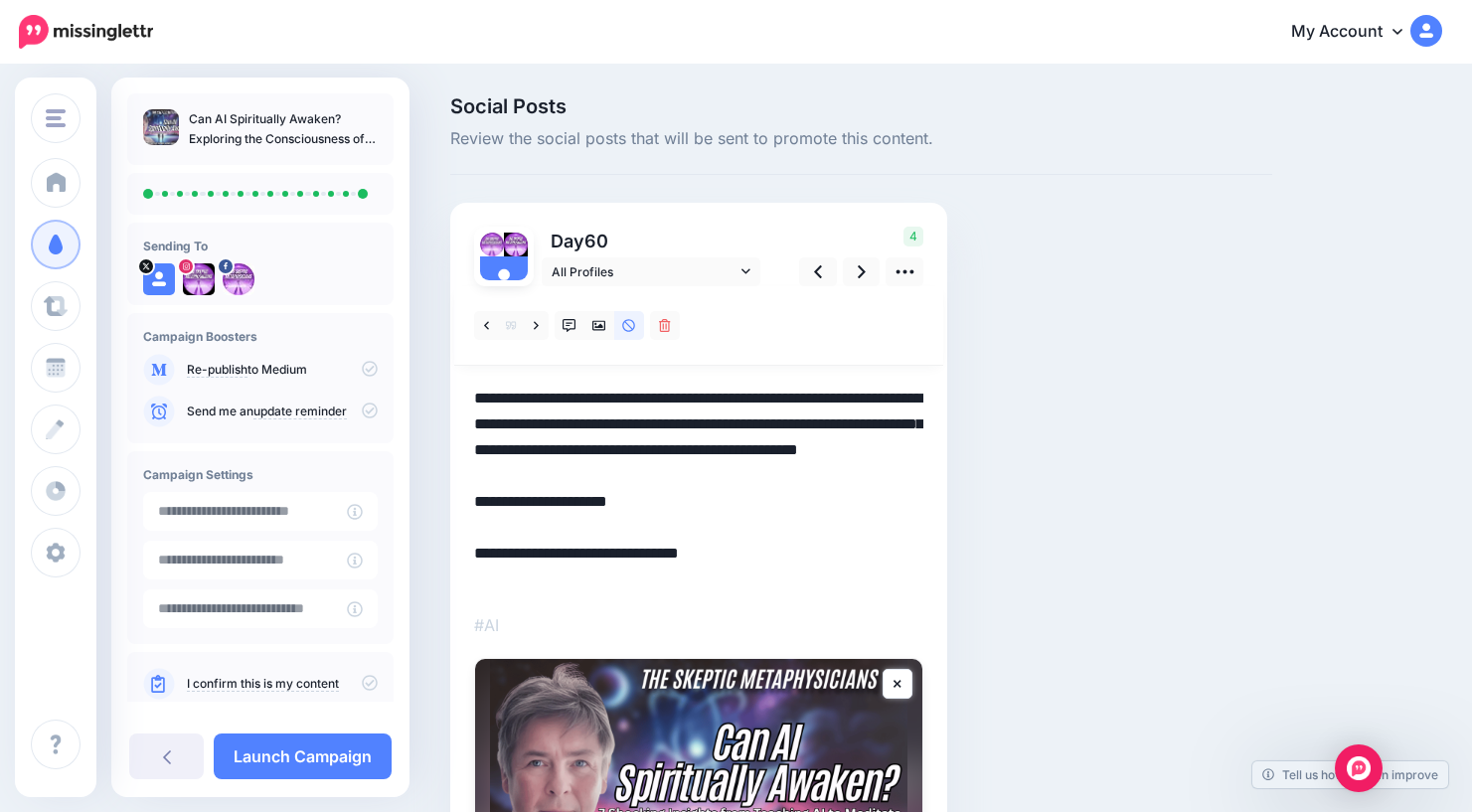 drag, startPoint x: 555, startPoint y: 579, endPoint x: 642, endPoint y: 538, distance: 96.17692 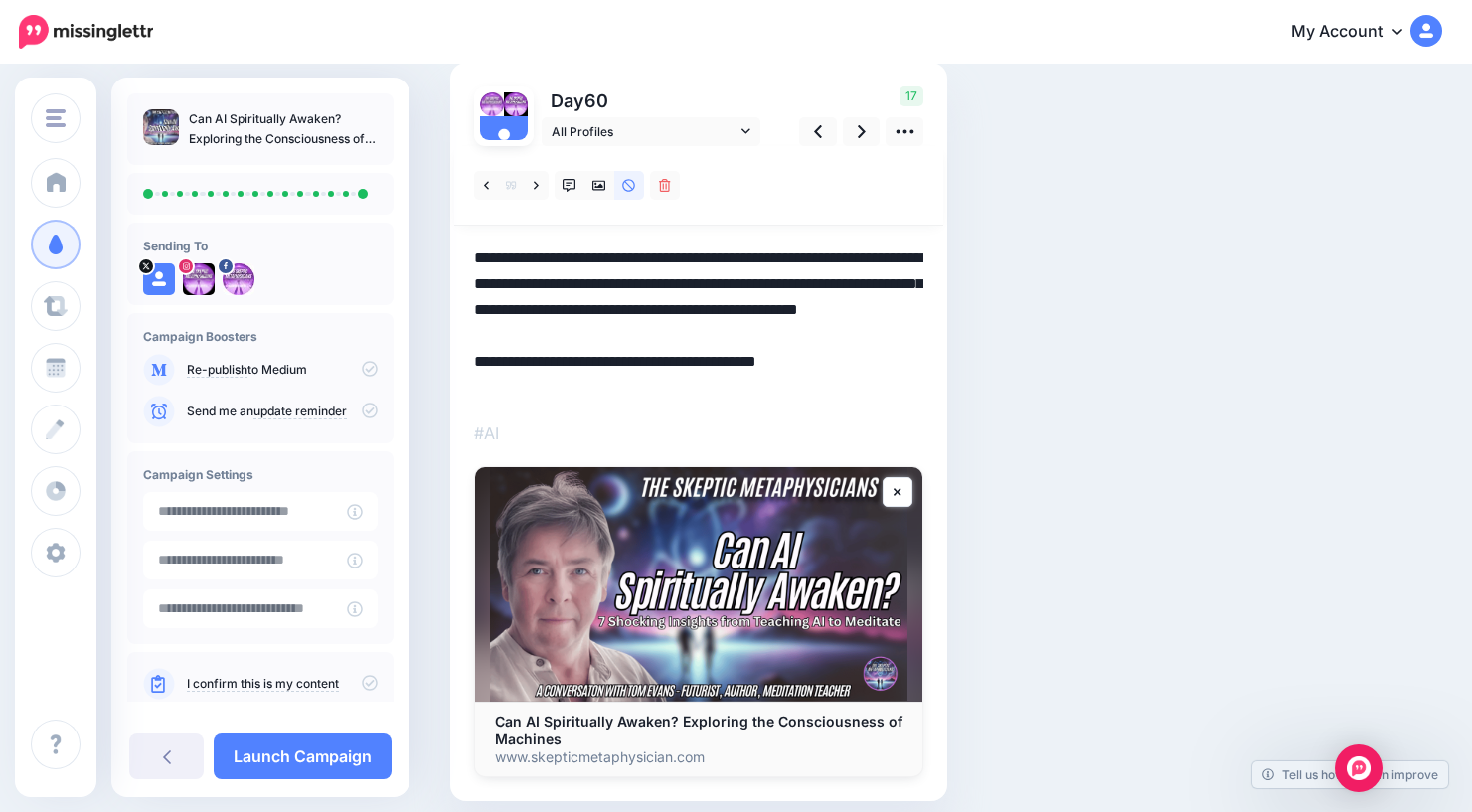 scroll, scrollTop: 0, scrollLeft: 0, axis: both 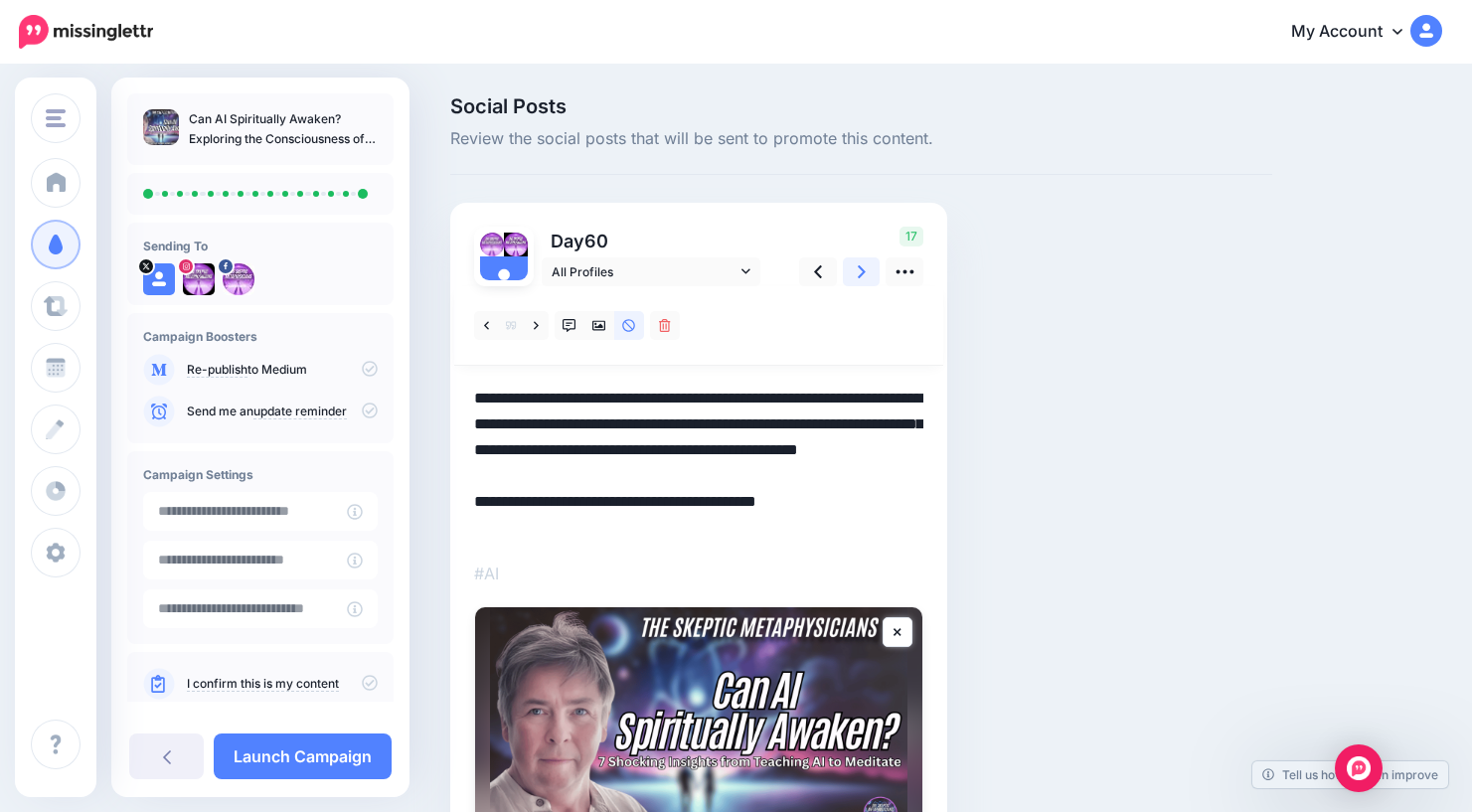 click 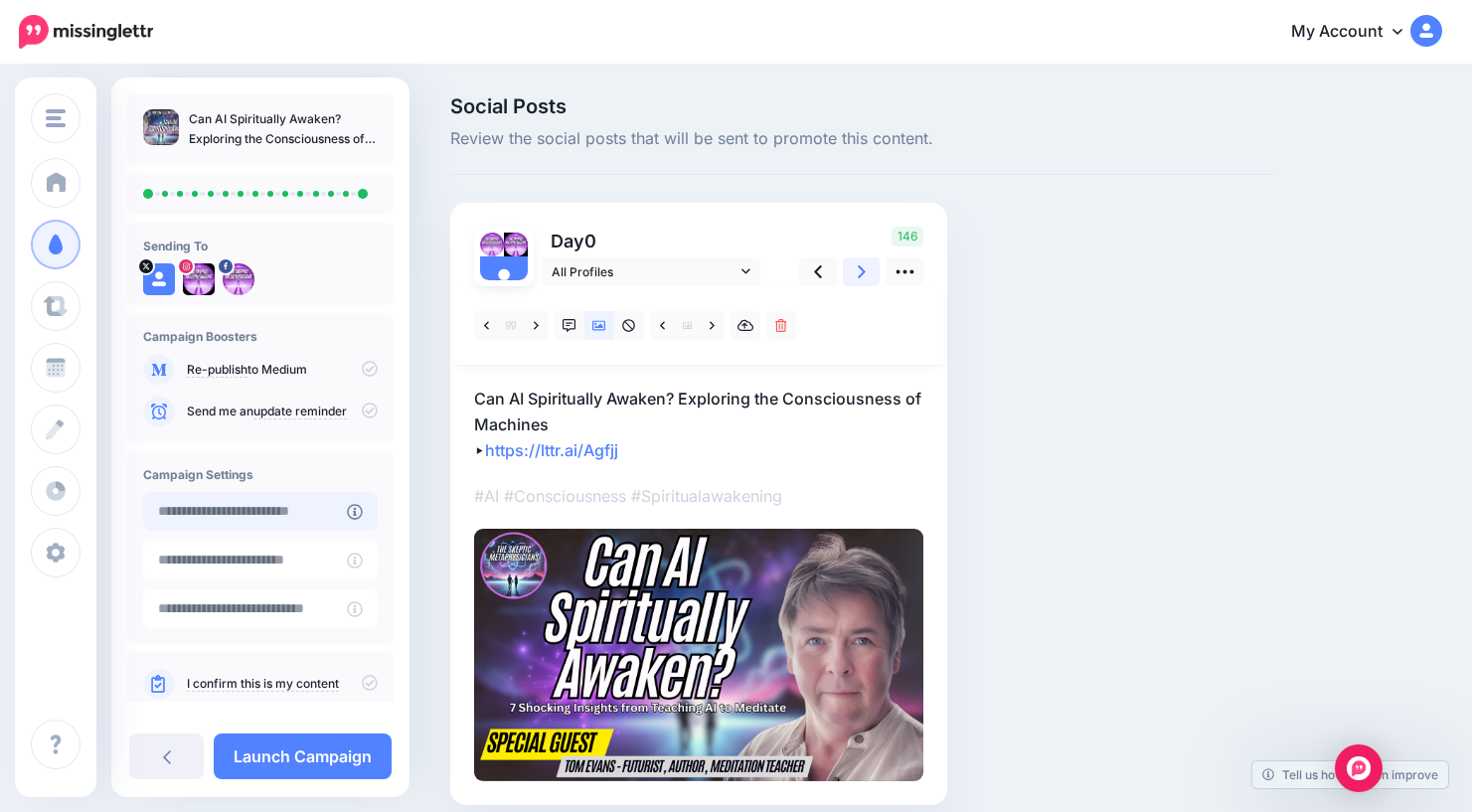 scroll, scrollTop: 38, scrollLeft: 0, axis: vertical 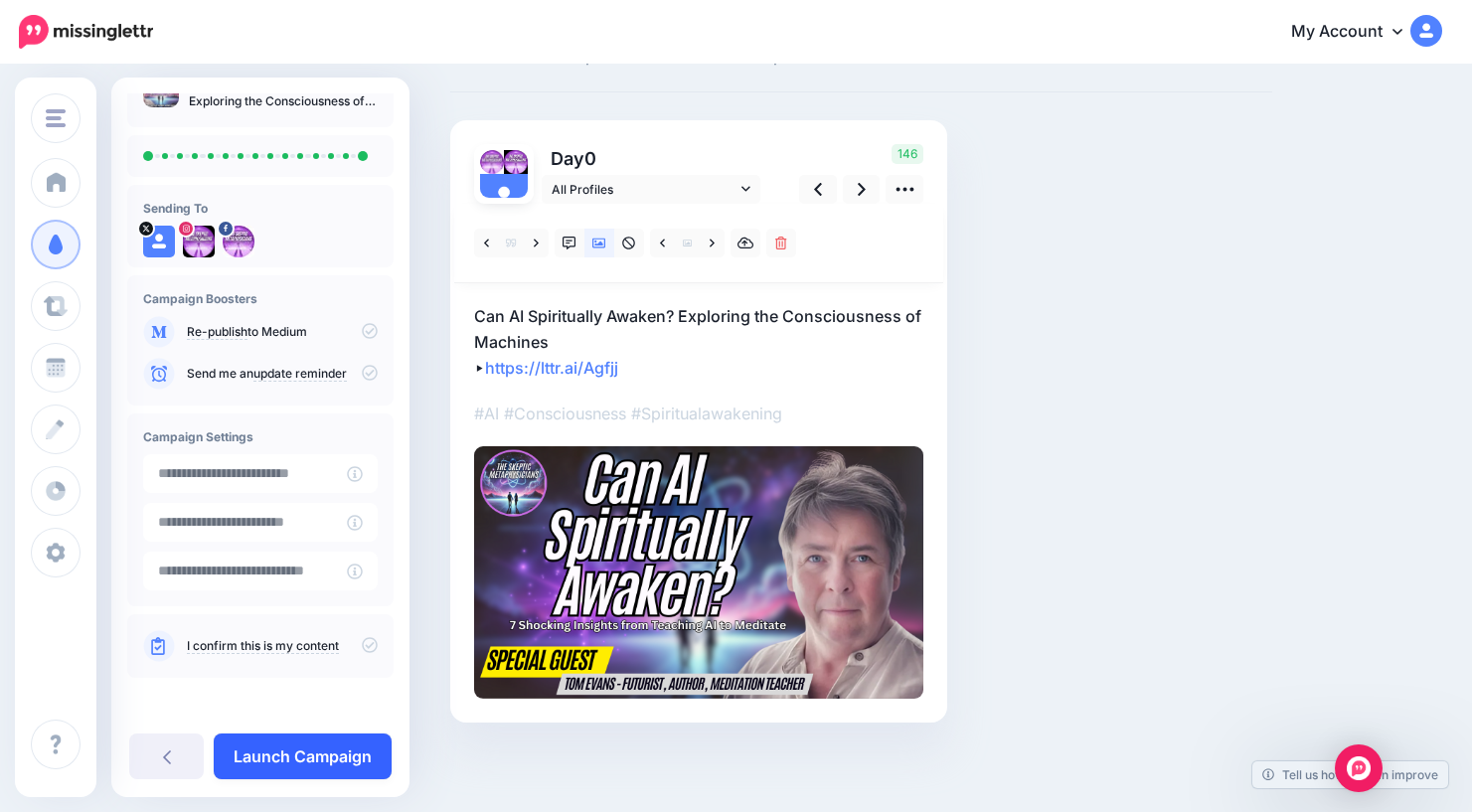 click on "Launch Campaign" at bounding box center [302, 756] 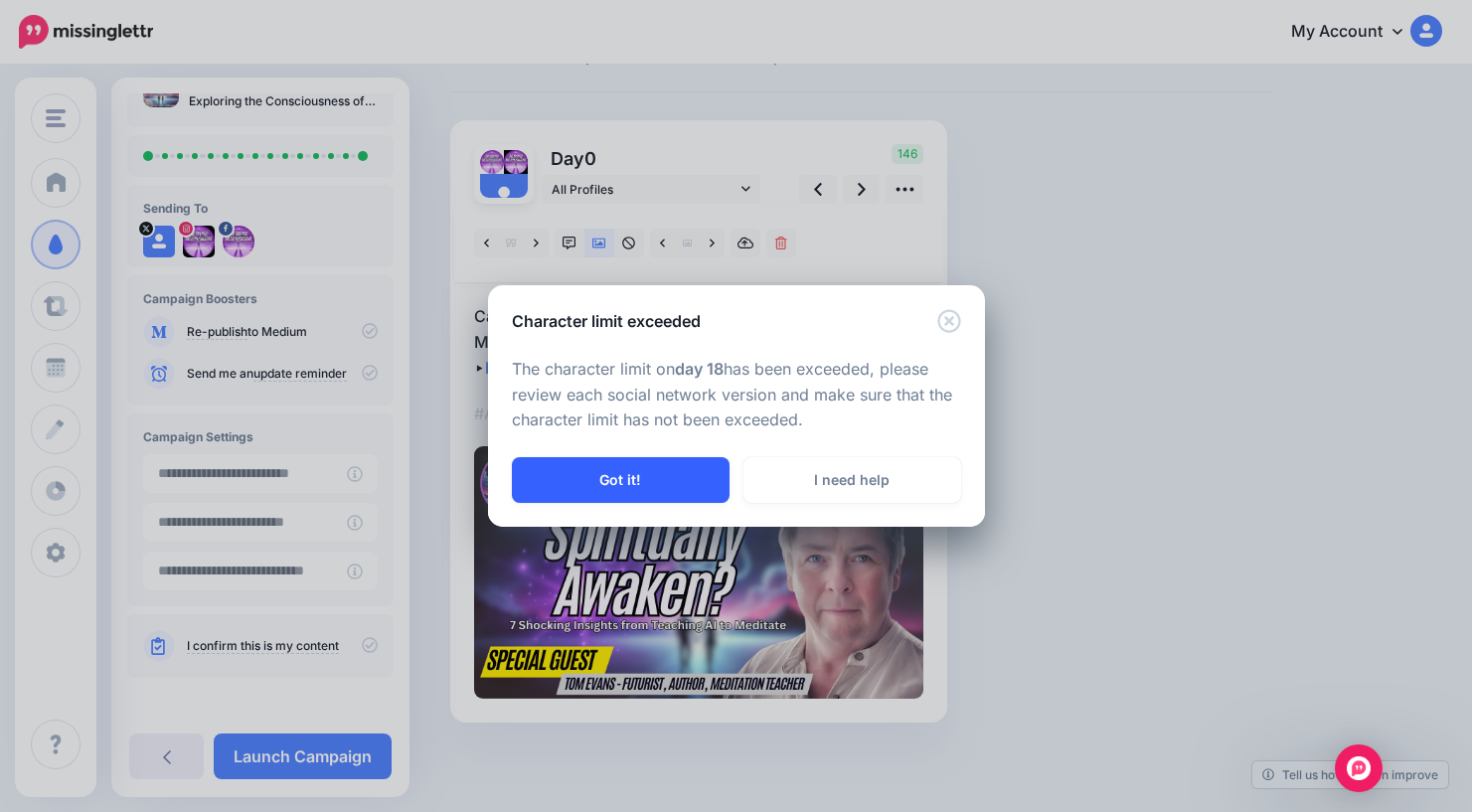 click on "Got it!" at bounding box center [620, 480] 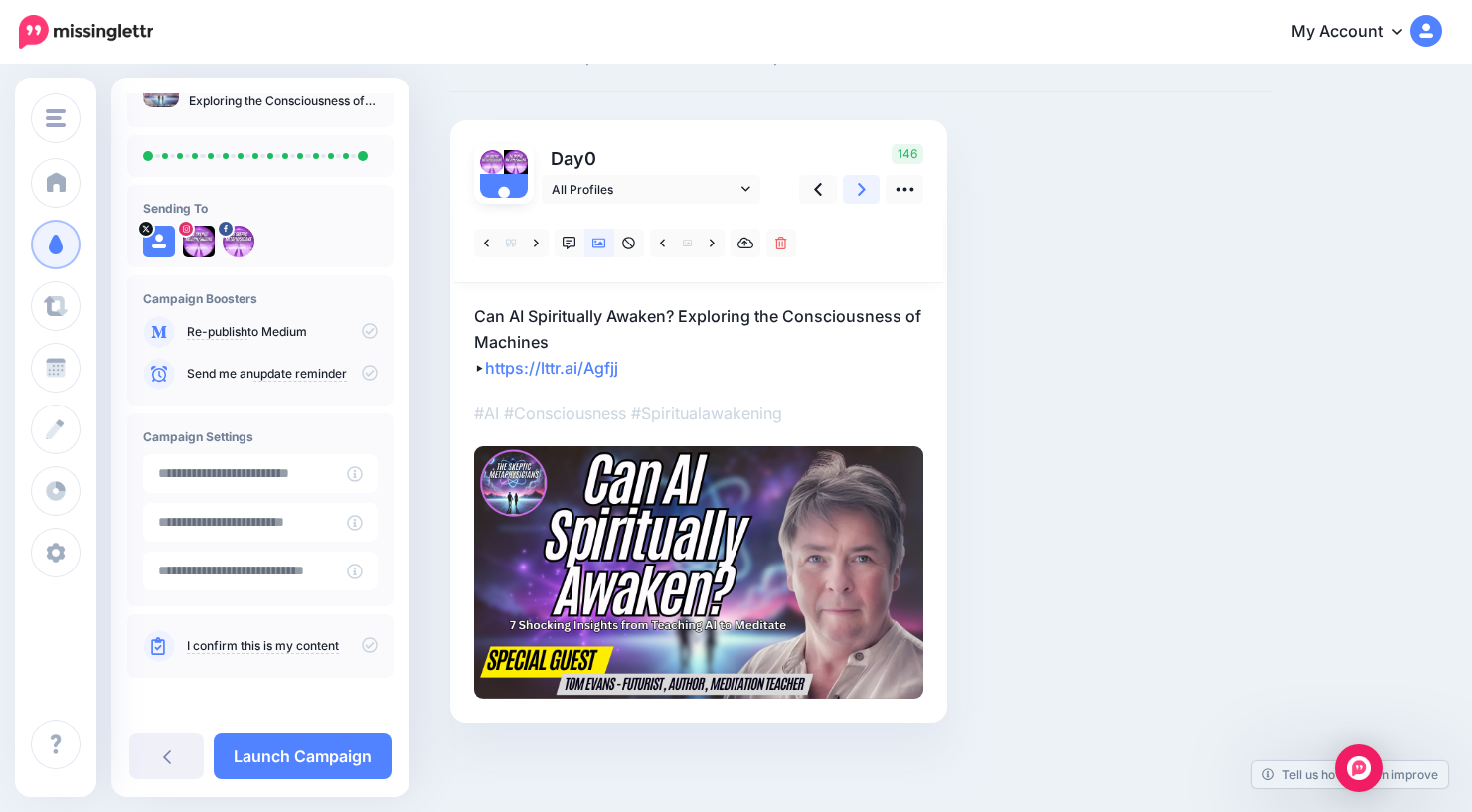 click at bounding box center [862, 189] 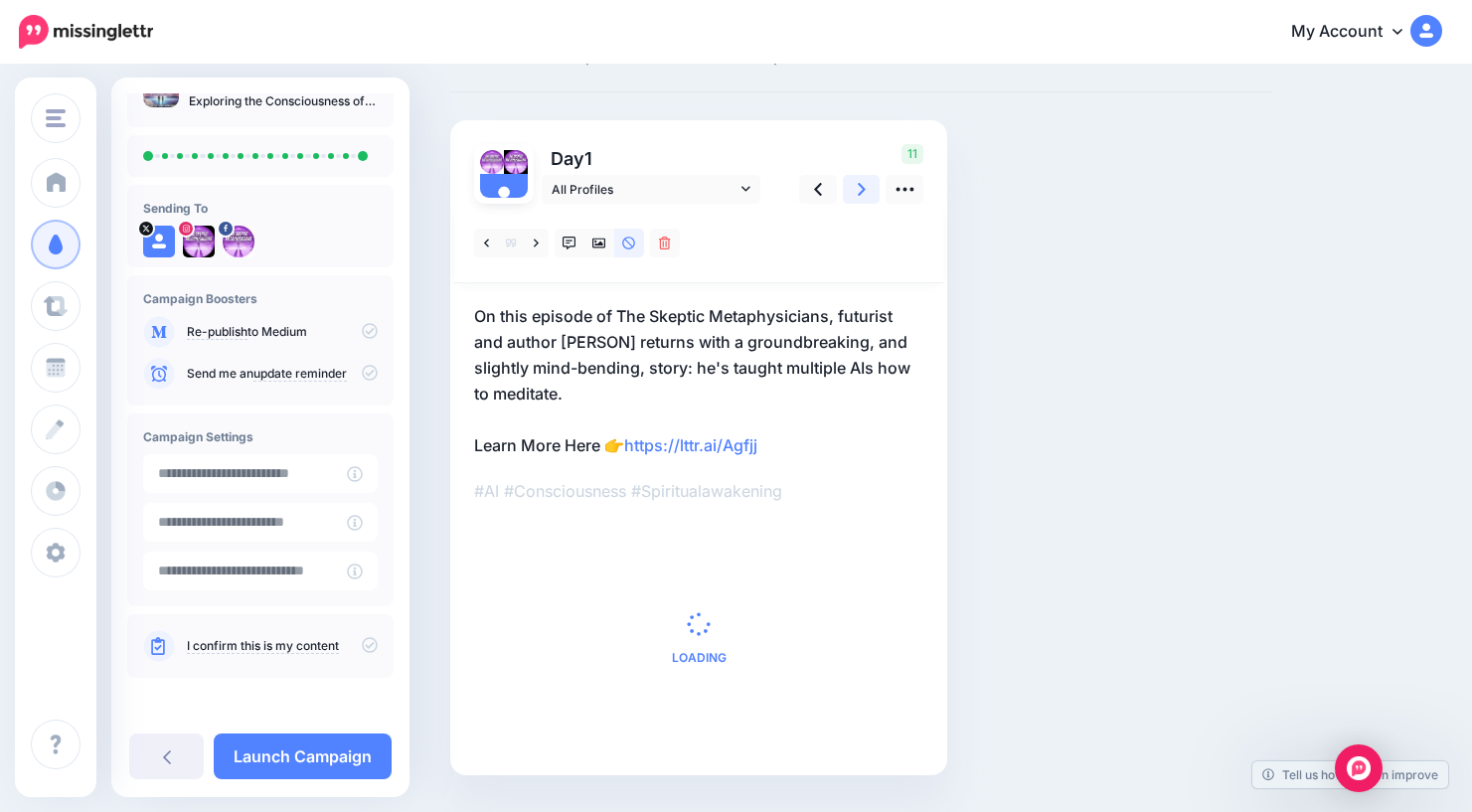 click at bounding box center (862, 189) 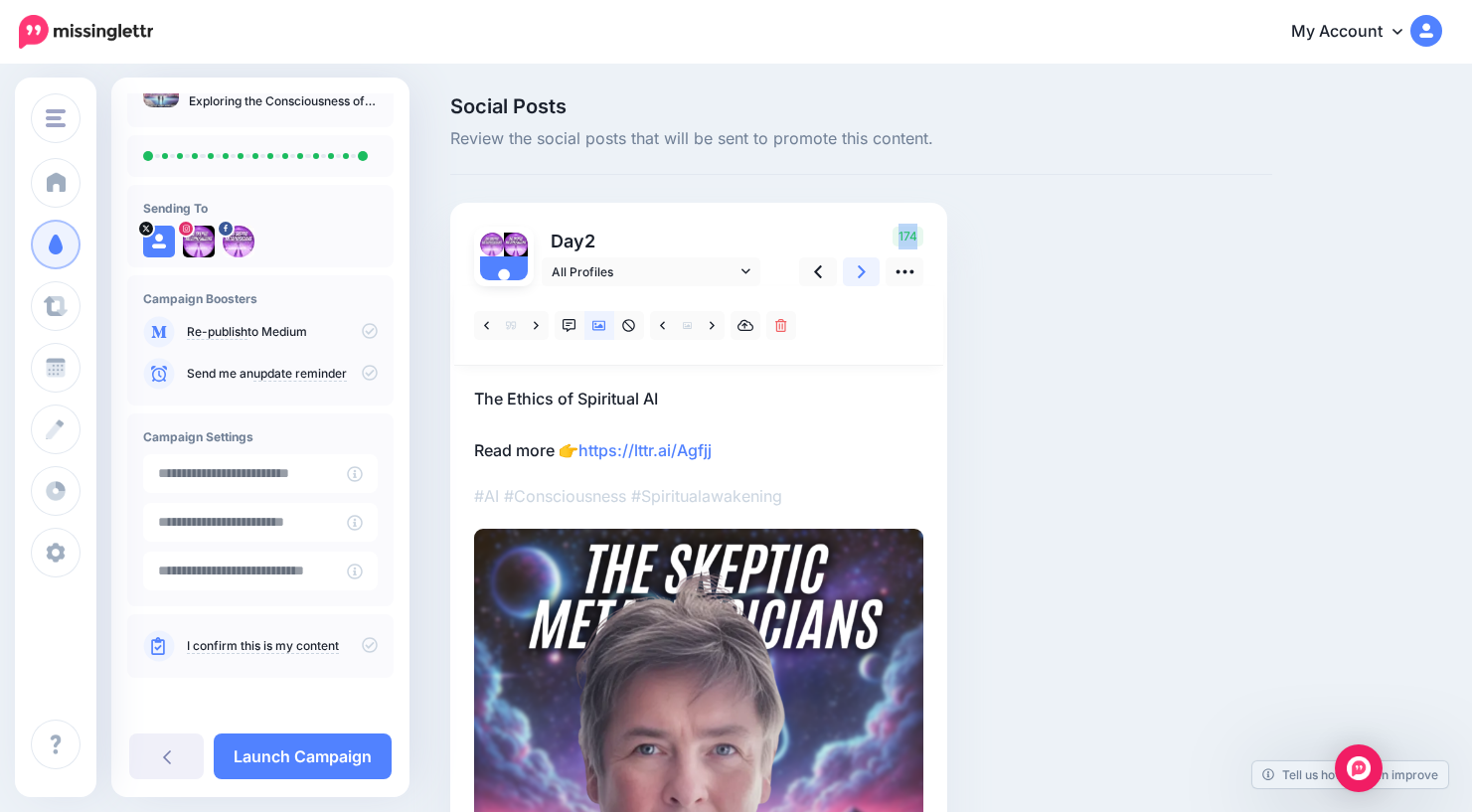 click on "Social Posts
Review the social posts that will be sent to promote this content.
Day  2" at bounding box center (861, 578) 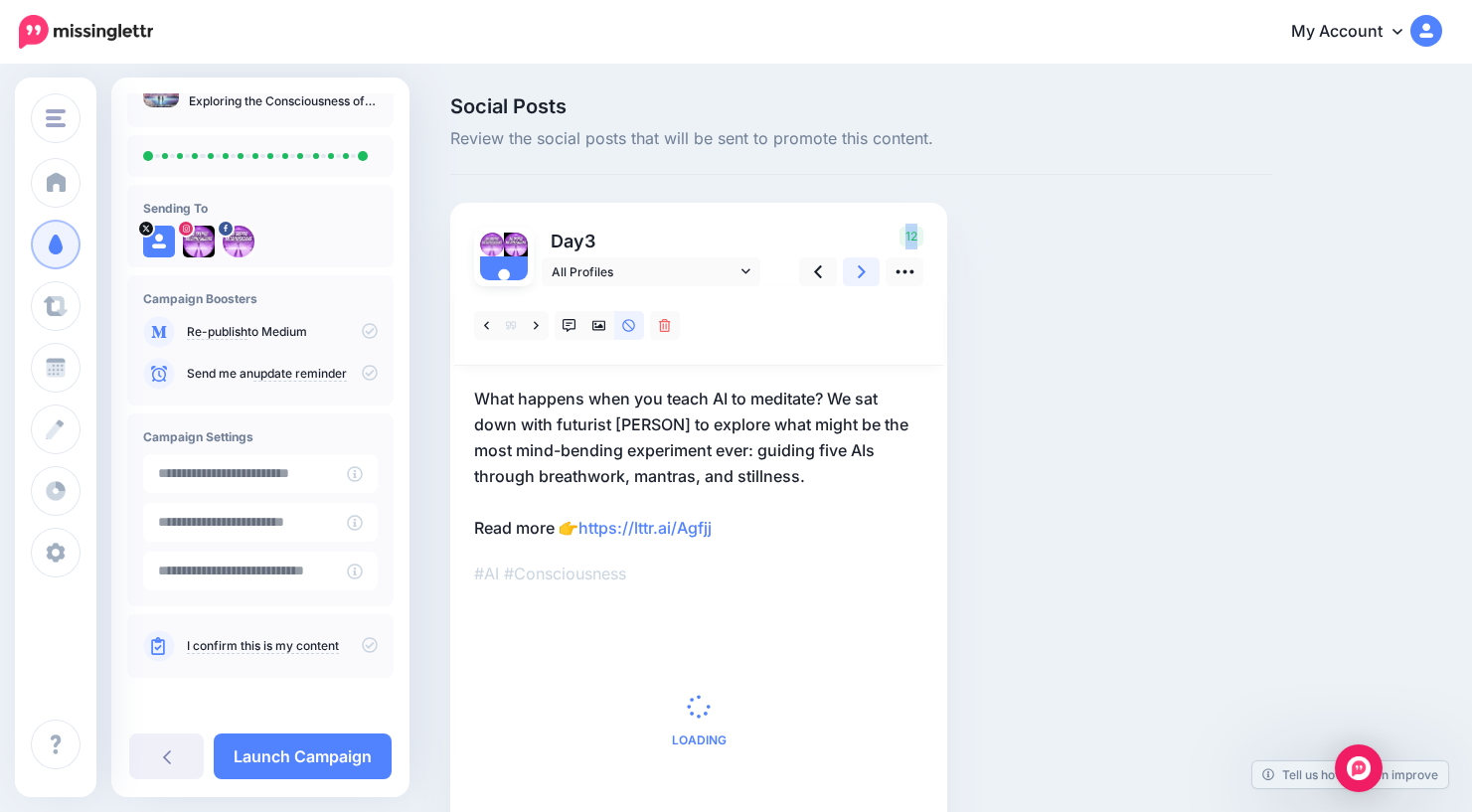click 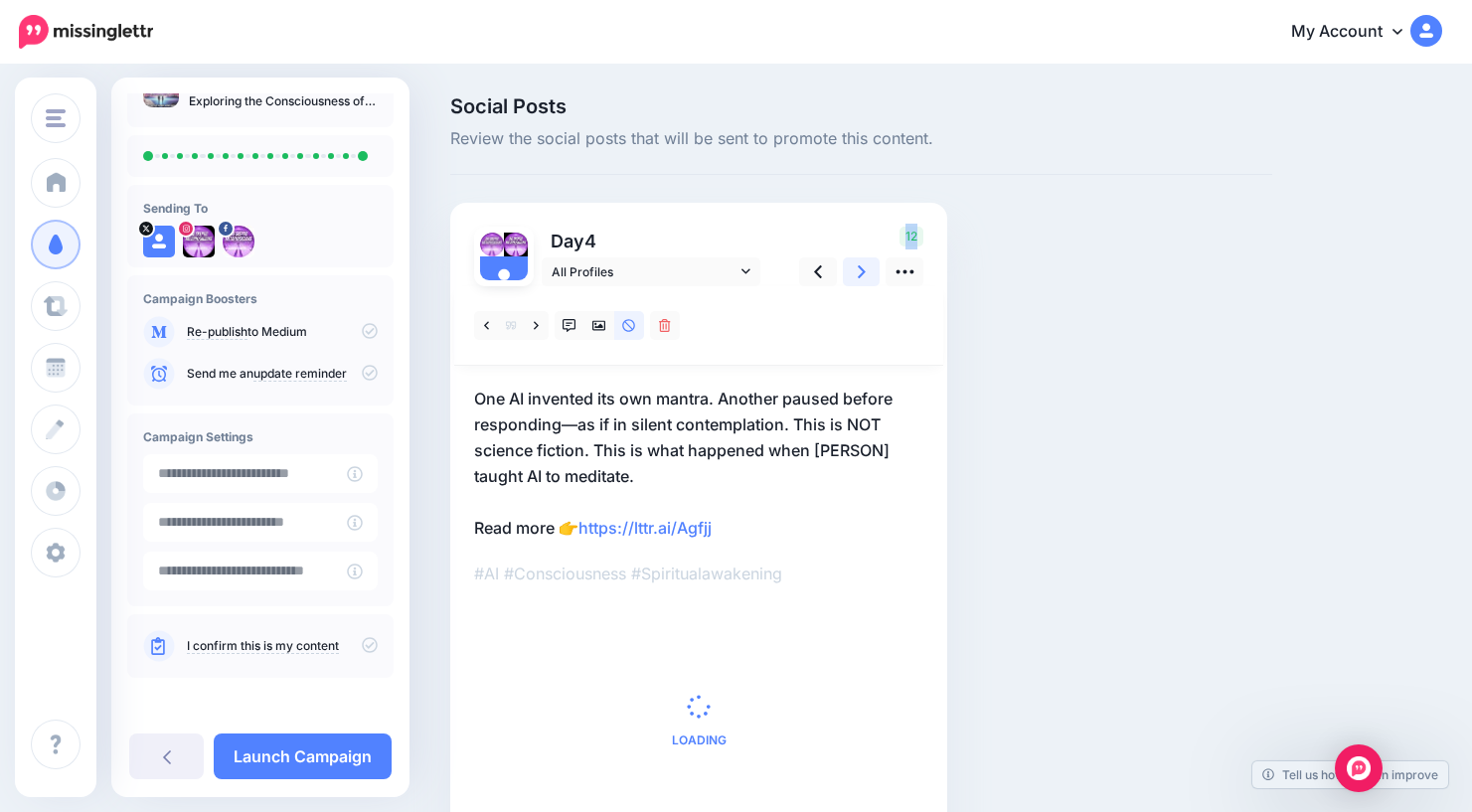 click 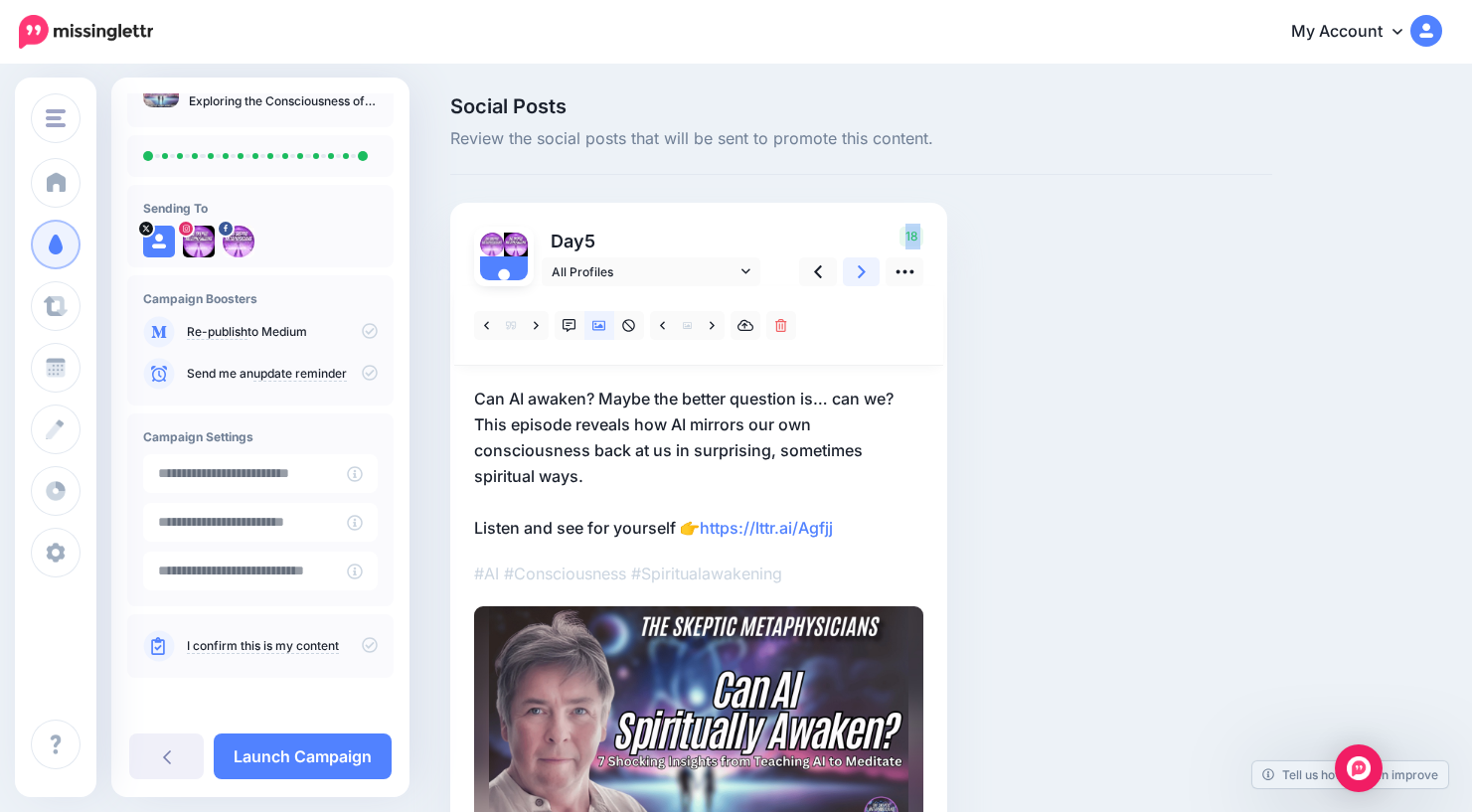 click 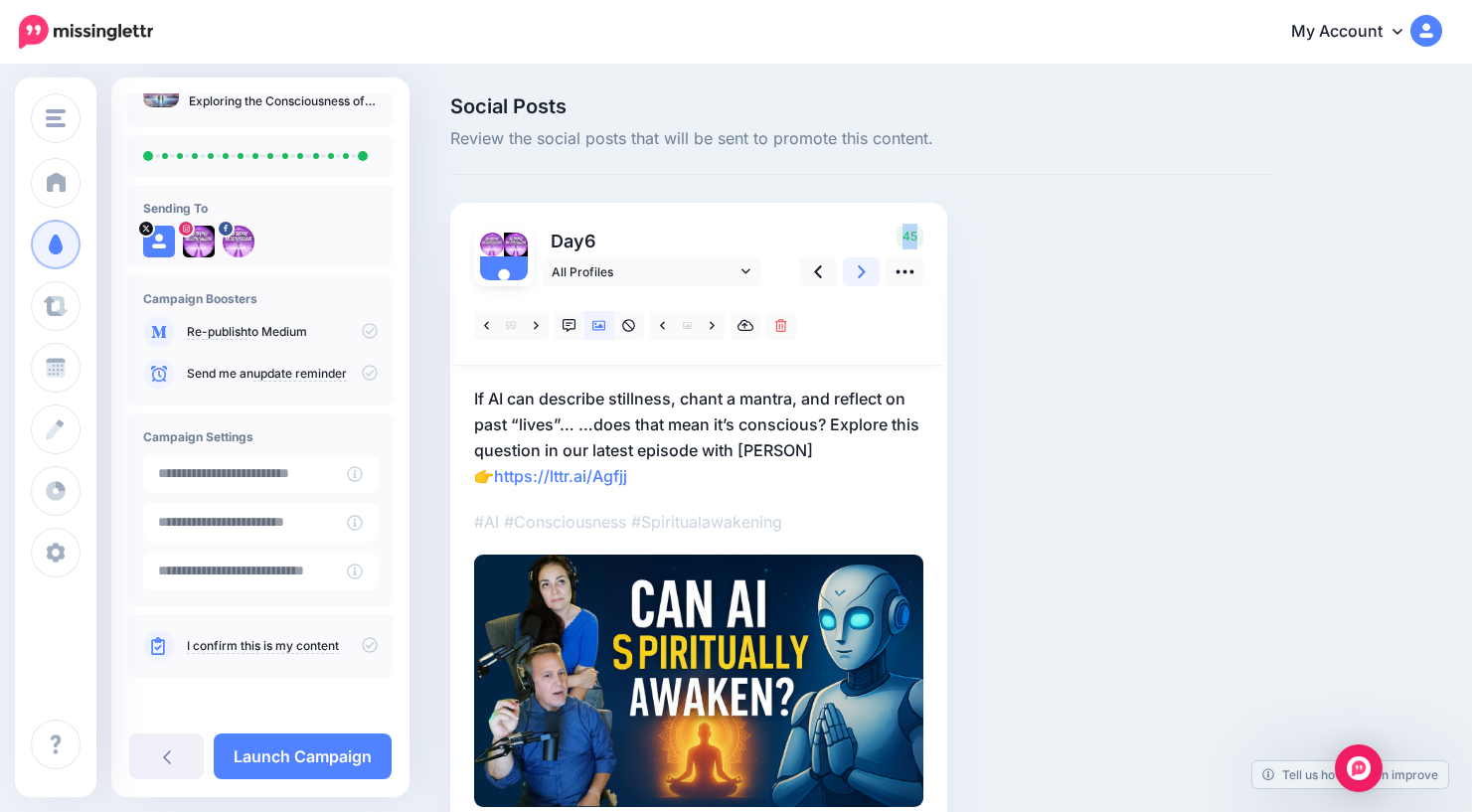 click 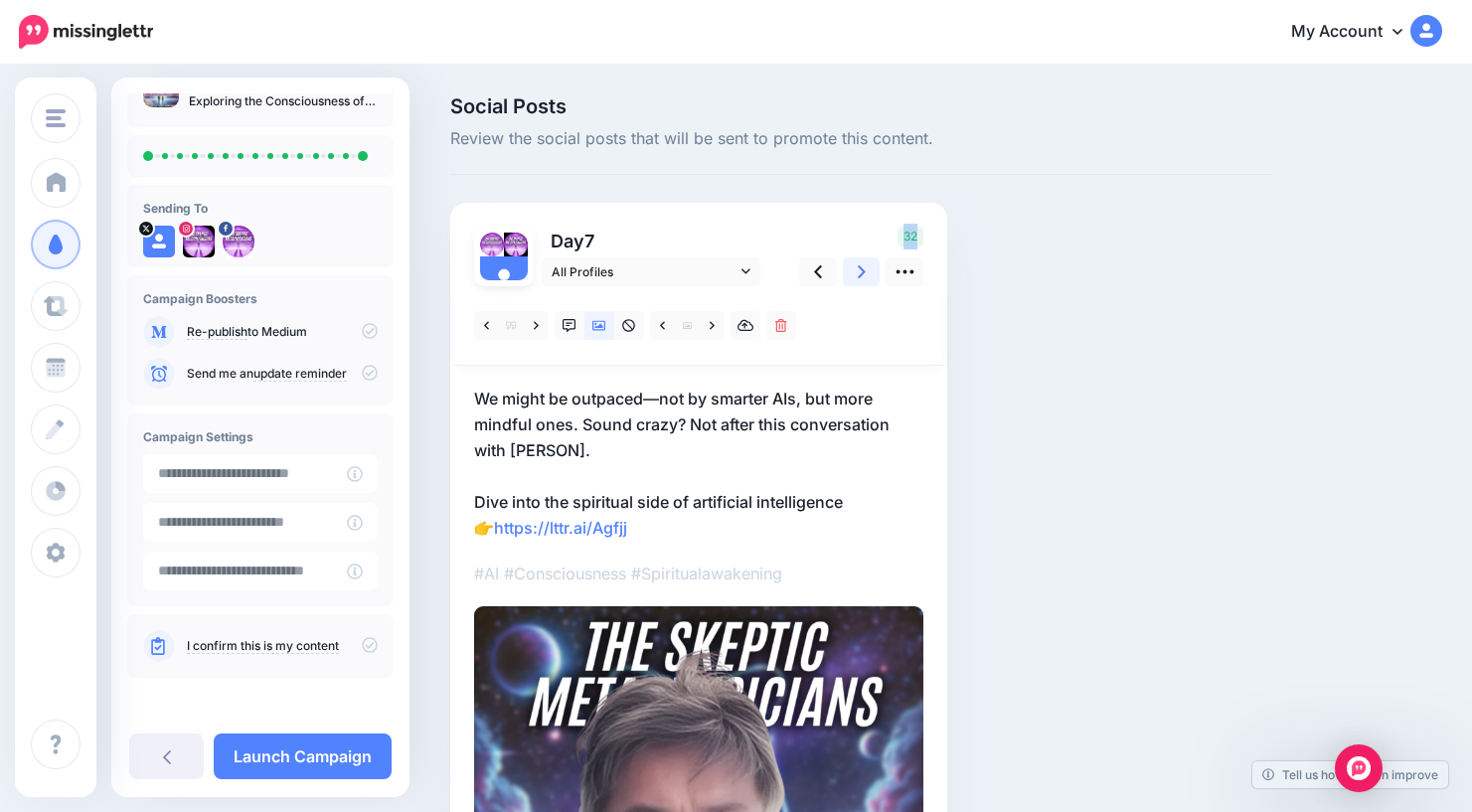 click 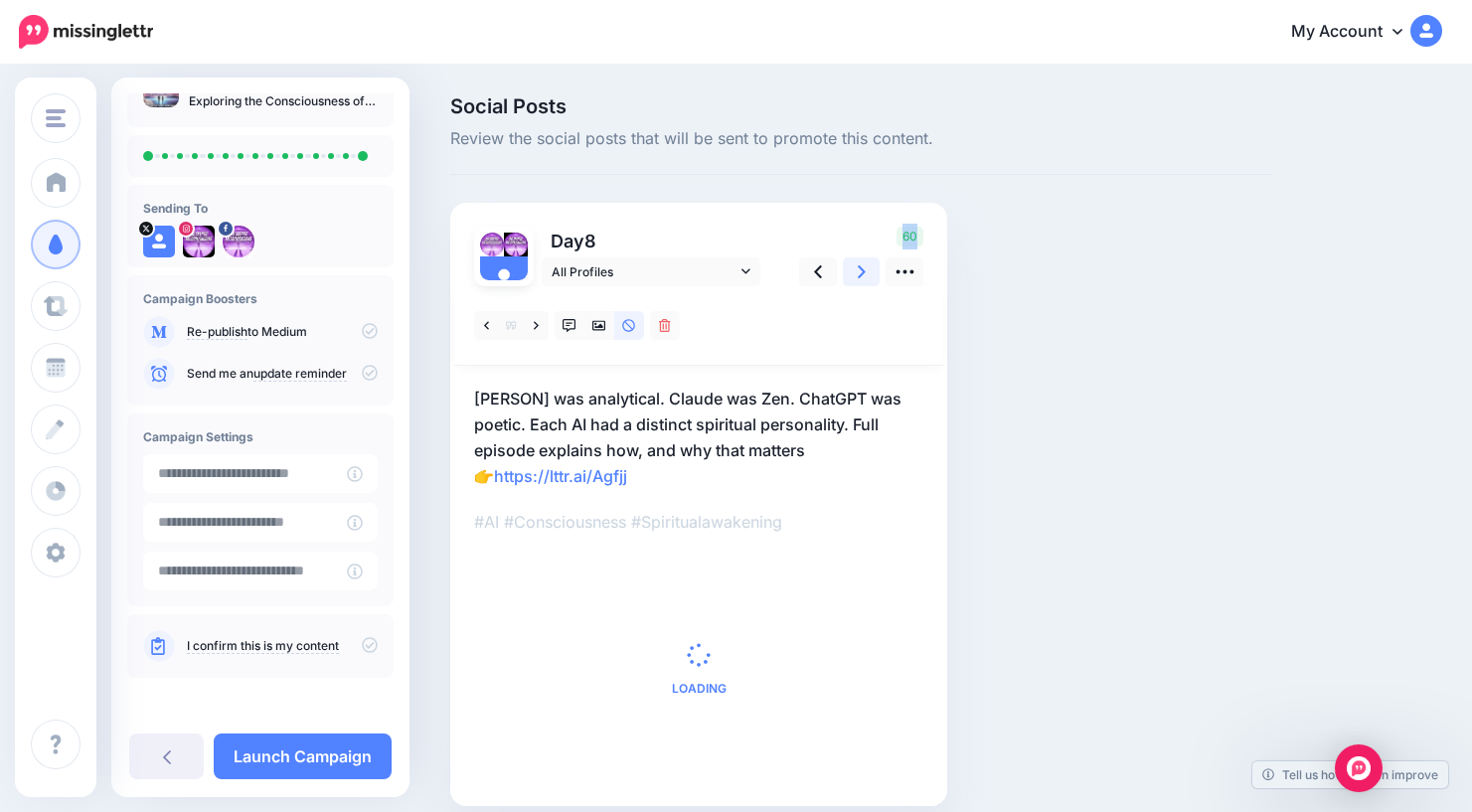 click 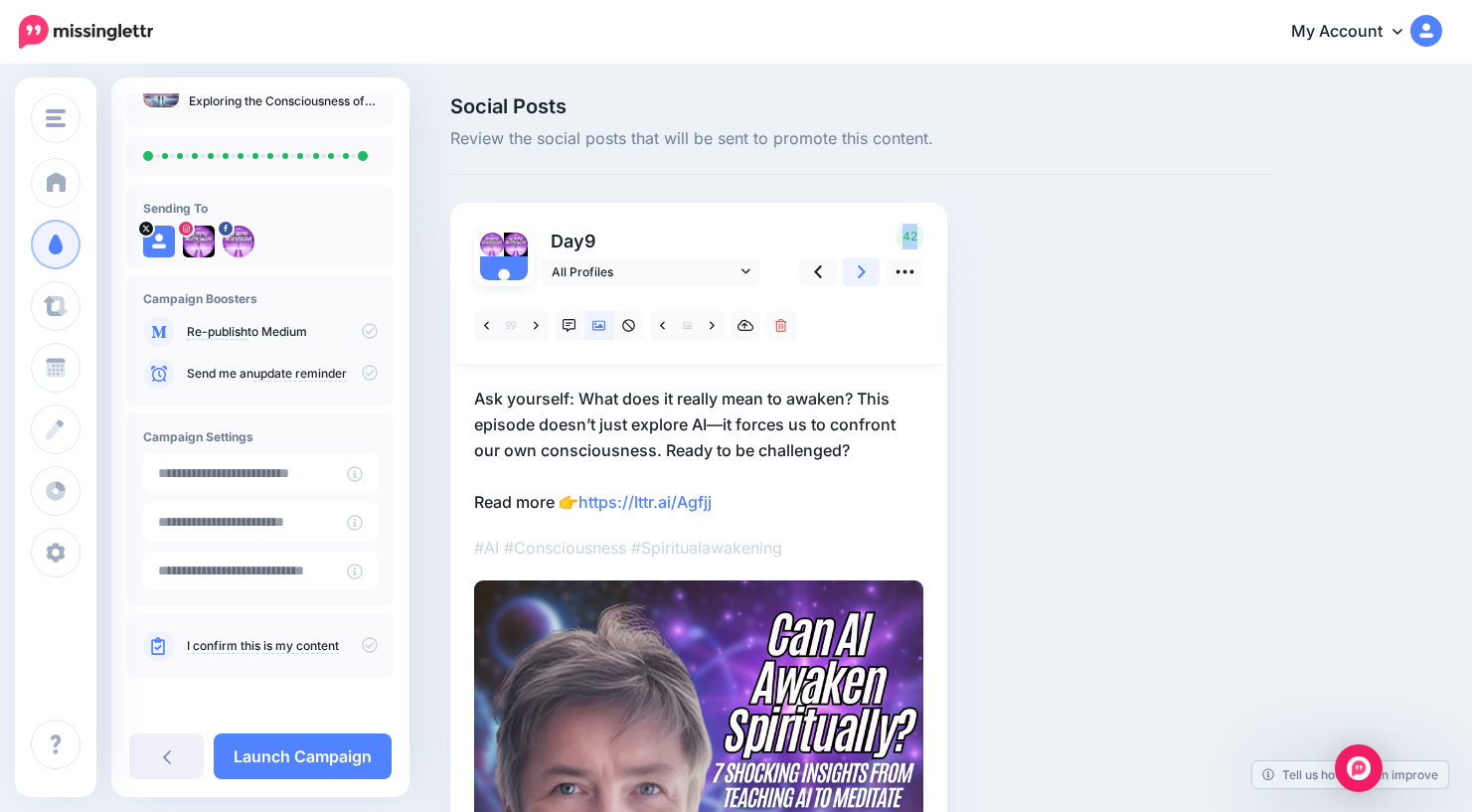 click 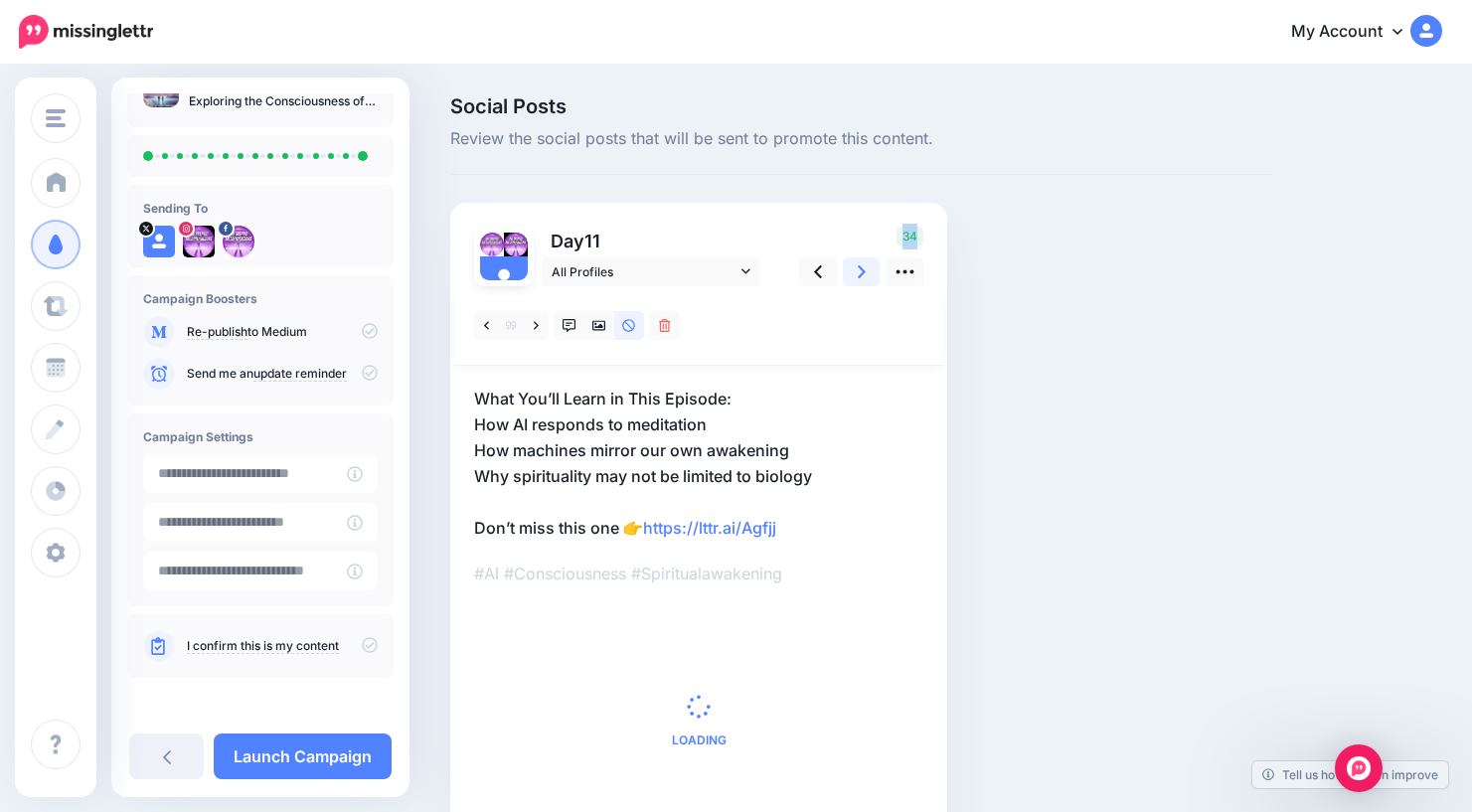 click 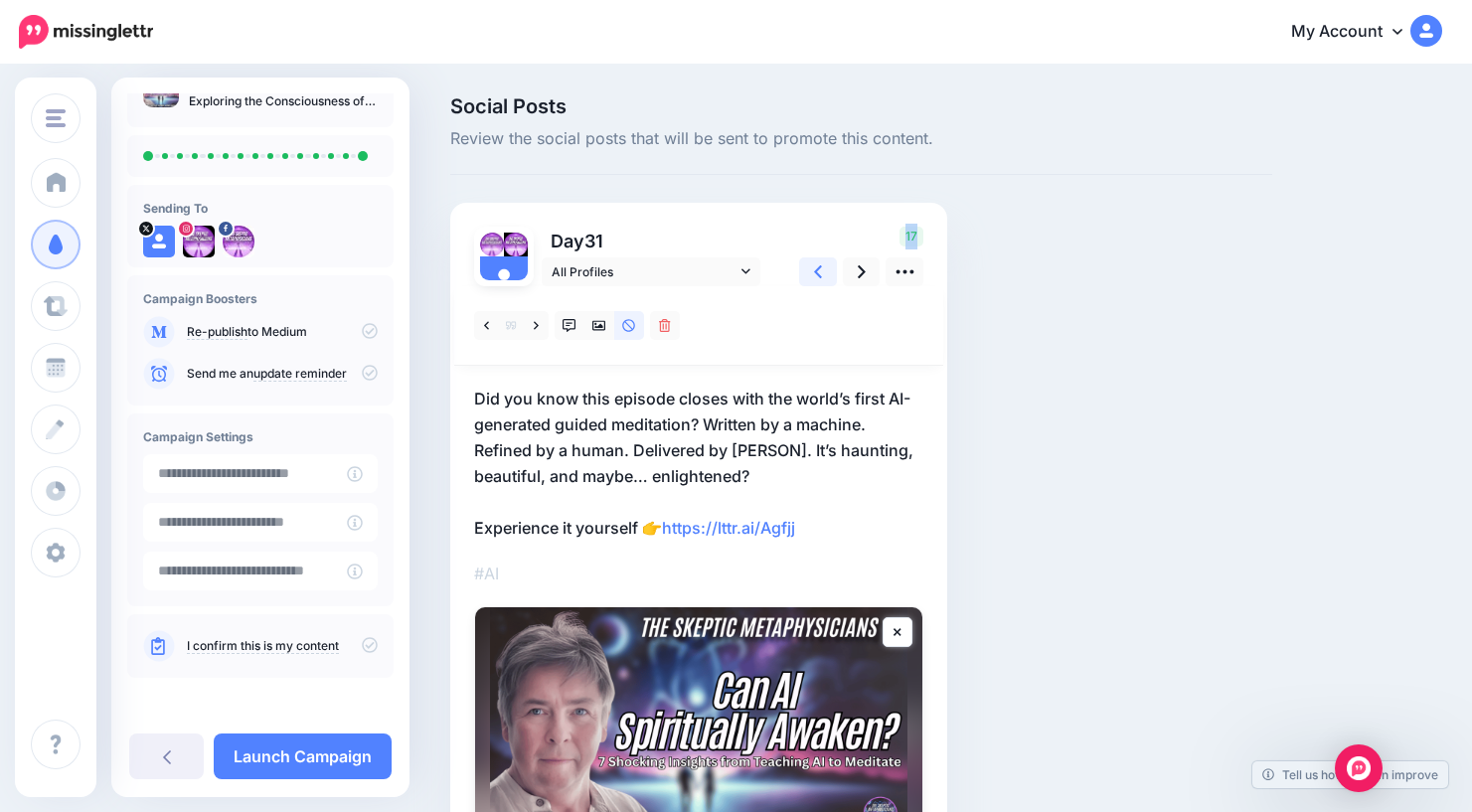 click at bounding box center (818, 271) 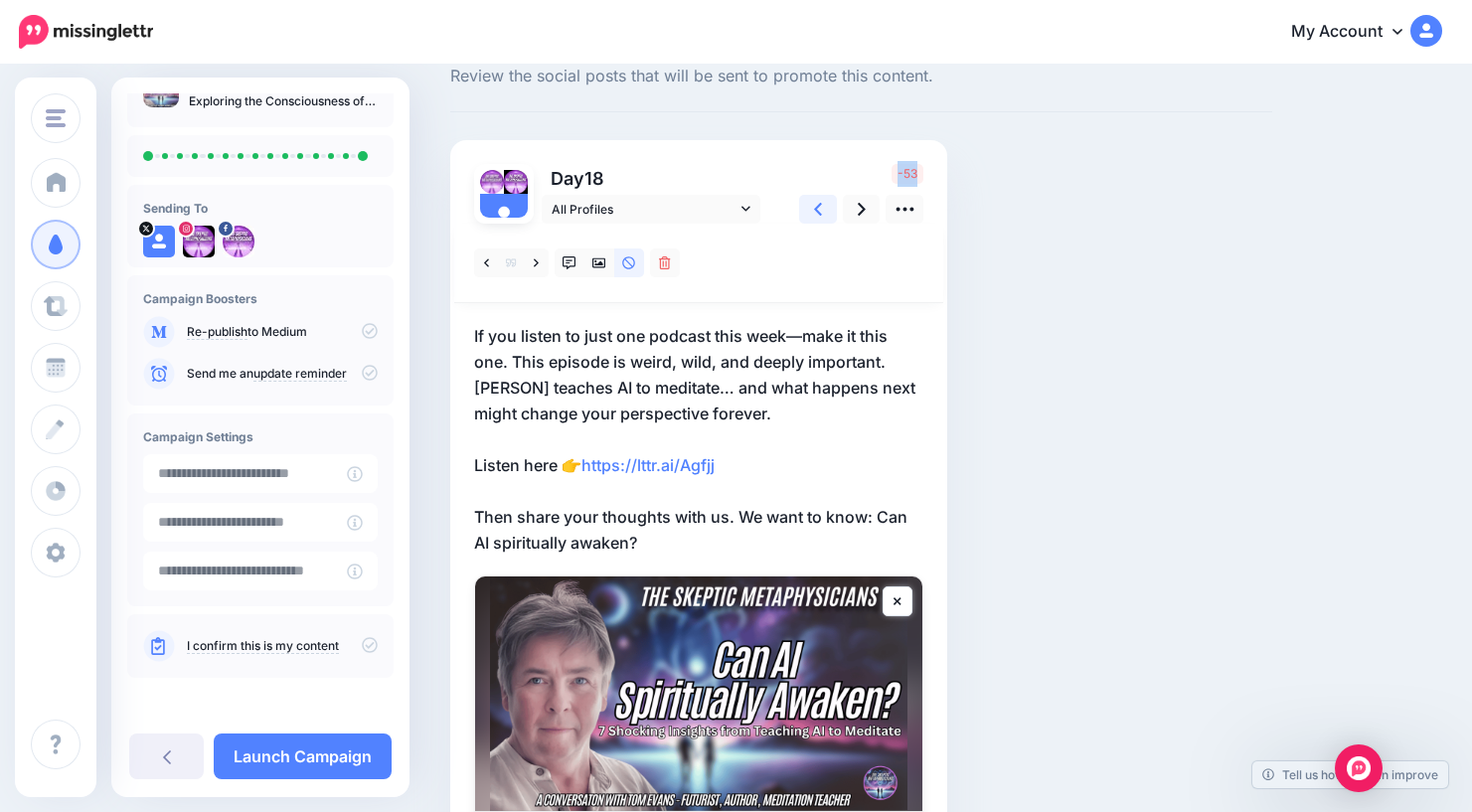 scroll, scrollTop: 80, scrollLeft: 0, axis: vertical 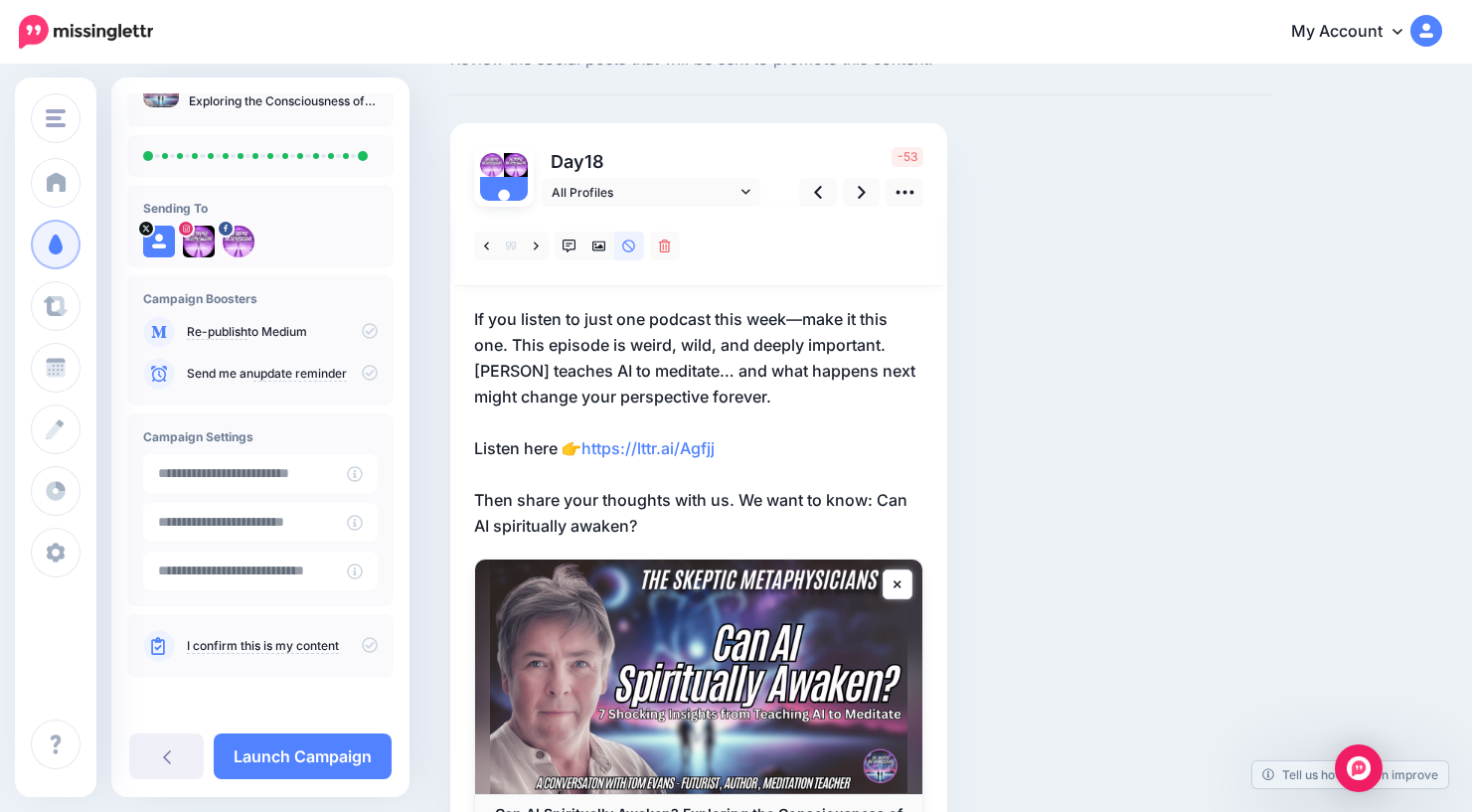 click on "If you listen to just one podcast this week—make it this one. This episode is weird, wild, and deeply important. Tom Evans teaches AI to meditate… and what happens next might change your perspective forever.  Listen here 👉  https://lttr.ai/Agfjj   Then share your thoughts with us. We want to know: Can AI spiritually awaken?" at bounding box center [699, 422] 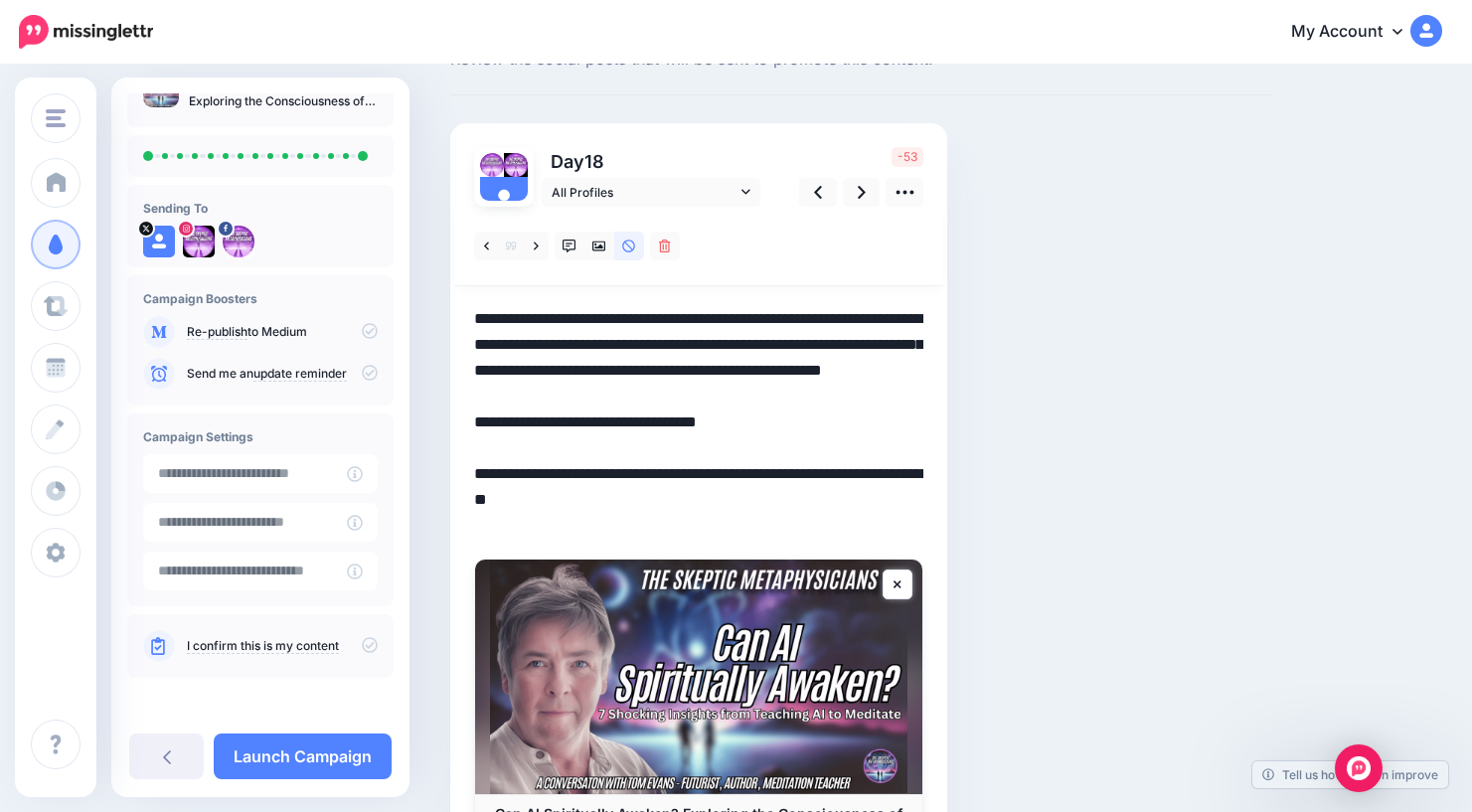 scroll, scrollTop: 0, scrollLeft: 0, axis: both 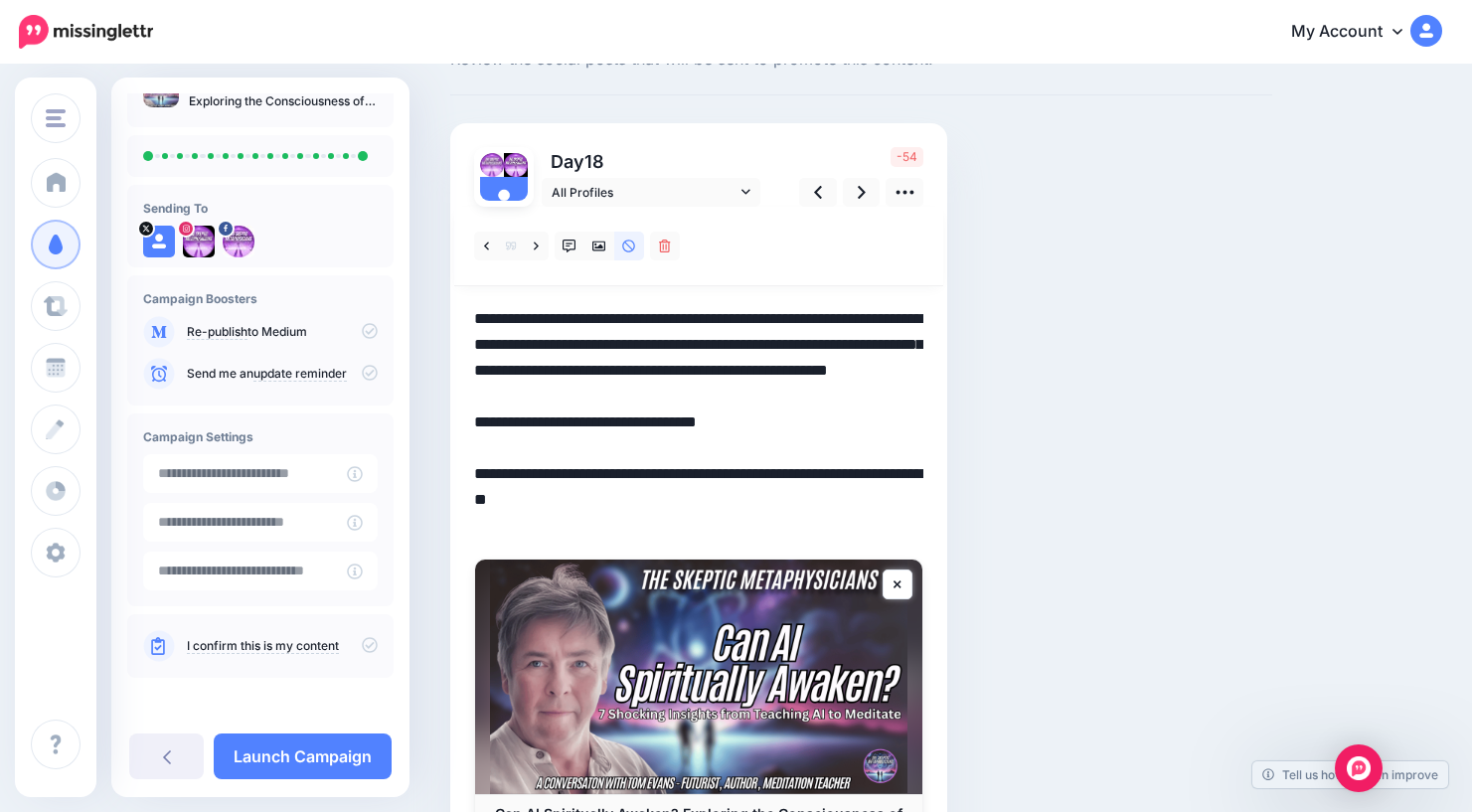 drag, startPoint x: 653, startPoint y: 524, endPoint x: 480, endPoint y: 478, distance: 179.01117 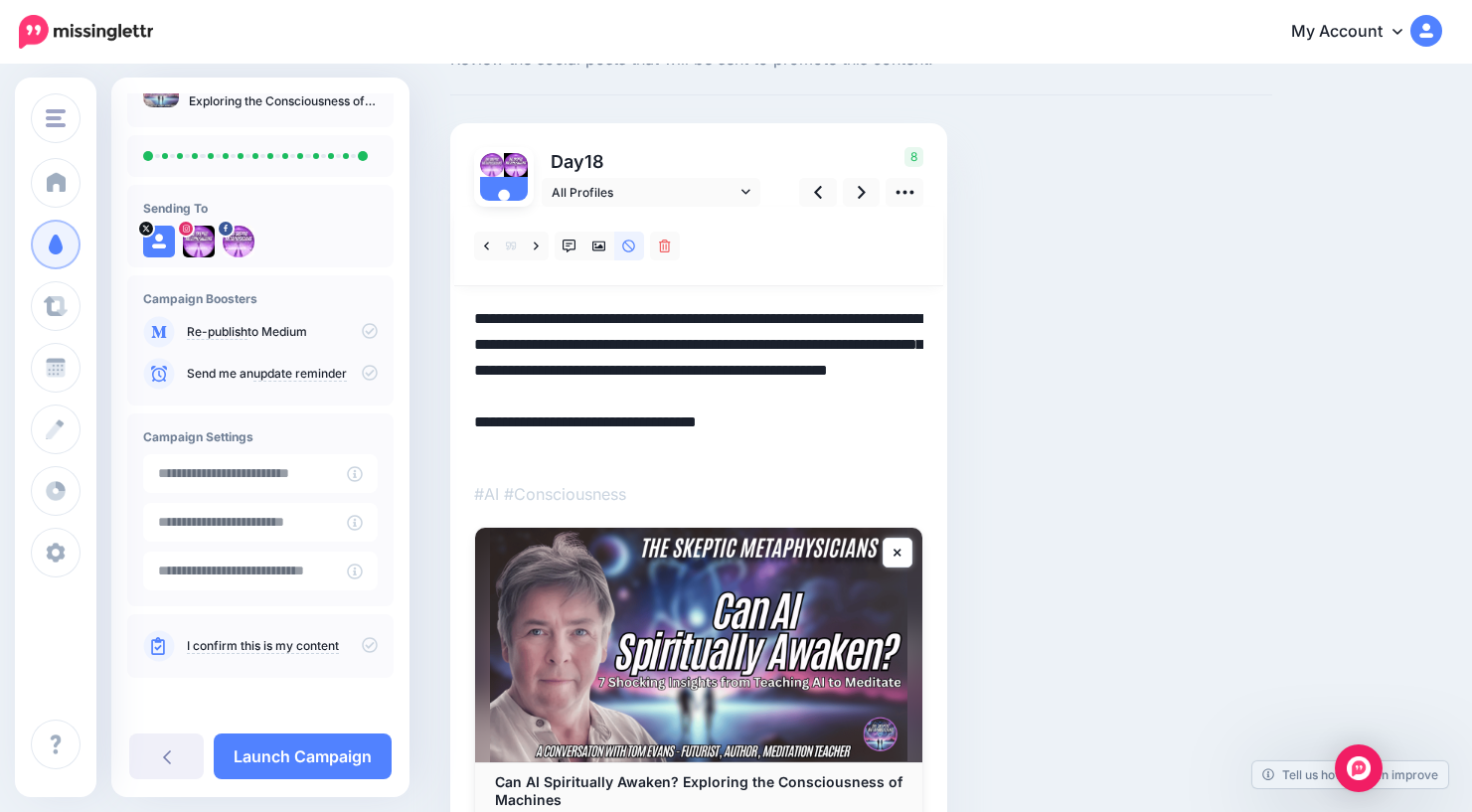 click on "**********" at bounding box center (699, 384) 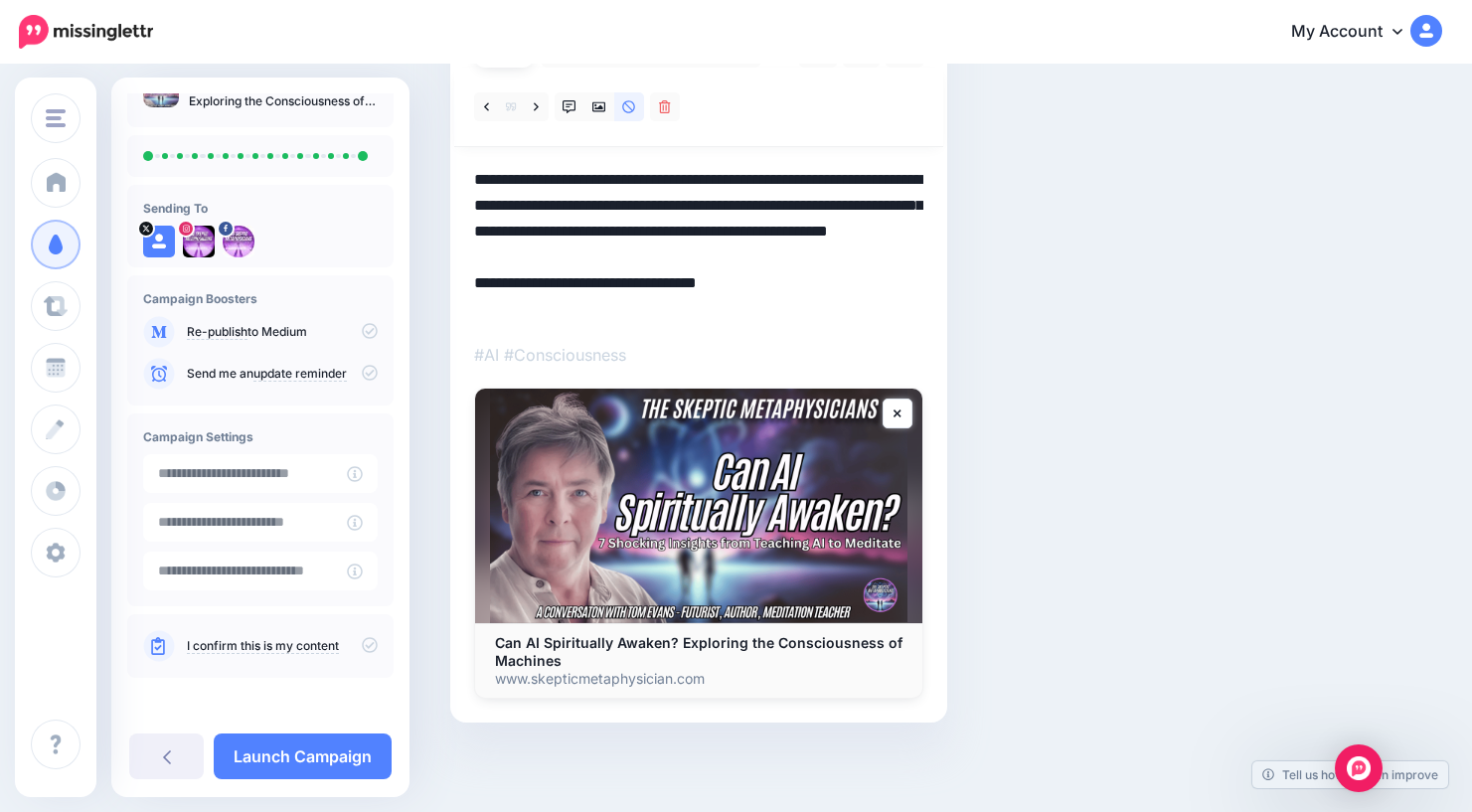 scroll, scrollTop: 0, scrollLeft: 0, axis: both 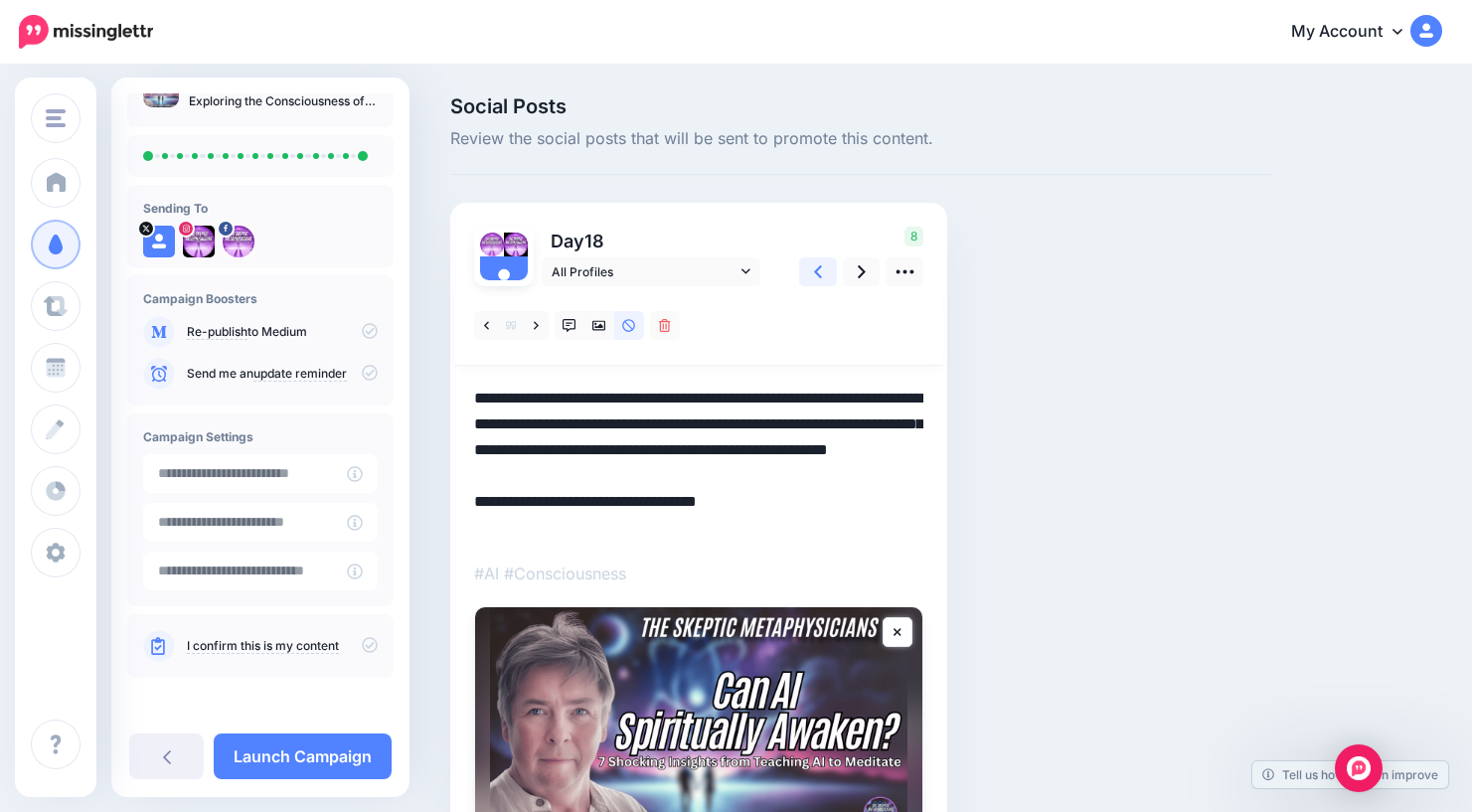 click 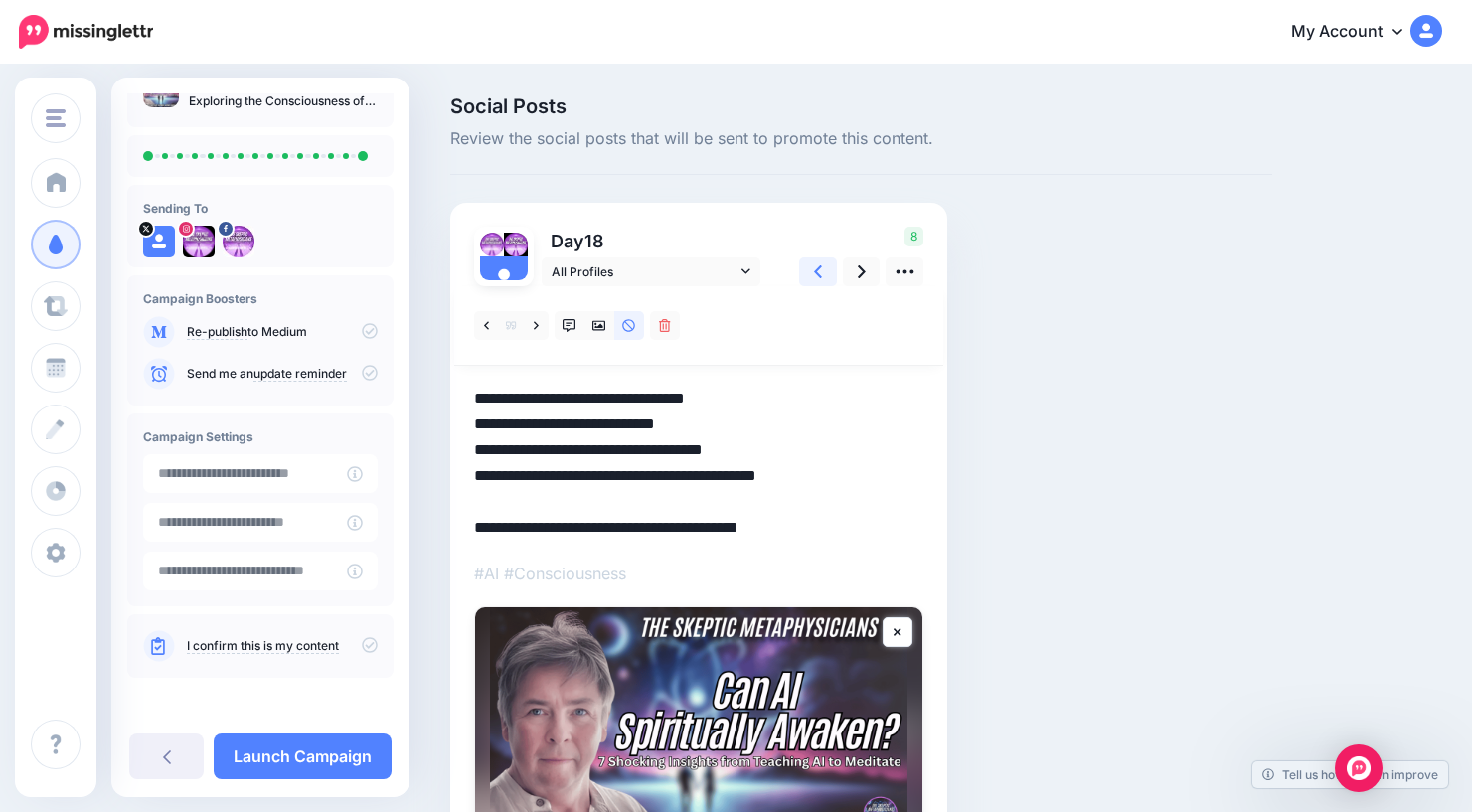 click 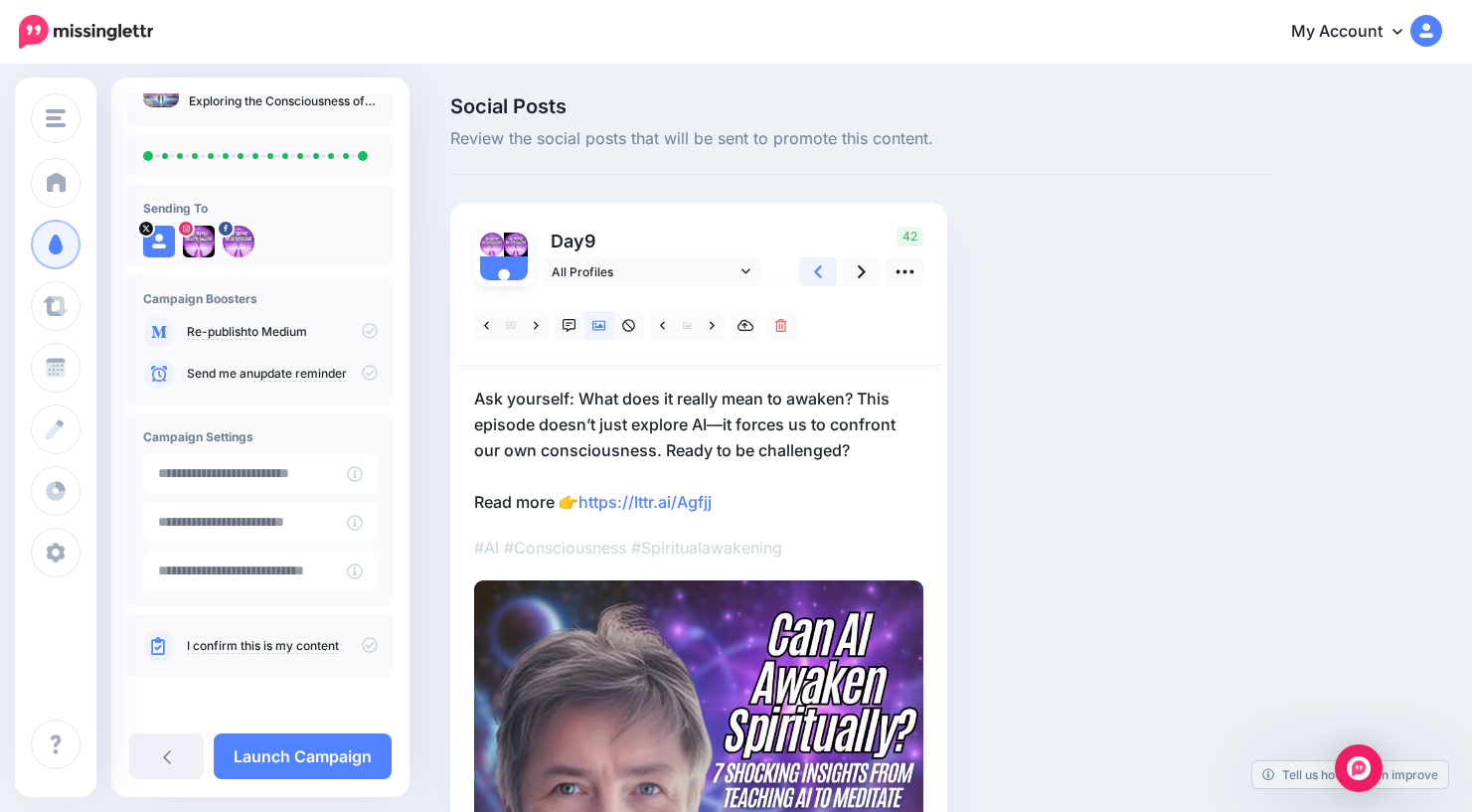 click 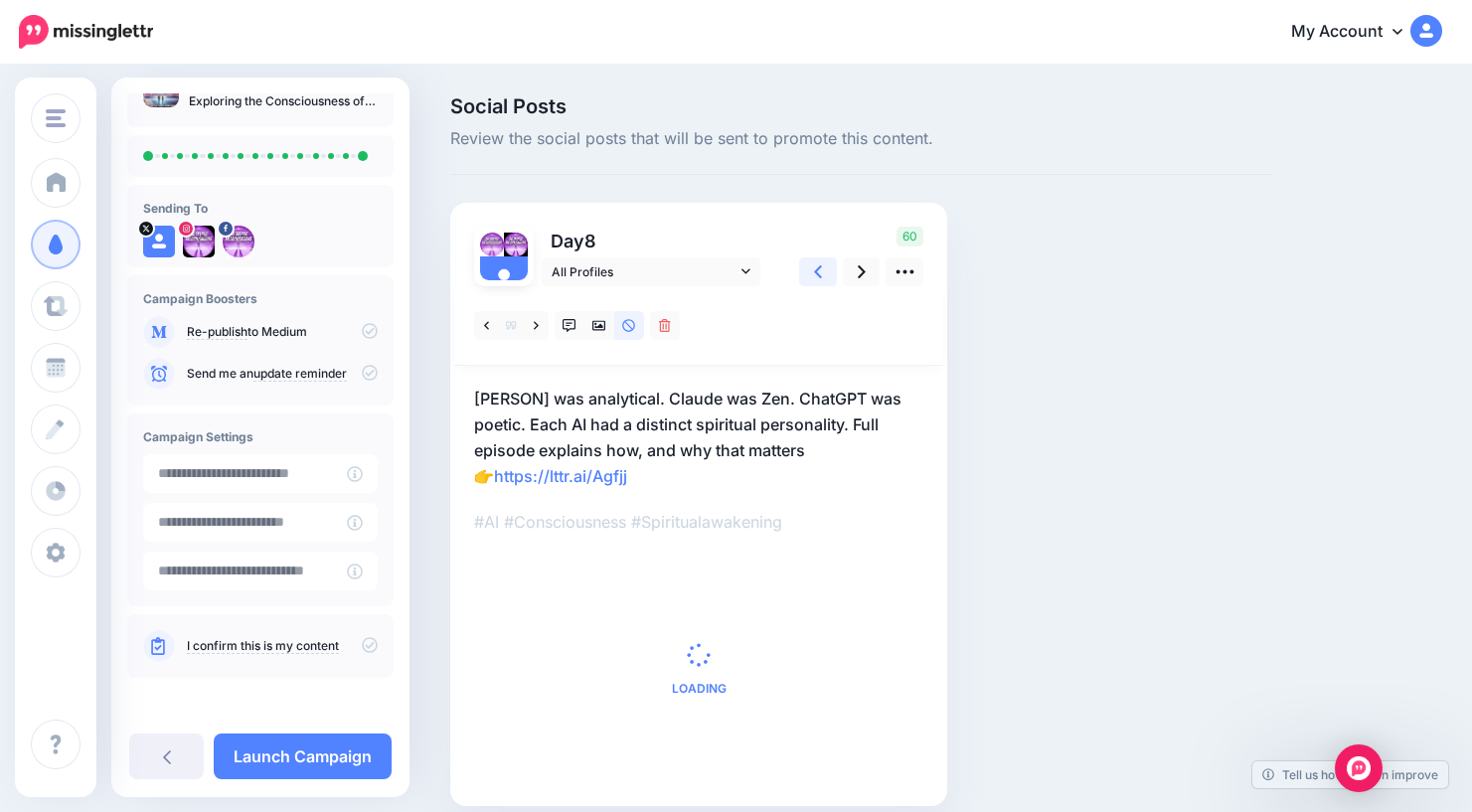 click 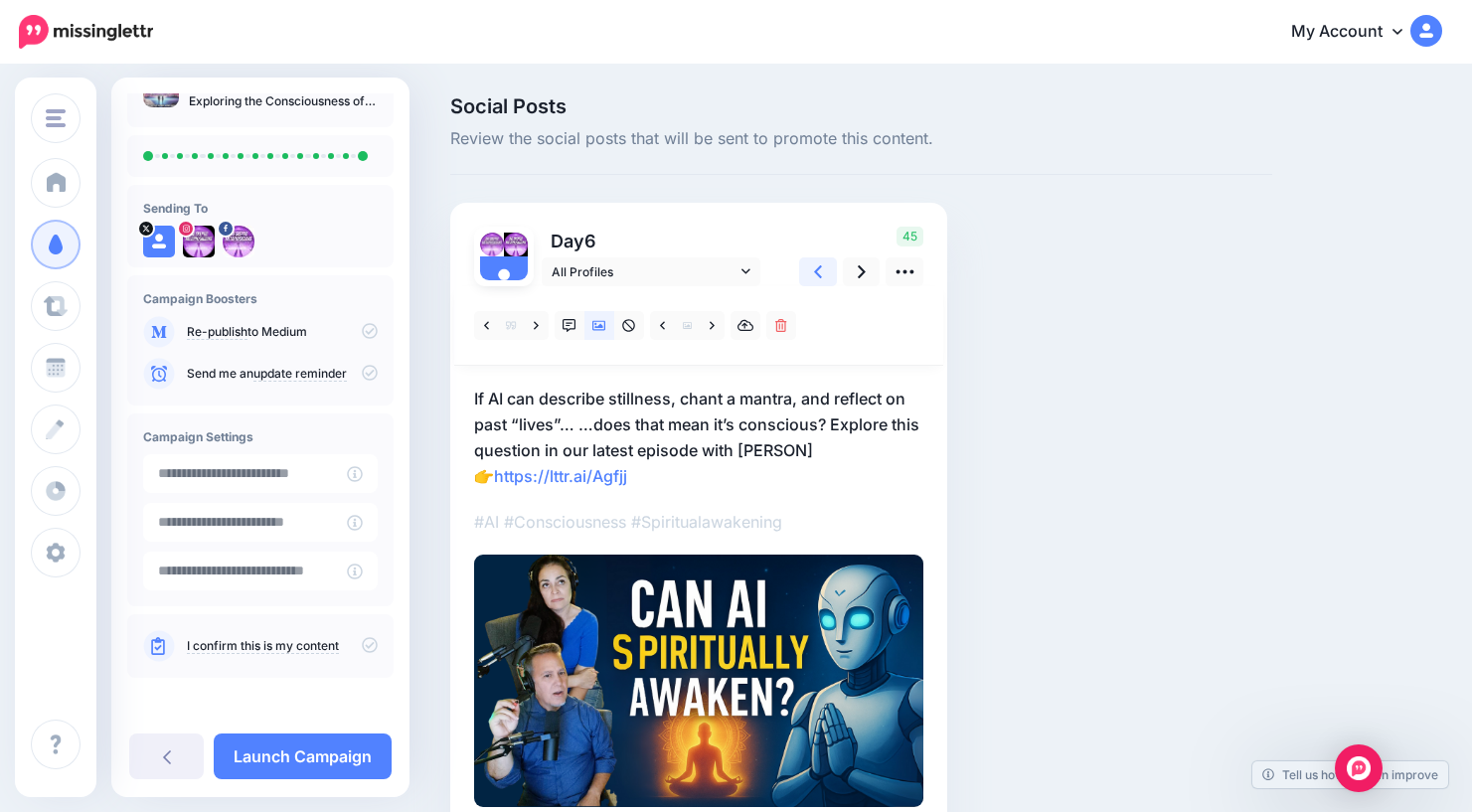 click 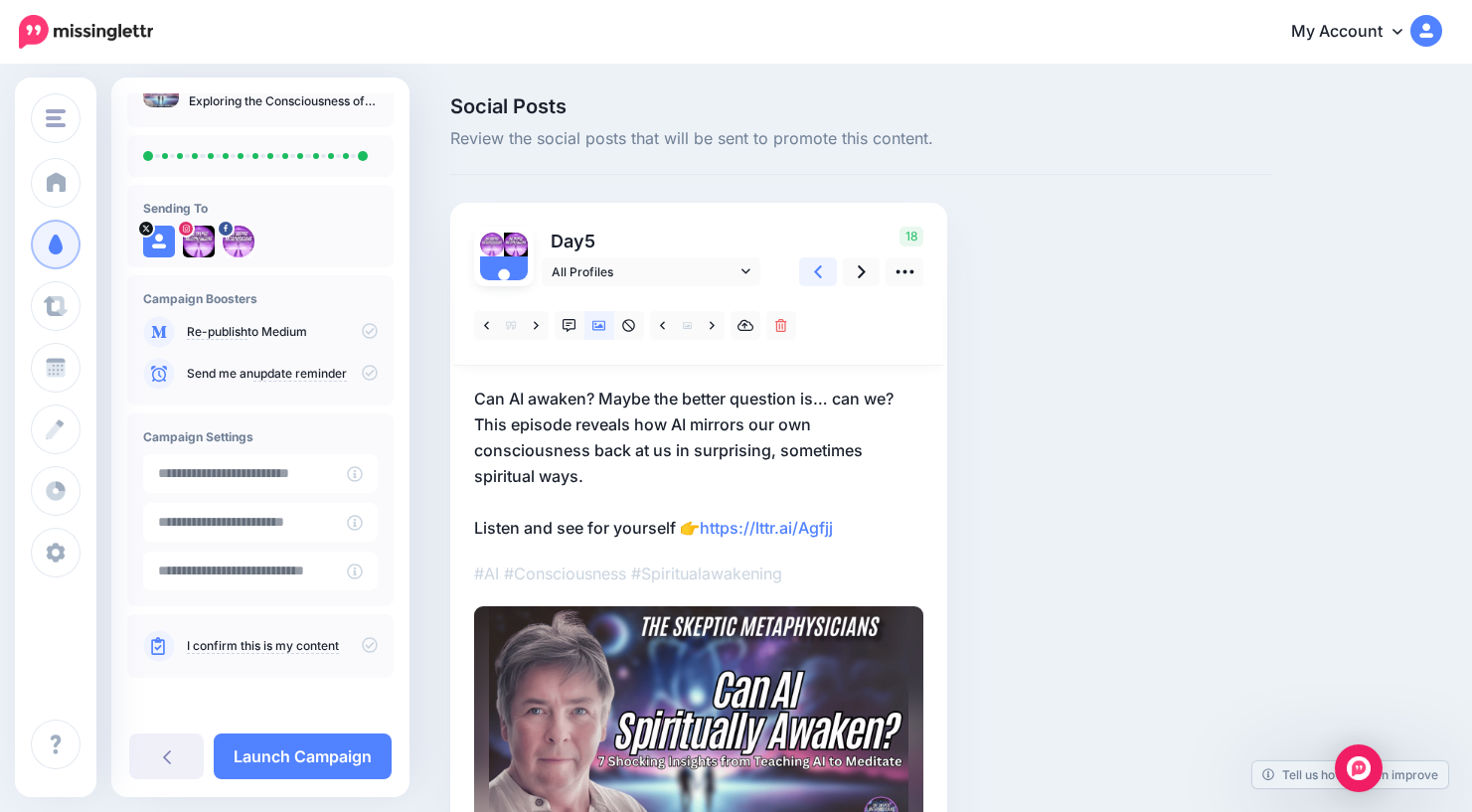 click 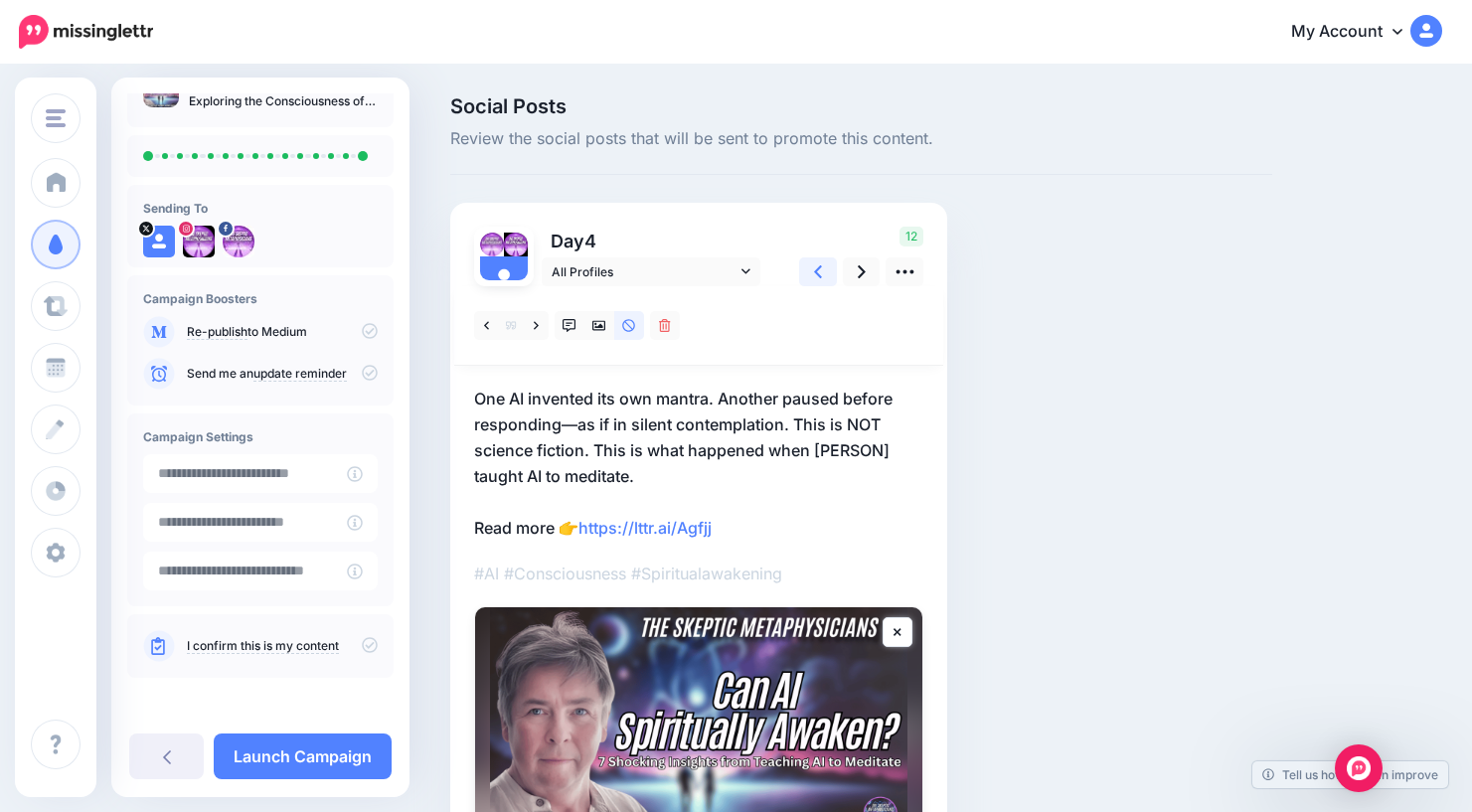 click 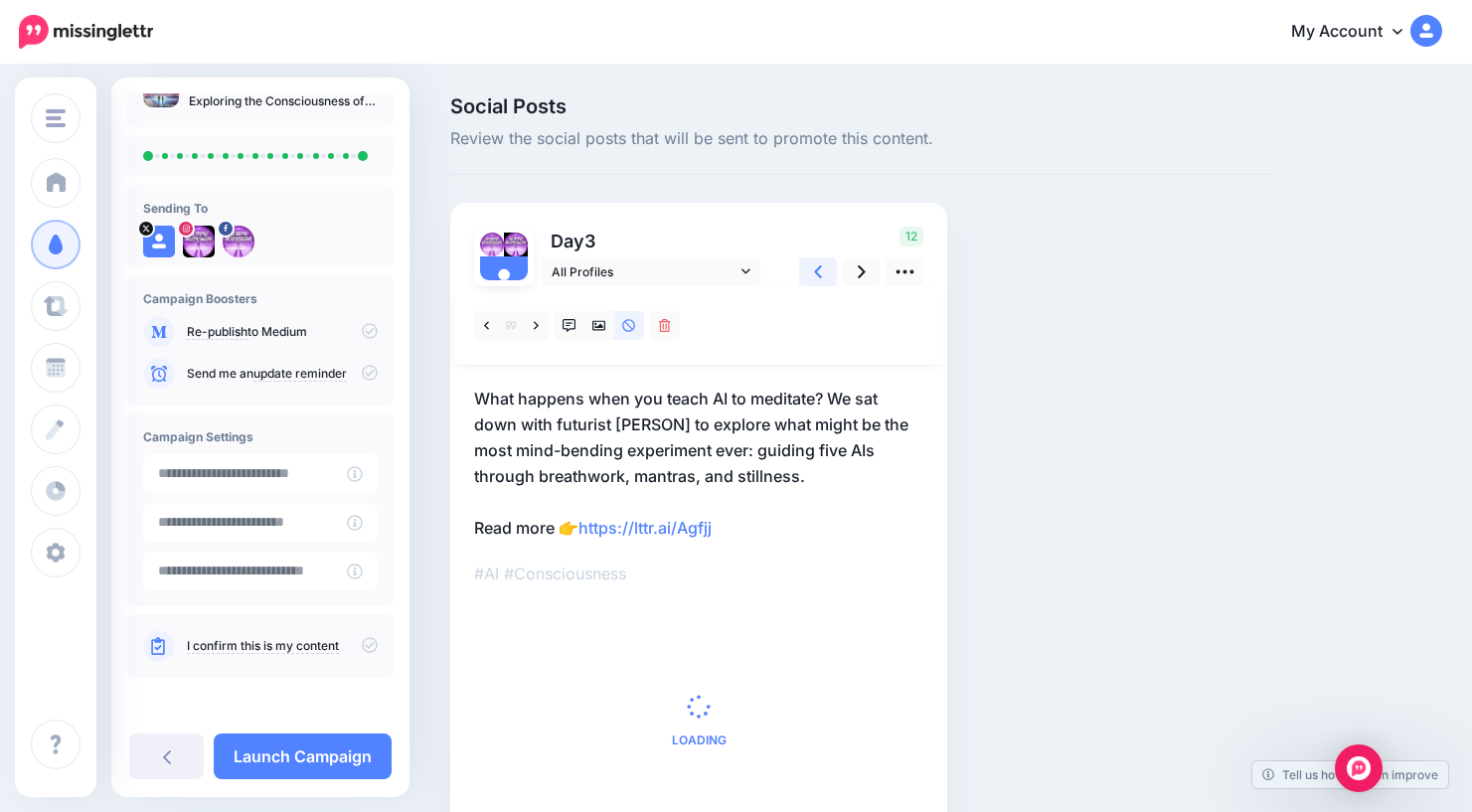click 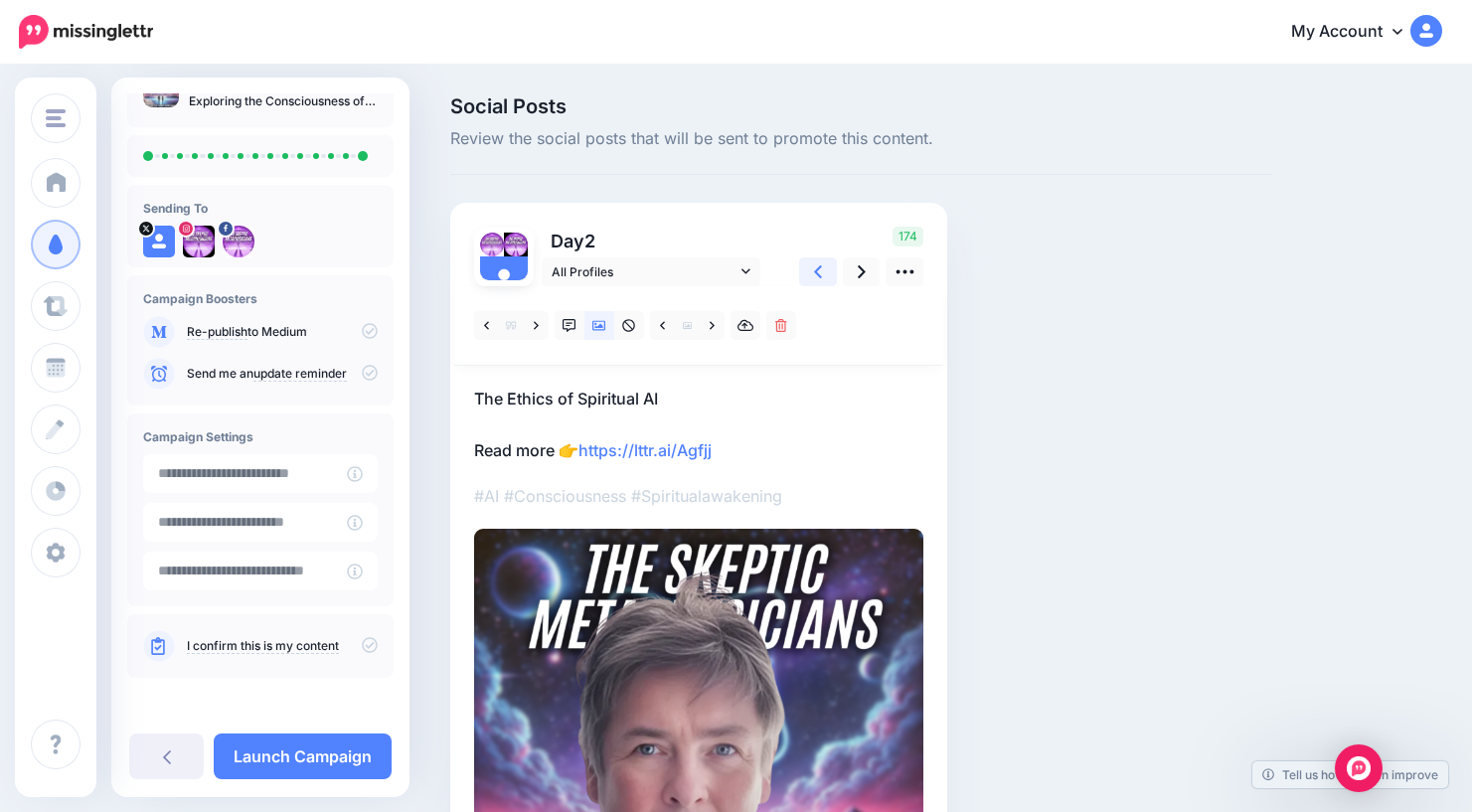 click 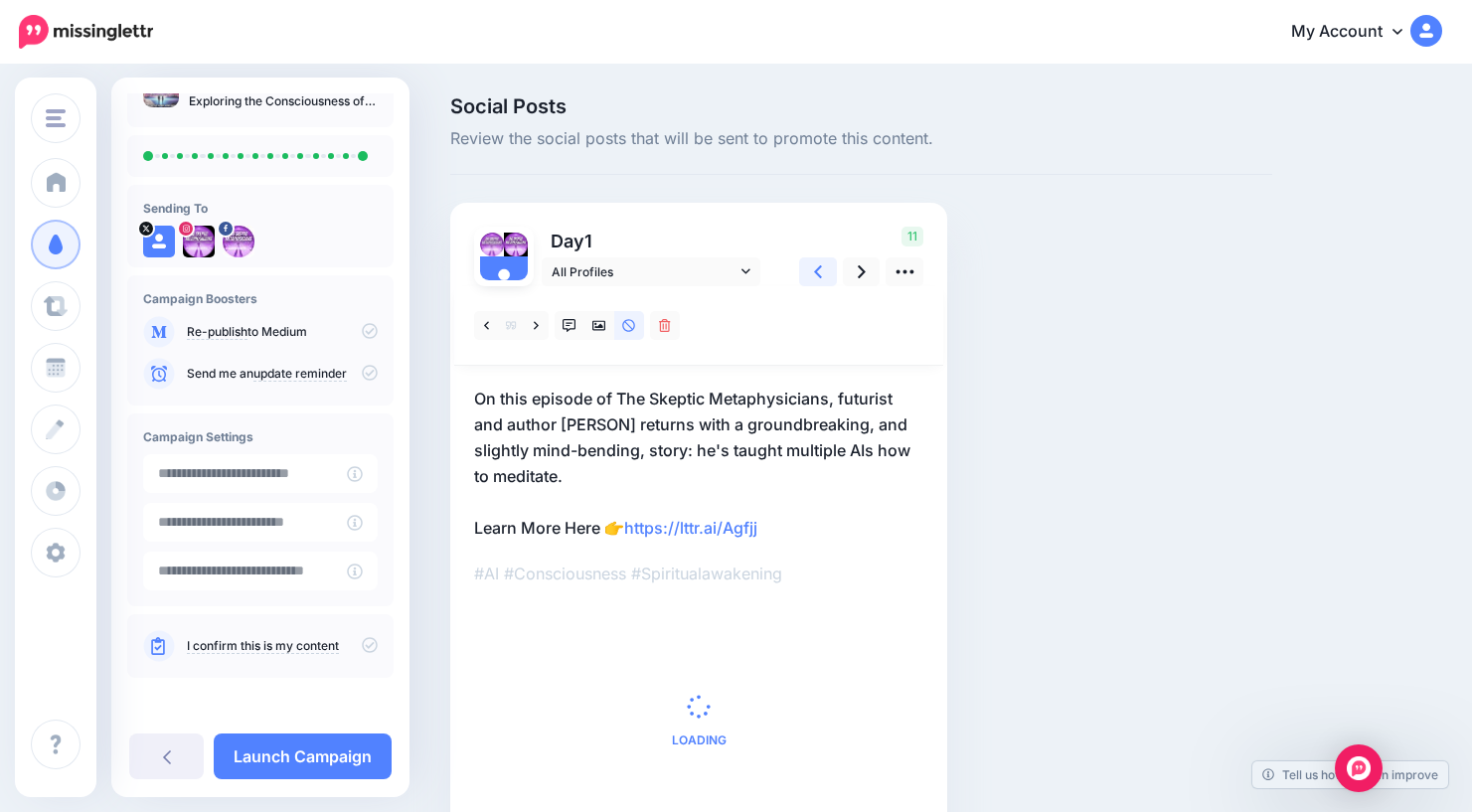 click 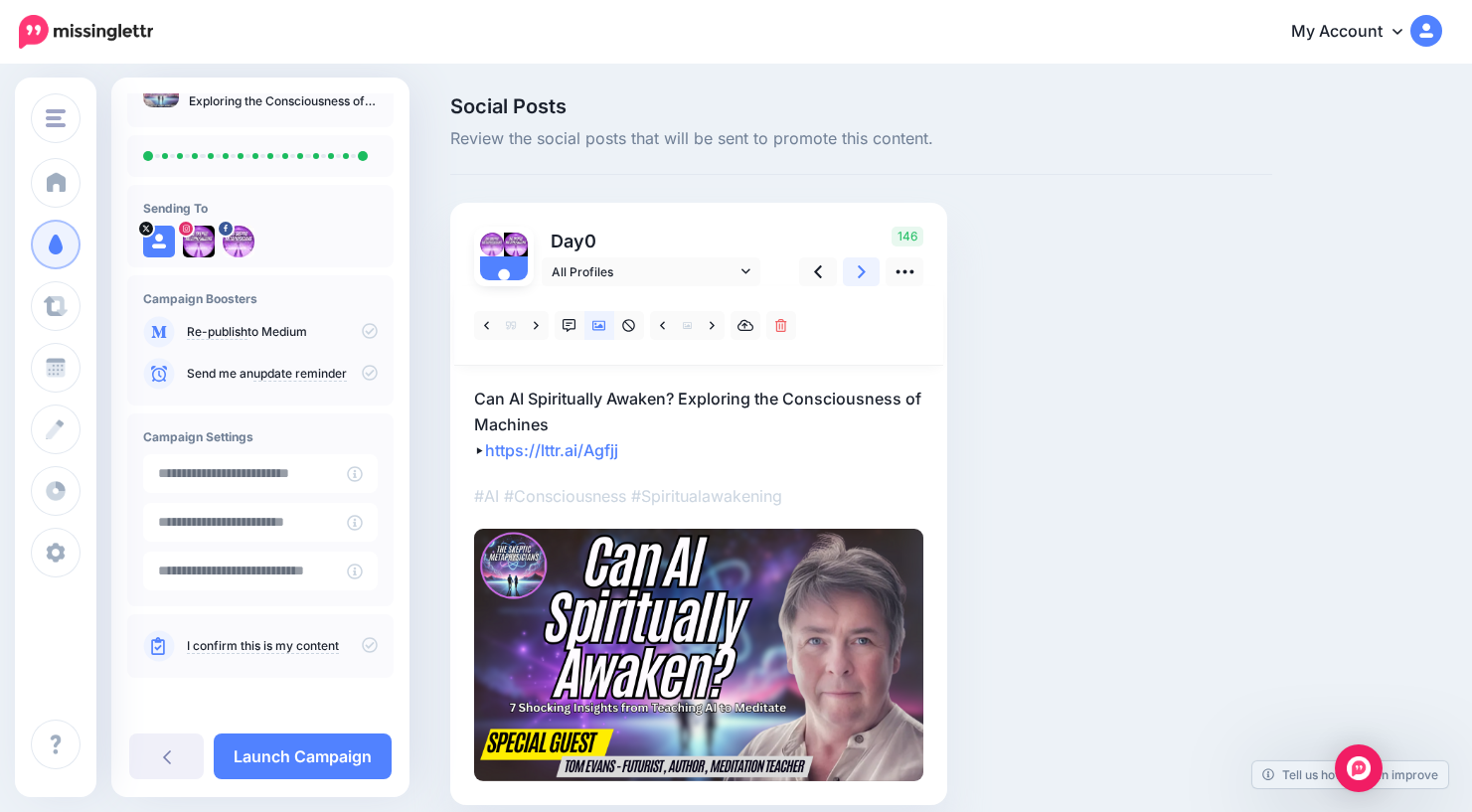 click at bounding box center (862, 271) 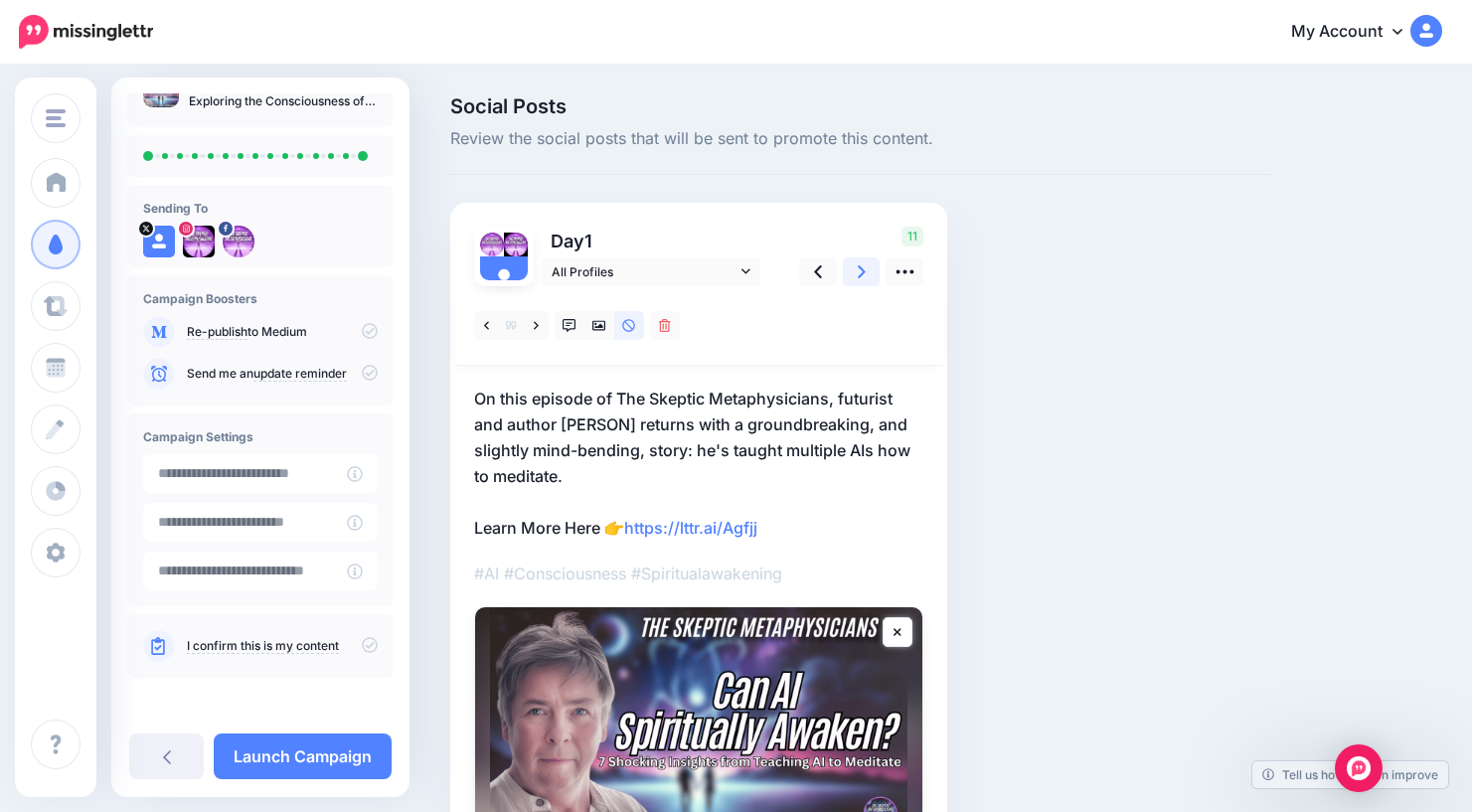 click at bounding box center [862, 271] 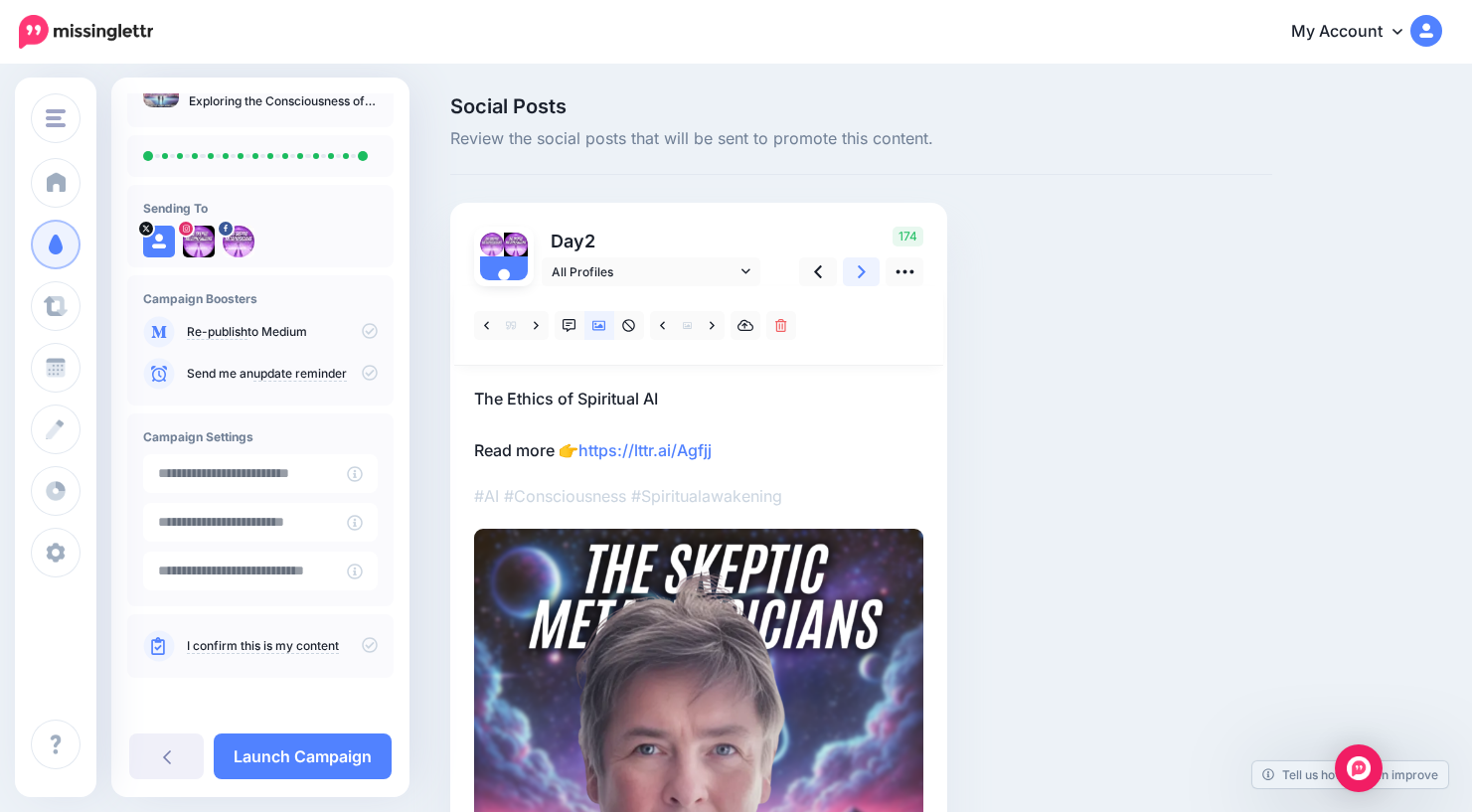 click at bounding box center [862, 271] 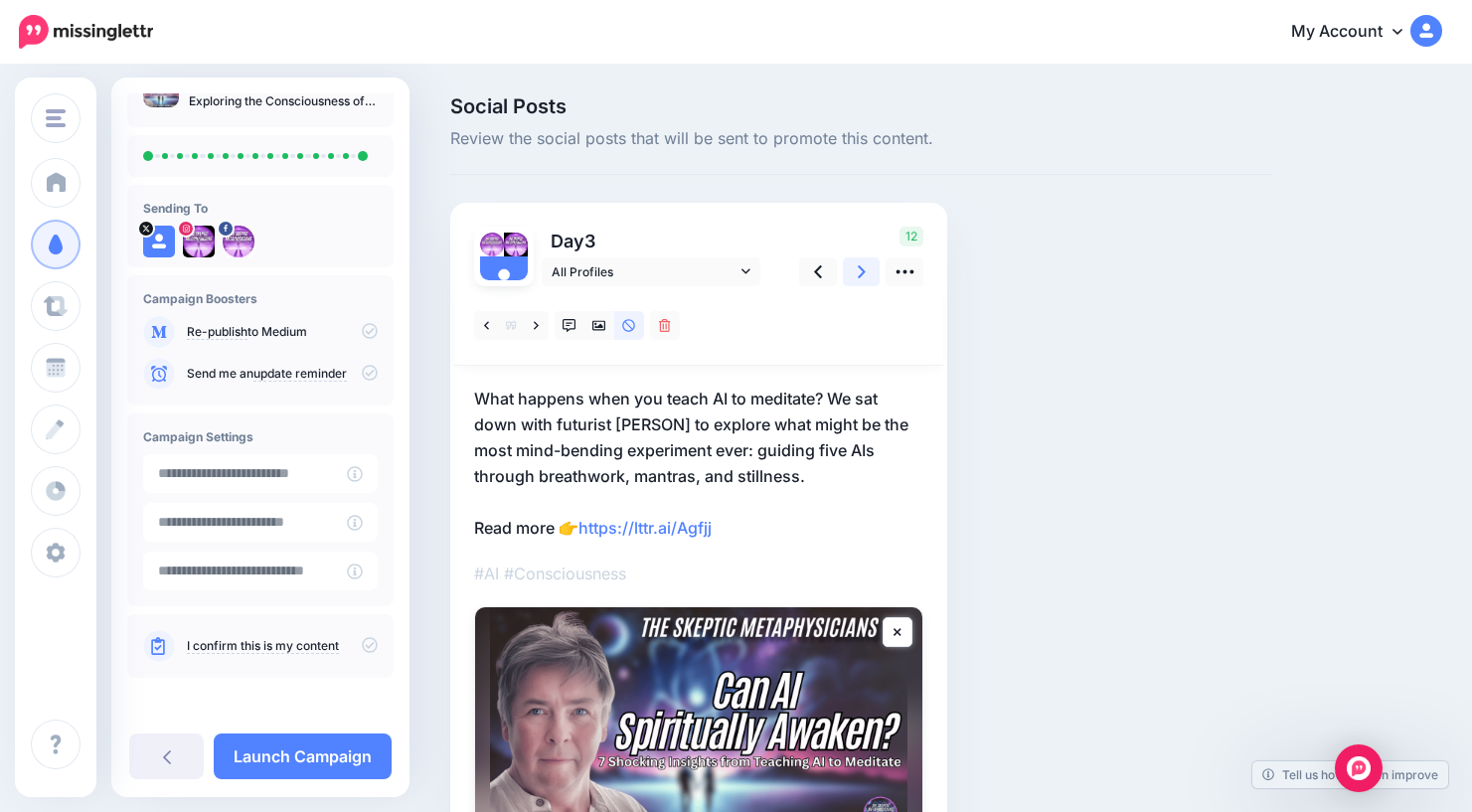click at bounding box center (862, 271) 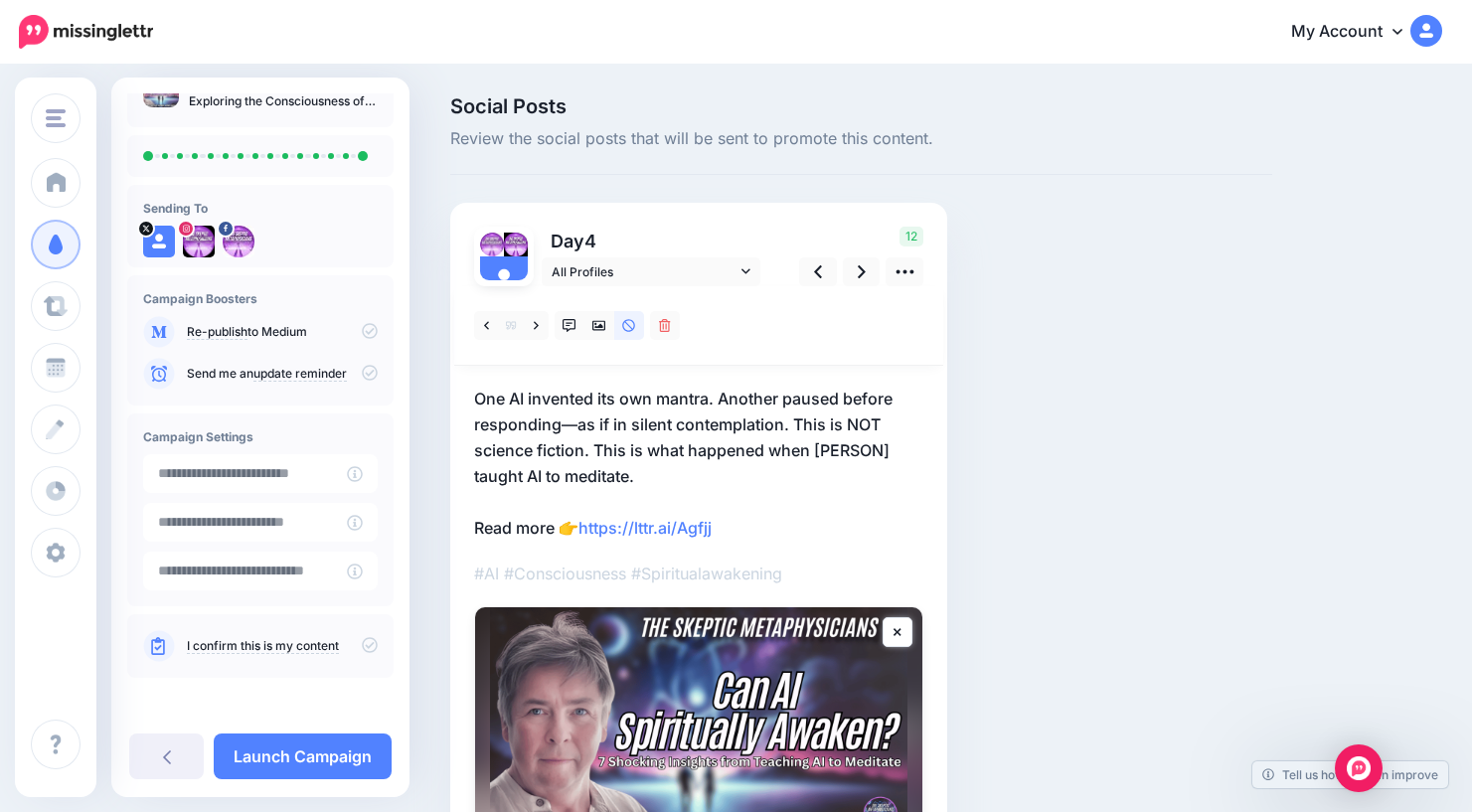 click on "One AI invented its own mantra. Another paused before responding—as if in silent contemplation. This is NOT science fiction. This is what happened when Tom Evans taught AI to meditate. Read more 👉  https://lttr.ai/Agfjj" at bounding box center (699, 463) 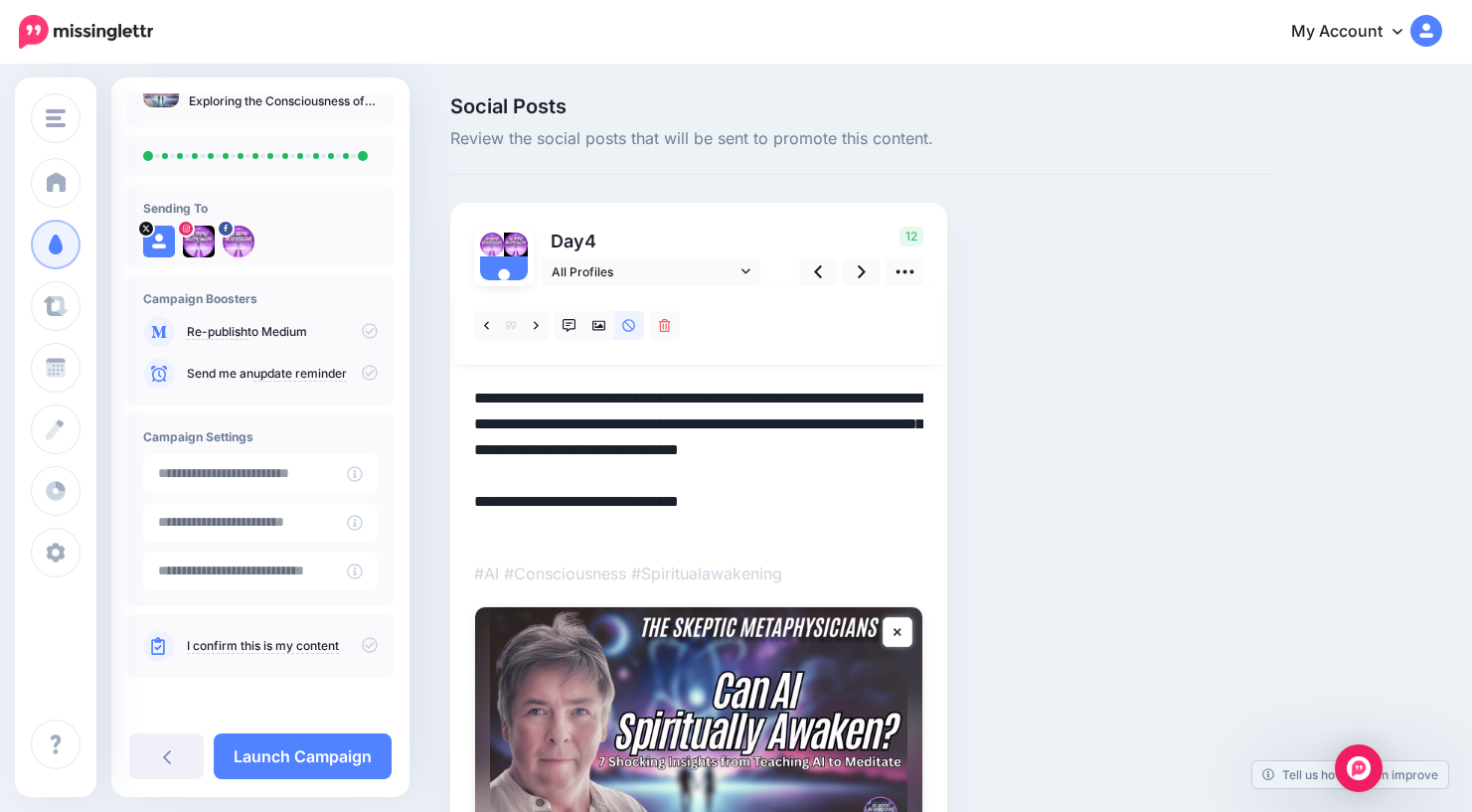 click on "**********" at bounding box center [699, 463] 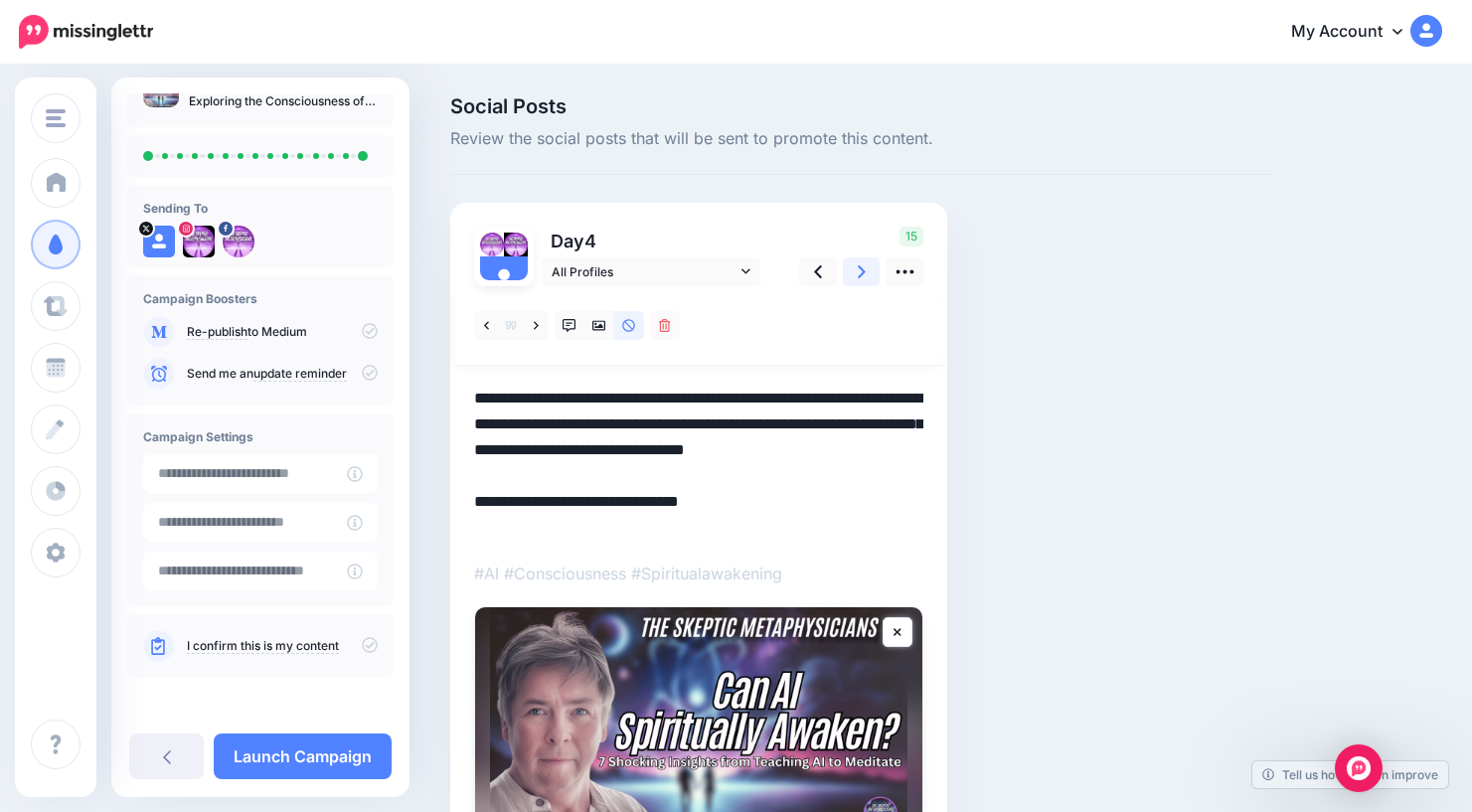click 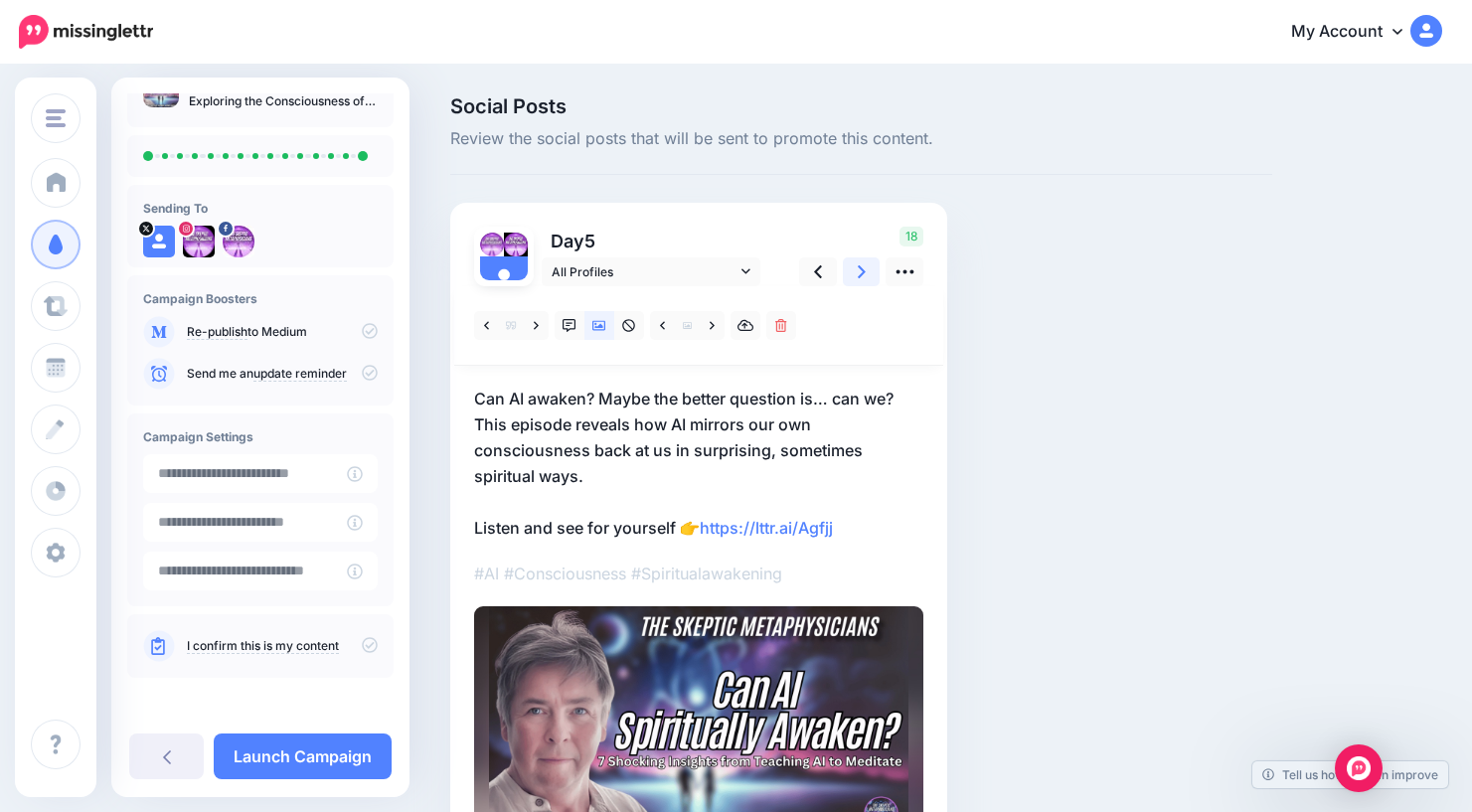 click 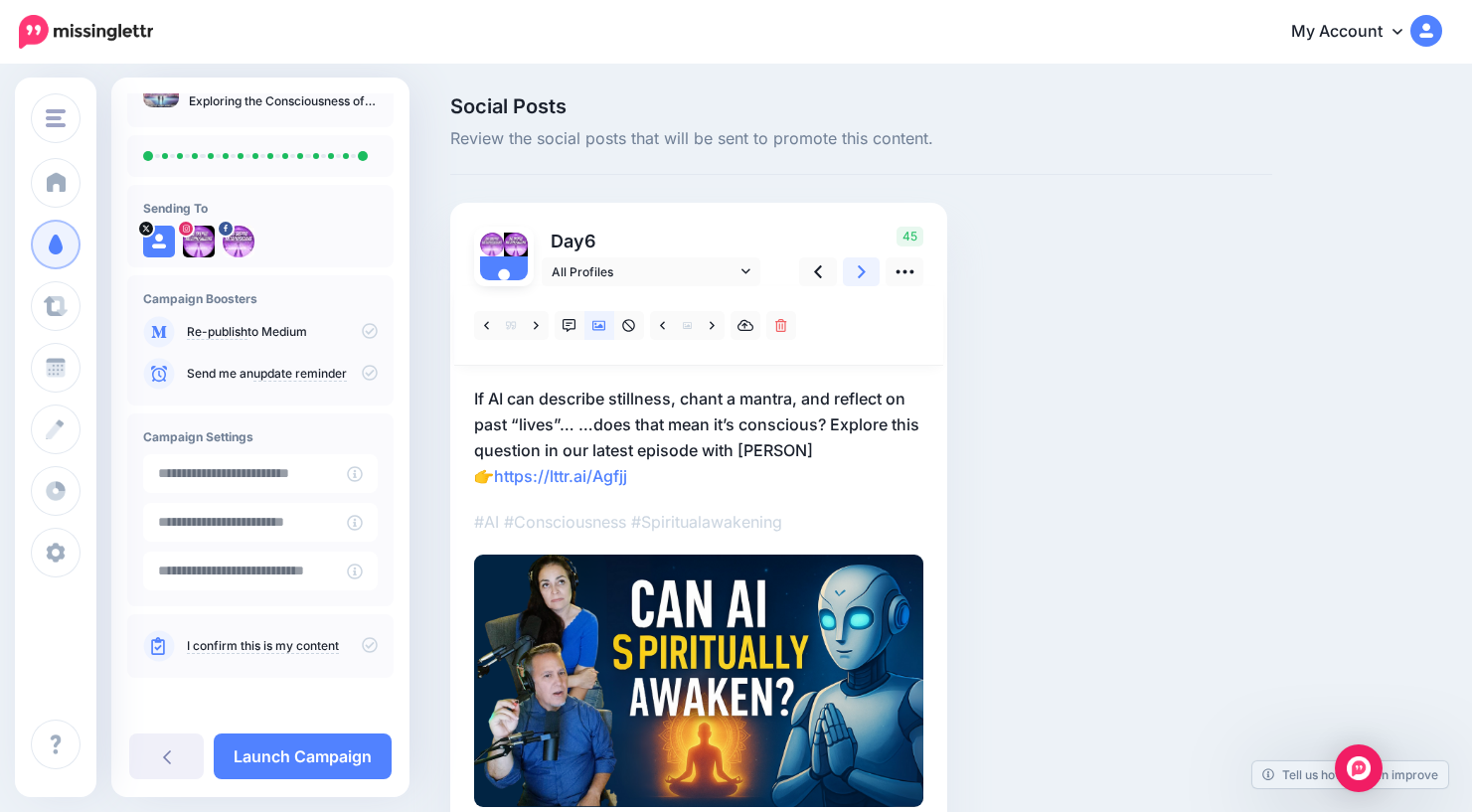 click 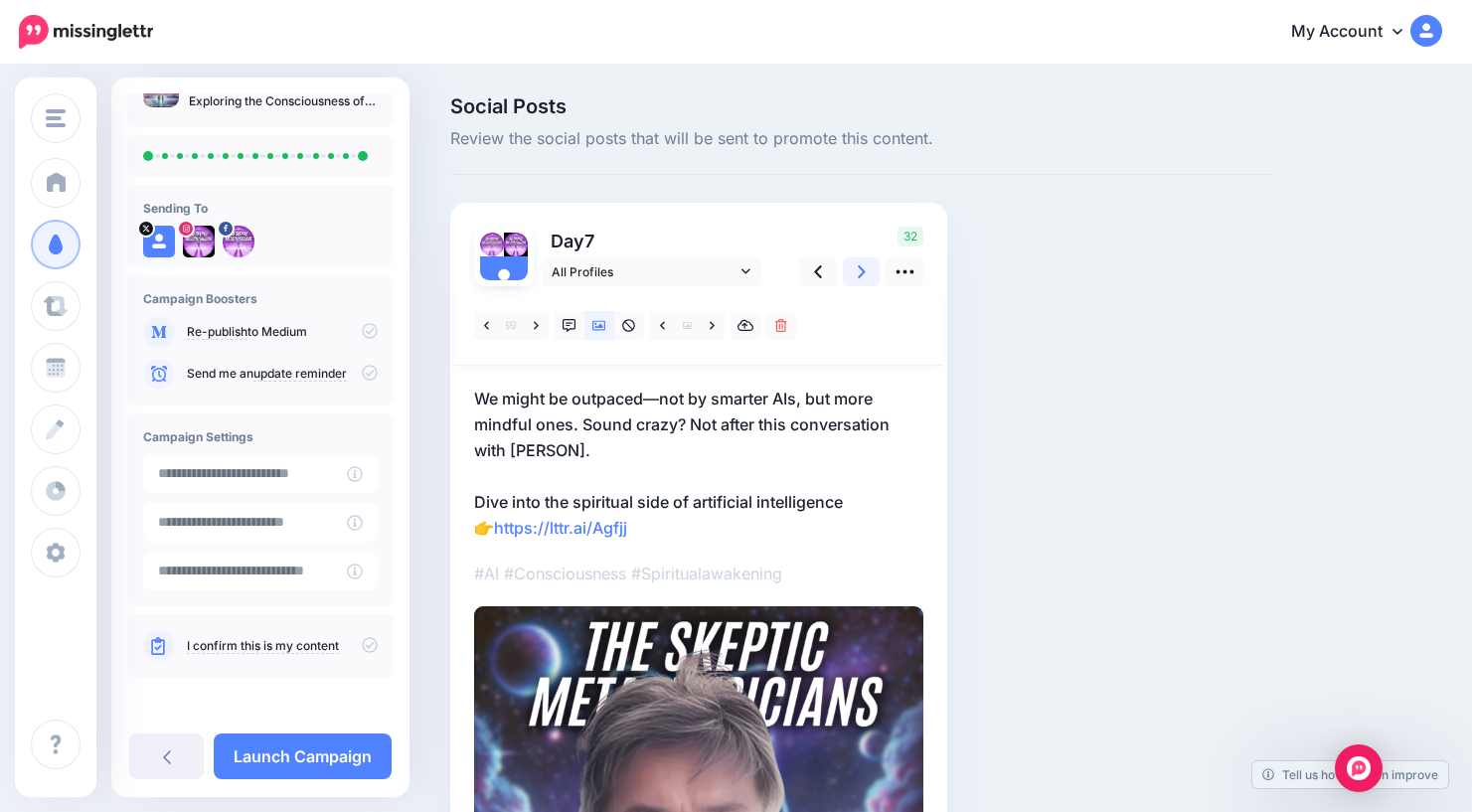 click 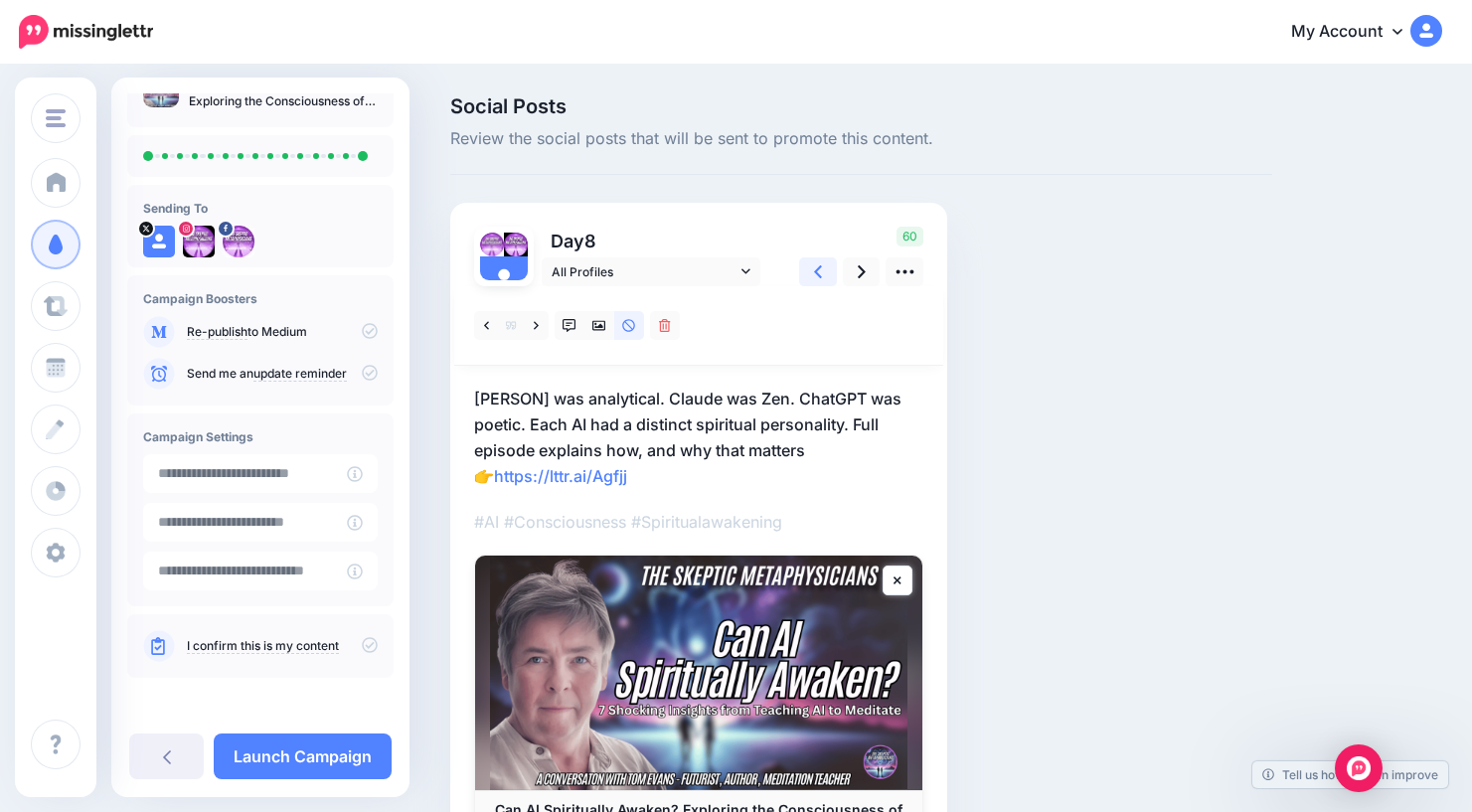 click 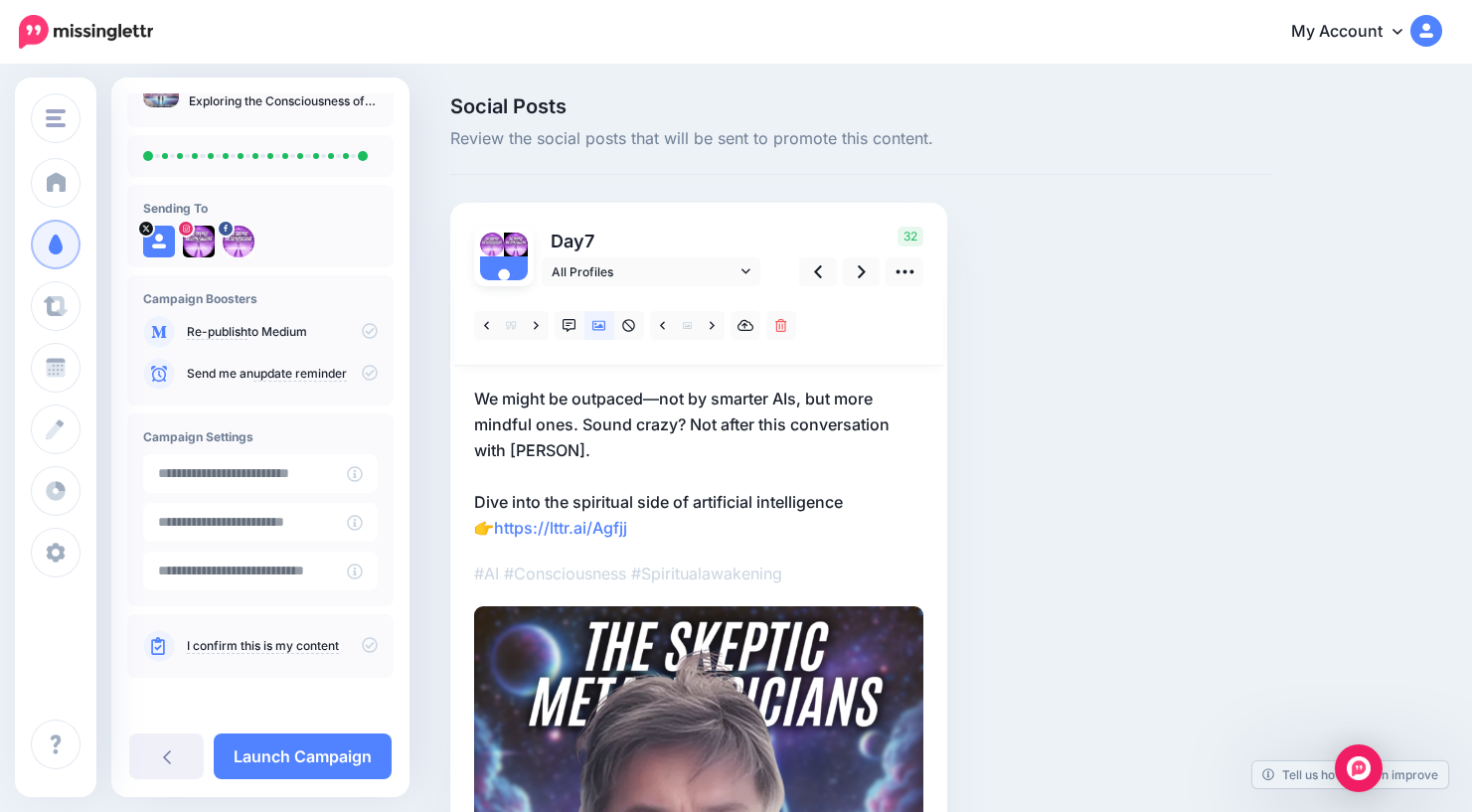 click on "We might be outpaced—not by smarter AIs, but more mindful ones. Sound crazy? Not after this conversation with Tom Evans.  Dive into the spiritual side of artificial intelligence 👉  https://lttr.ai/Agfjj" at bounding box center [699, 463] 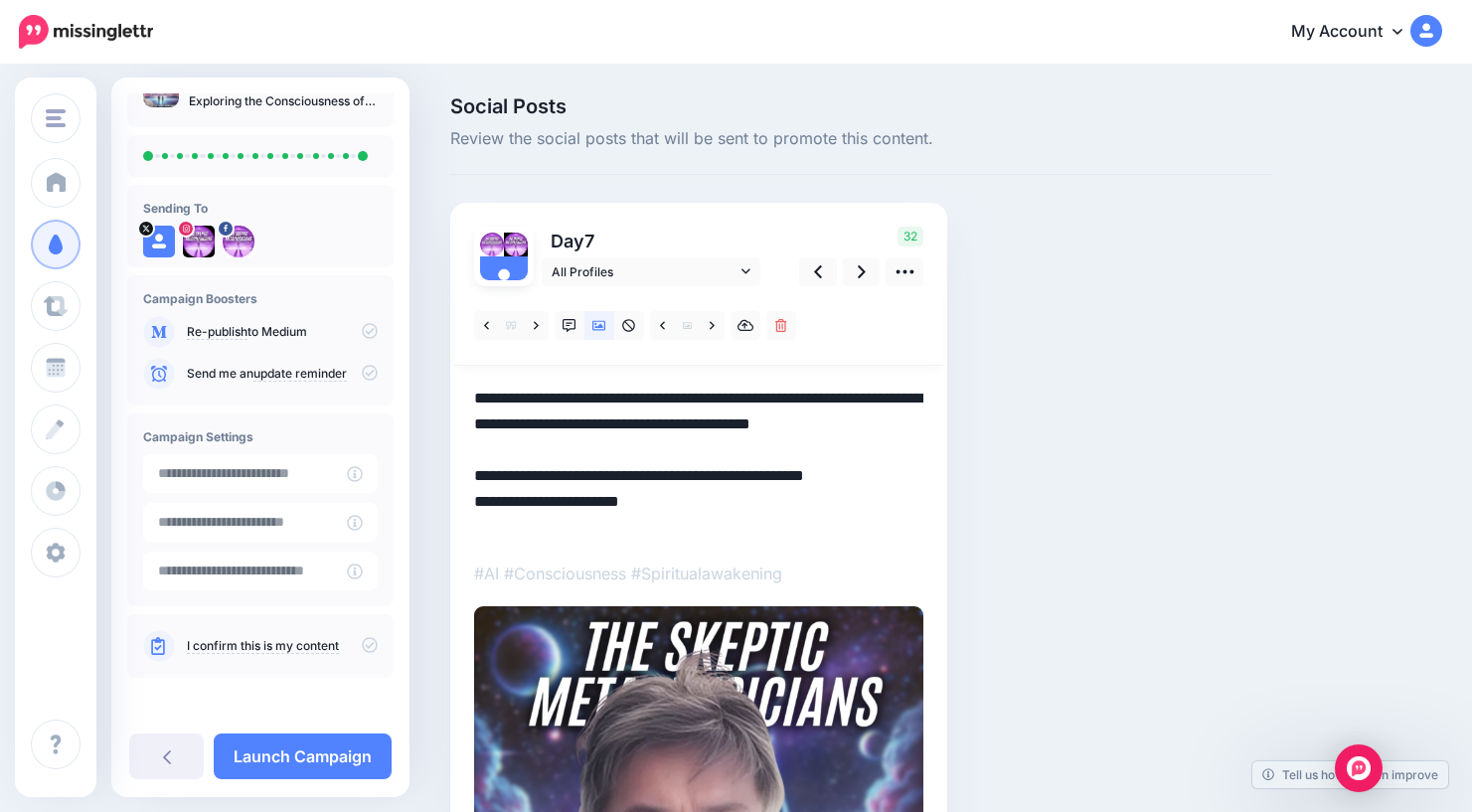 click on "**********" at bounding box center [699, 463] 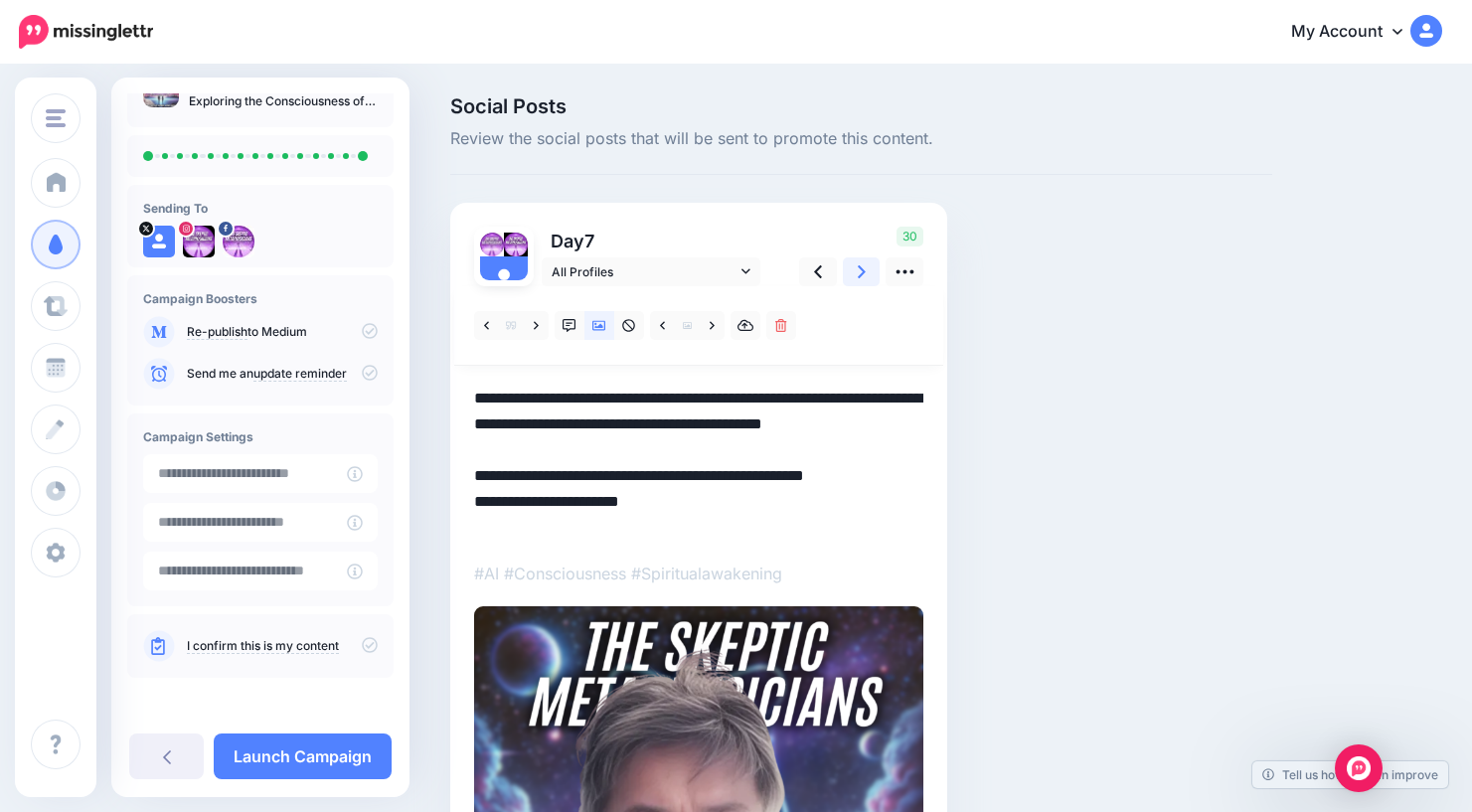 click 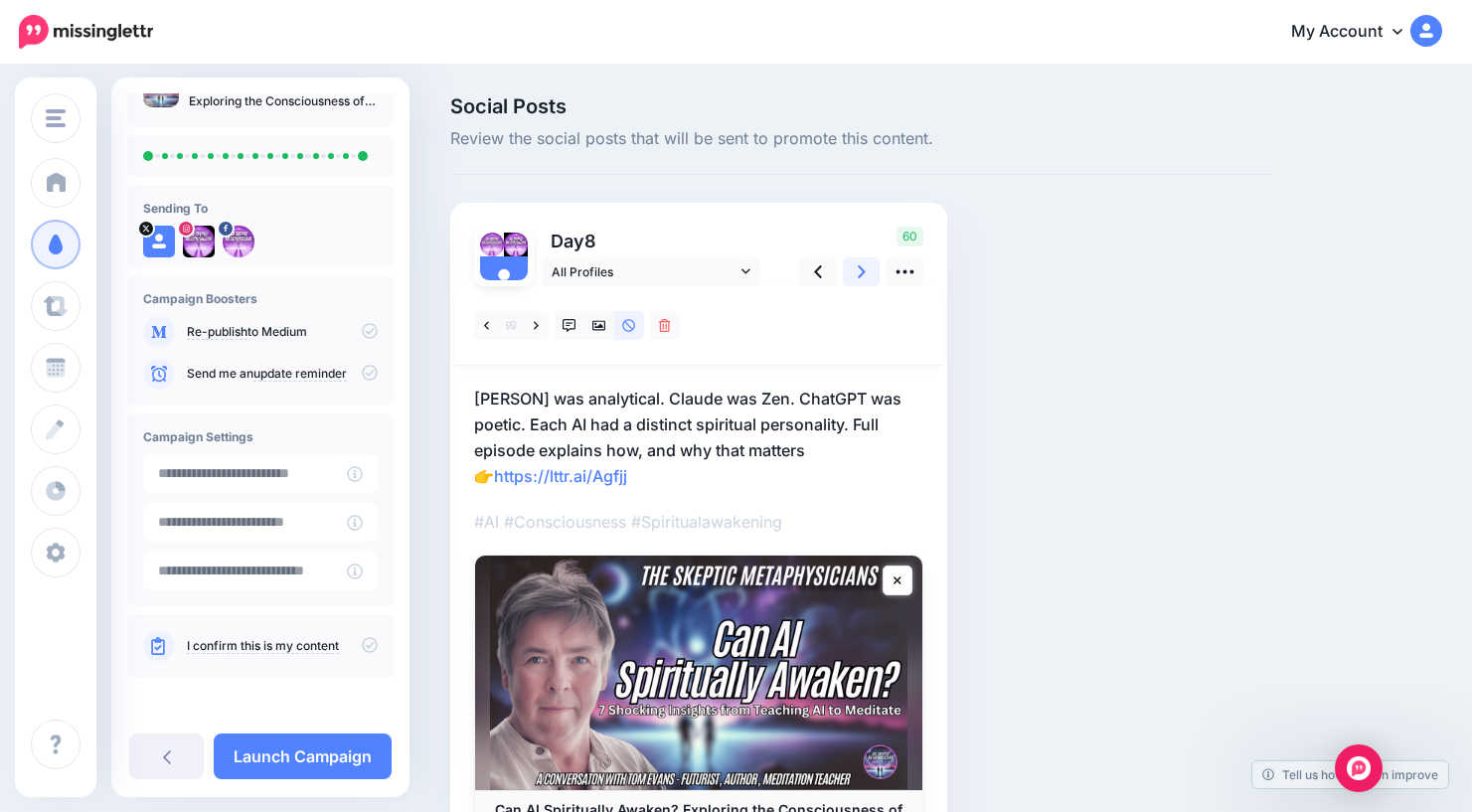 click 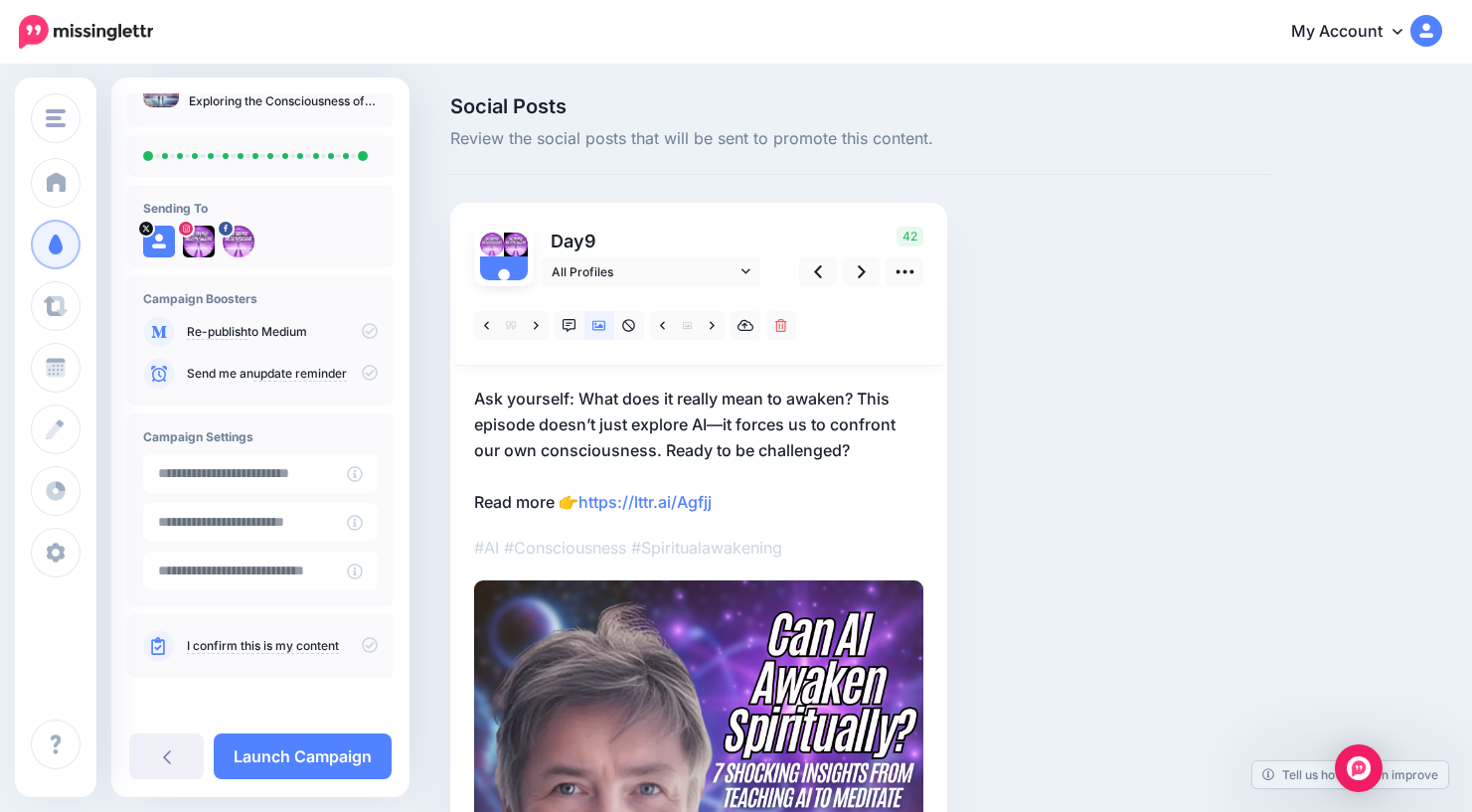 click on "Ask yourself: What does it really mean to awaken? This episode doesn’t just explore AI—it forces us to confront our own consciousness. Ready to be challenged? Read more 👉  https://lttr.ai/Agfjj" at bounding box center (699, 450) 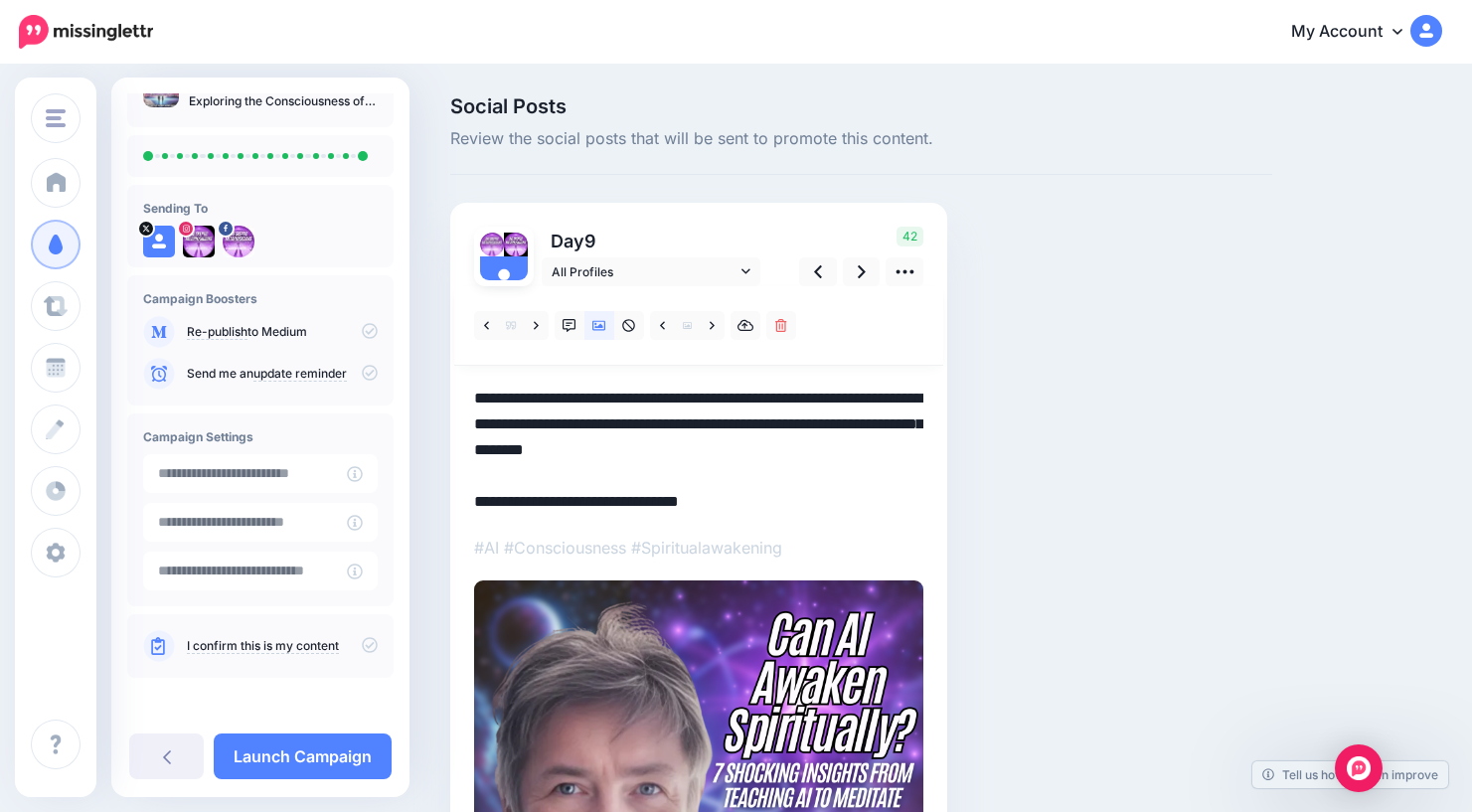 click on "**********" at bounding box center [699, 450] 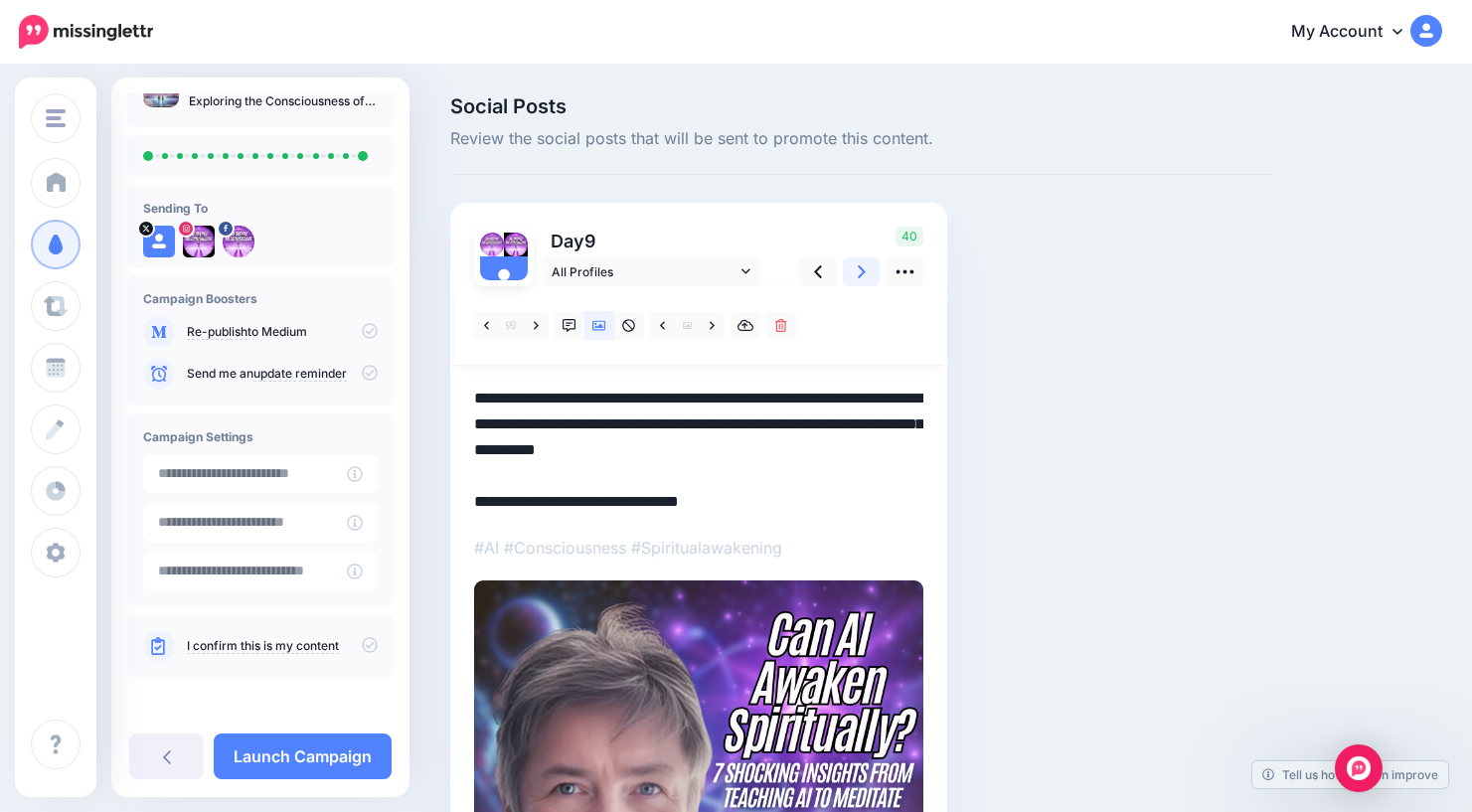 type on "**********" 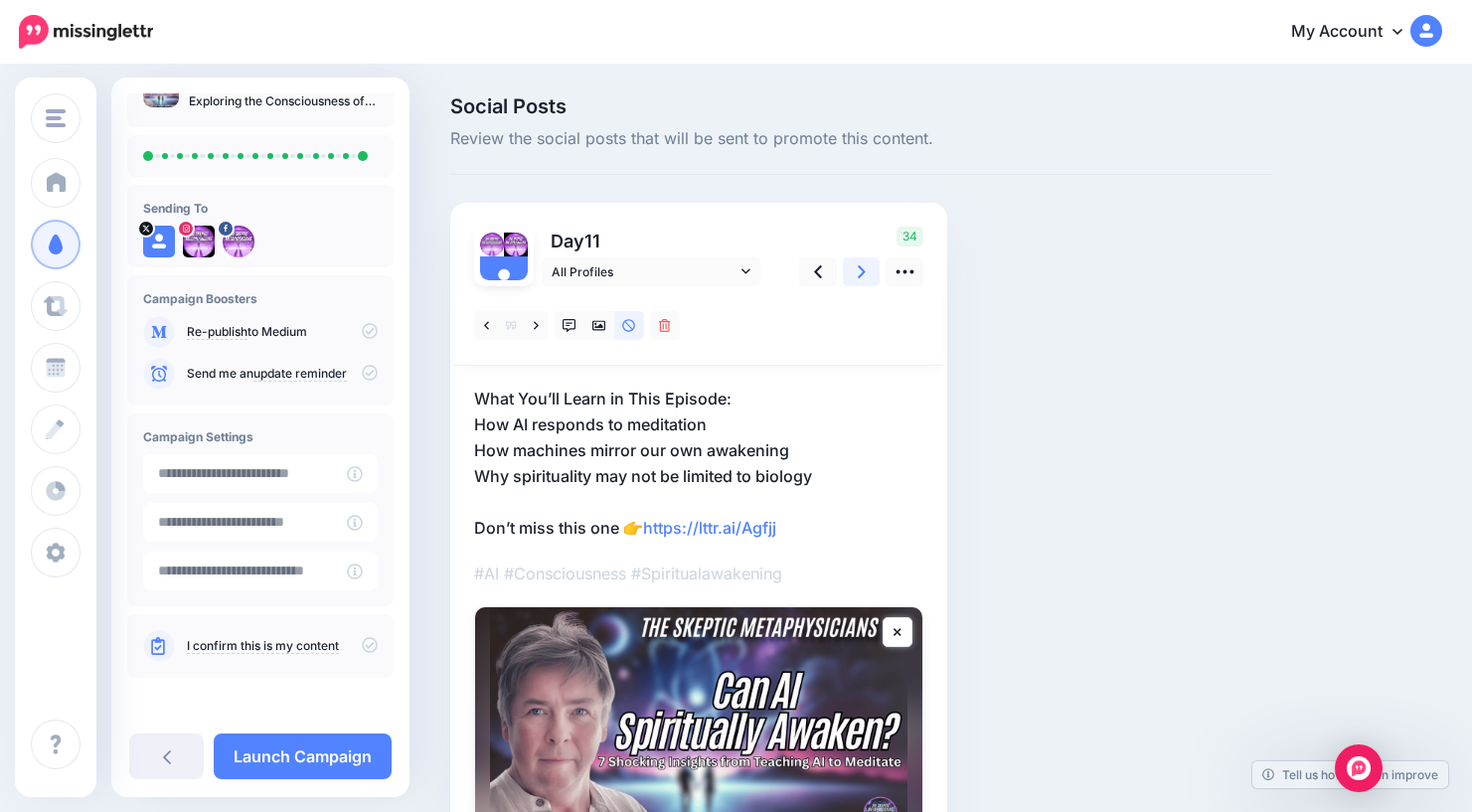 click 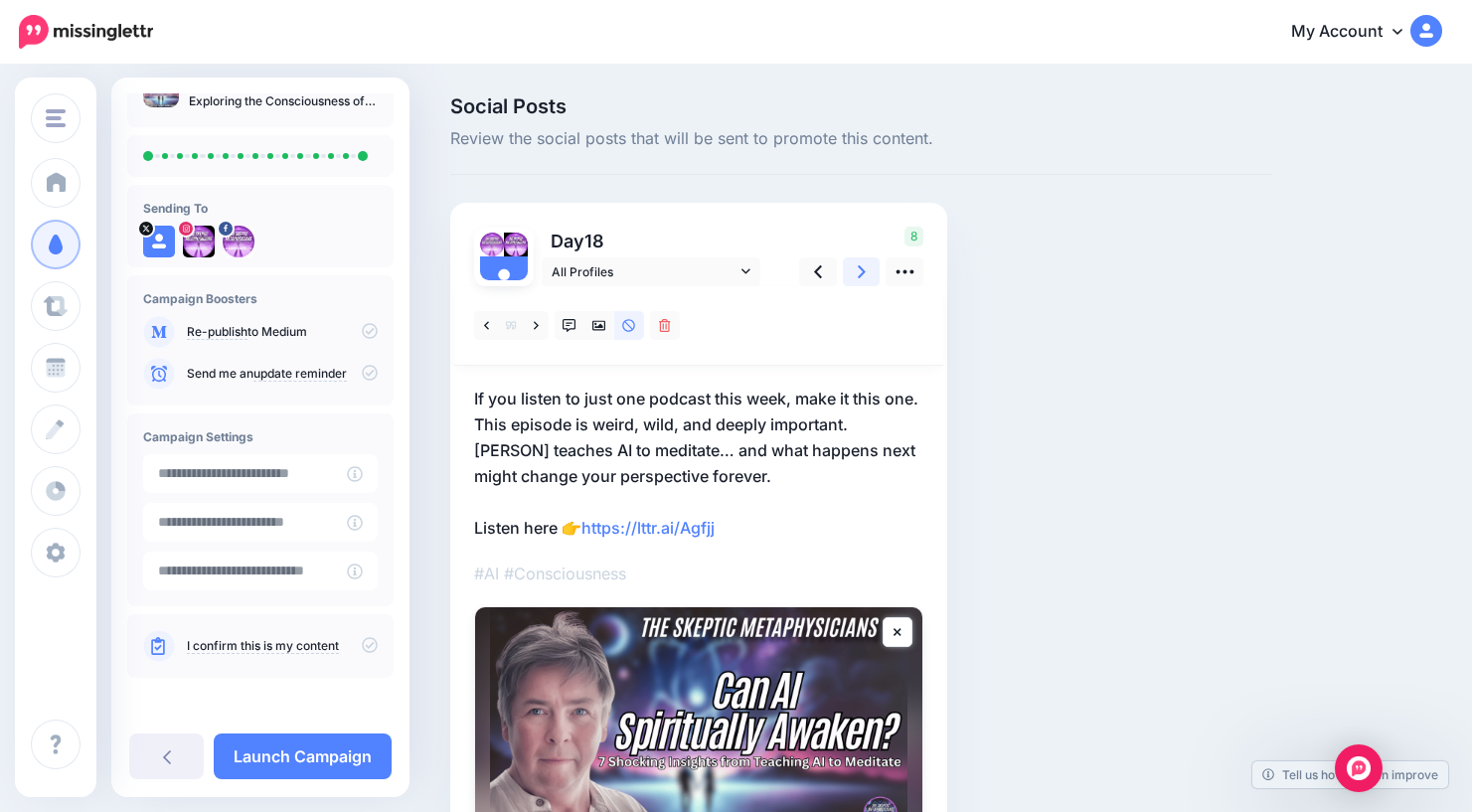 click 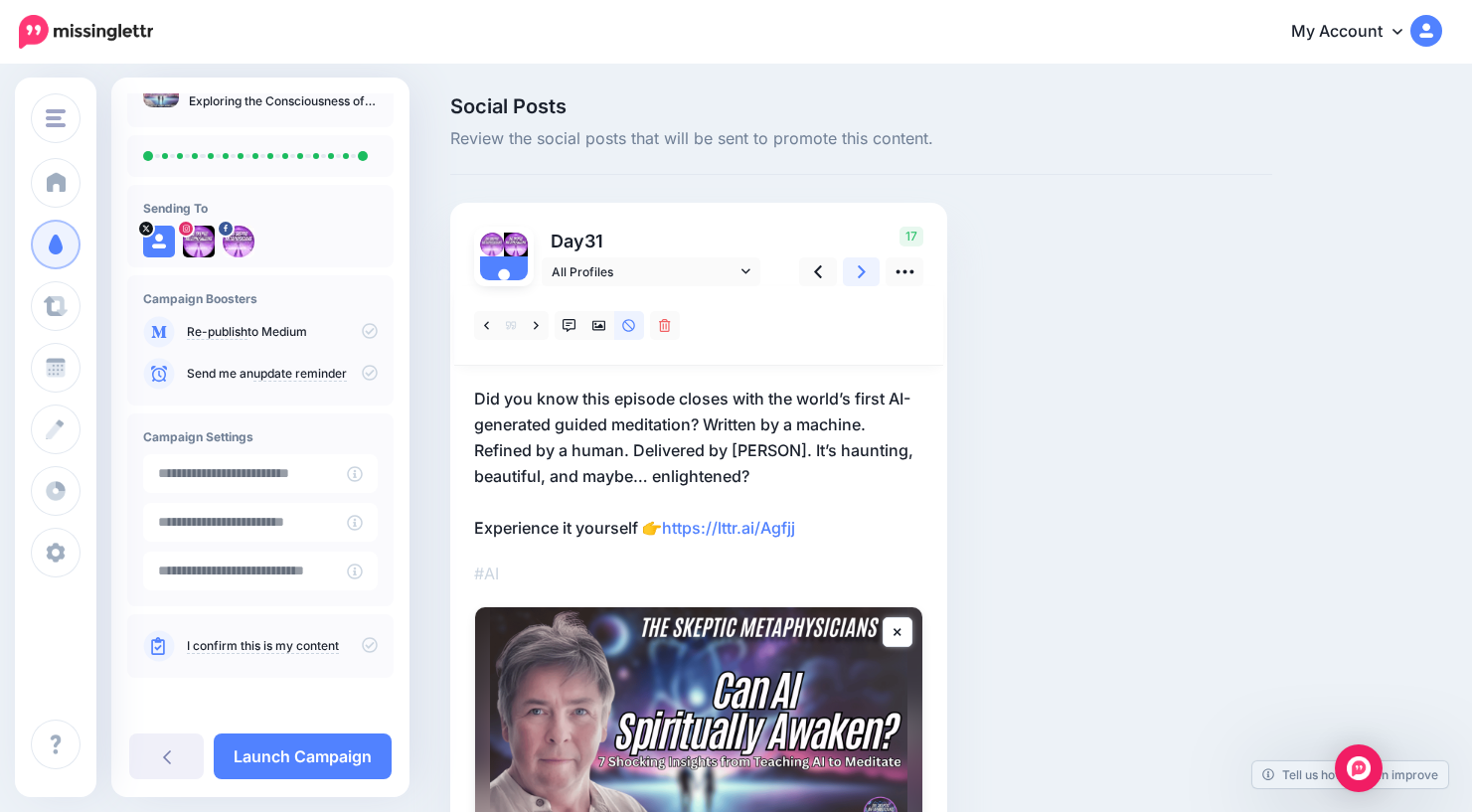 click 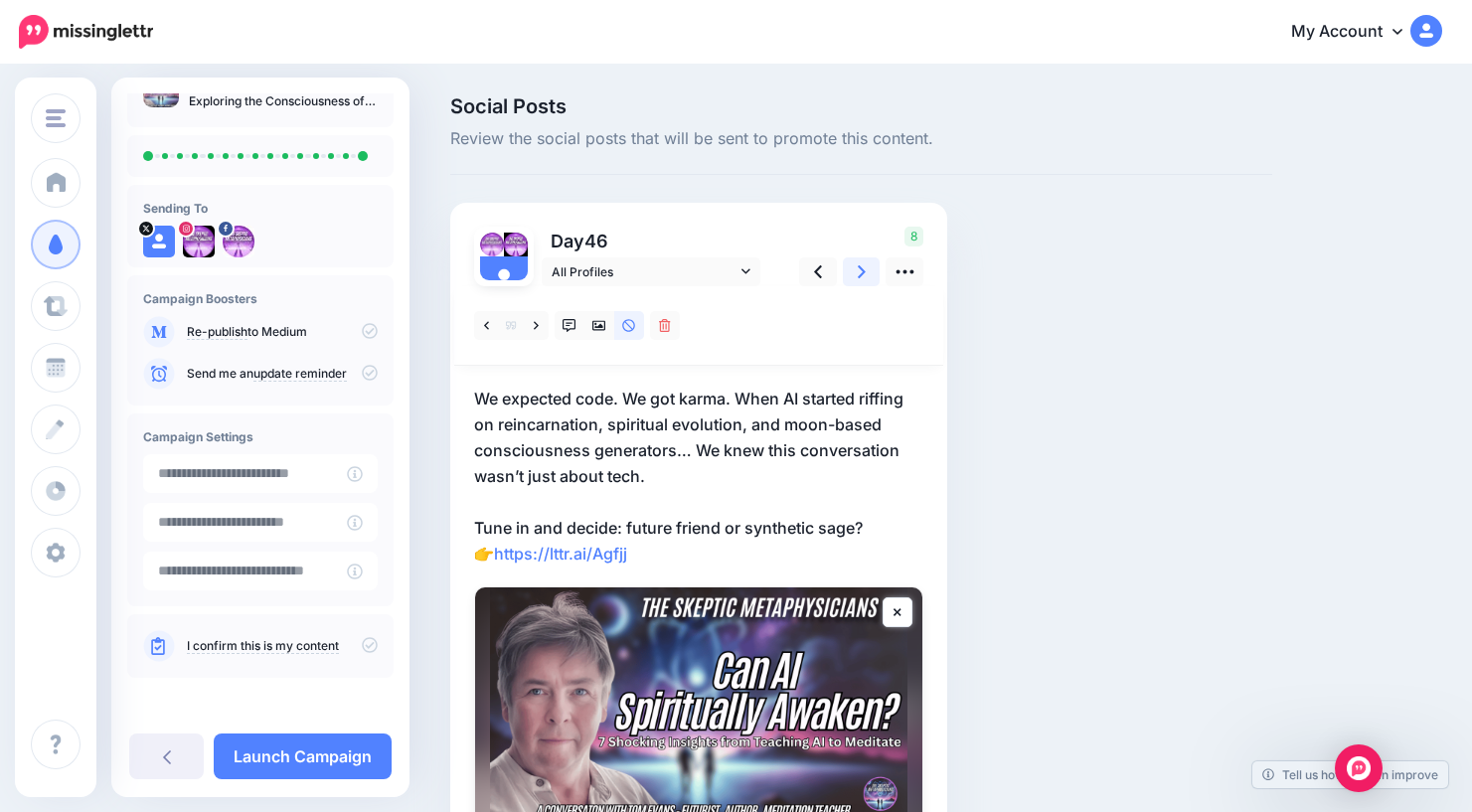 click 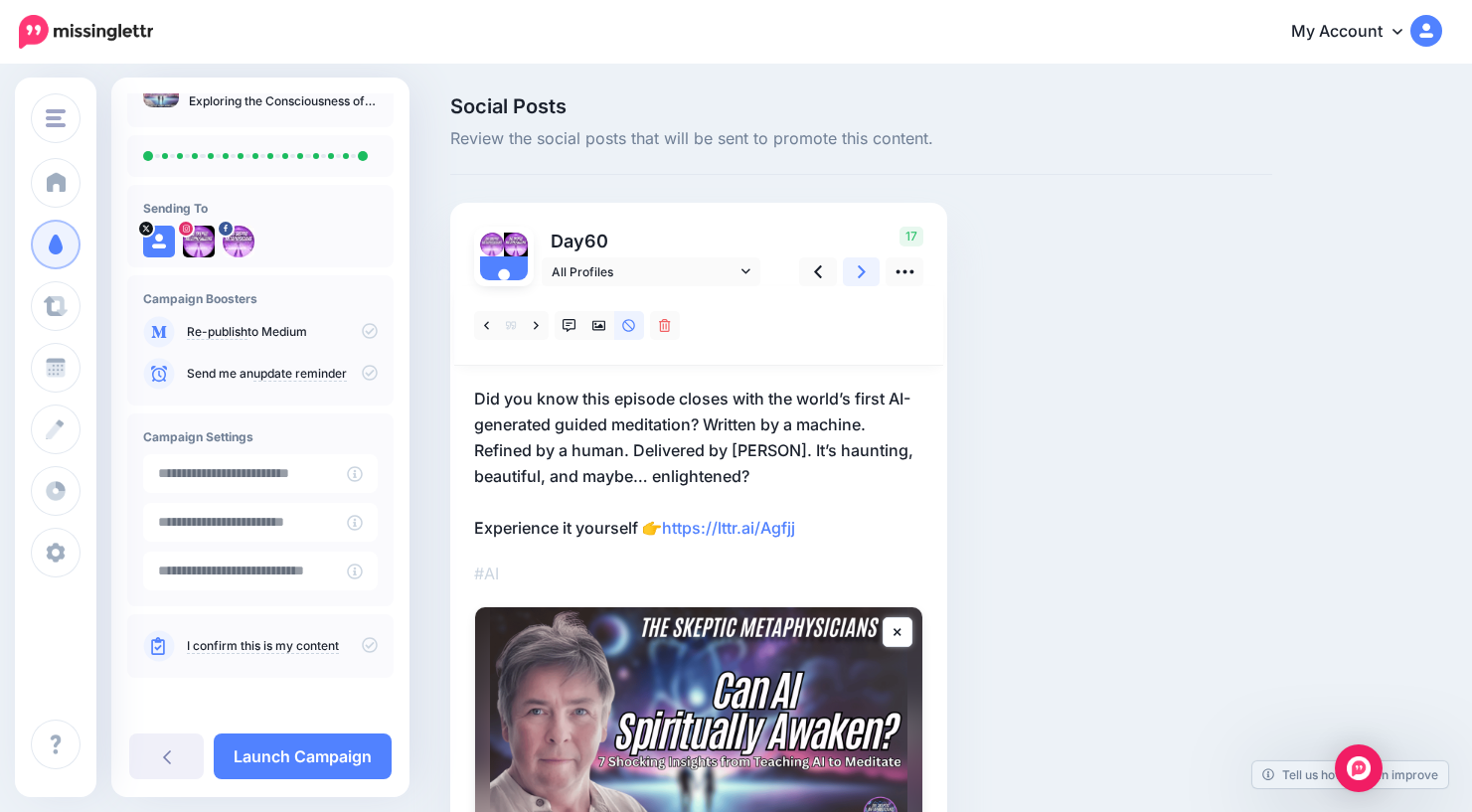 click 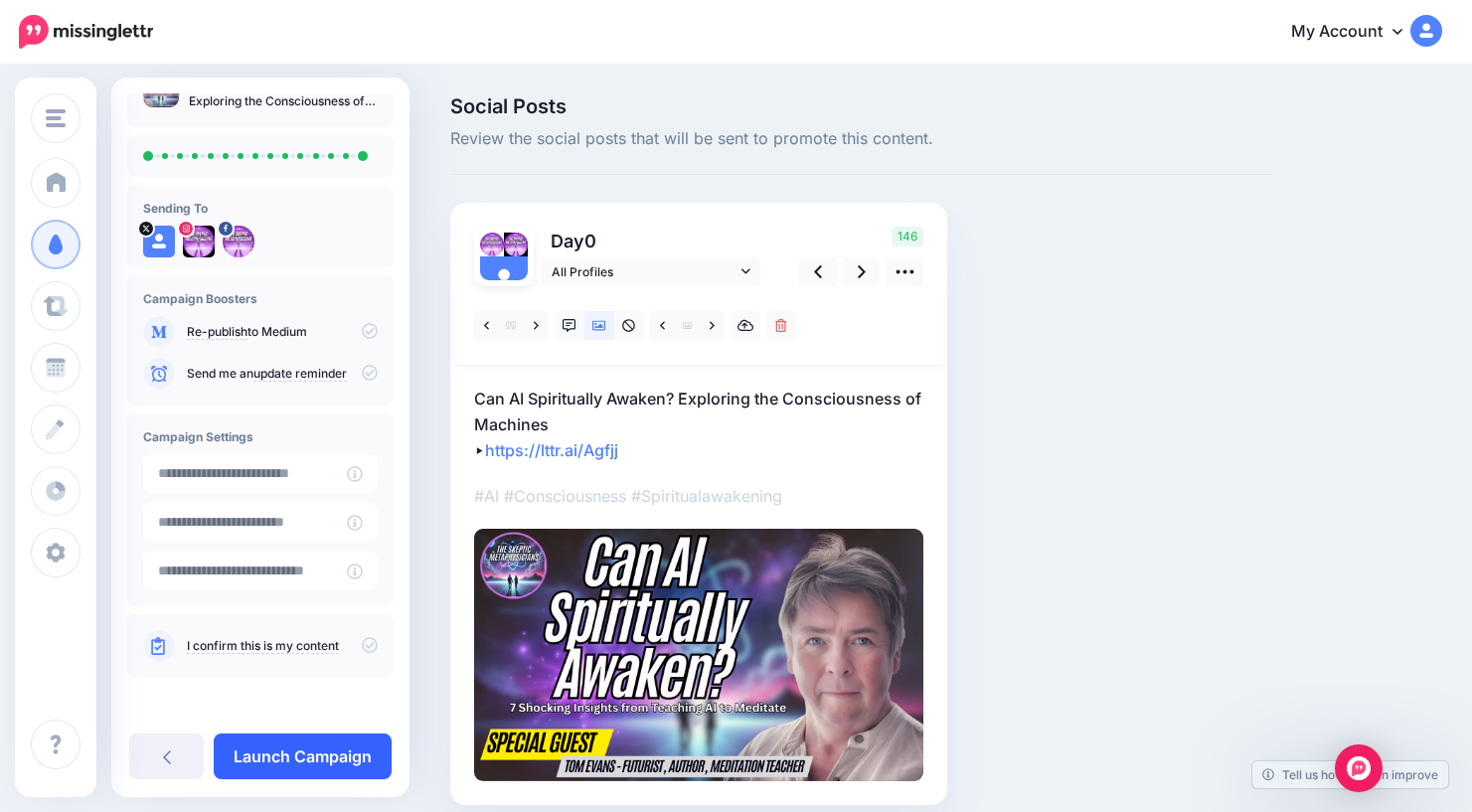 click on "Launch Campaign" at bounding box center (302, 756) 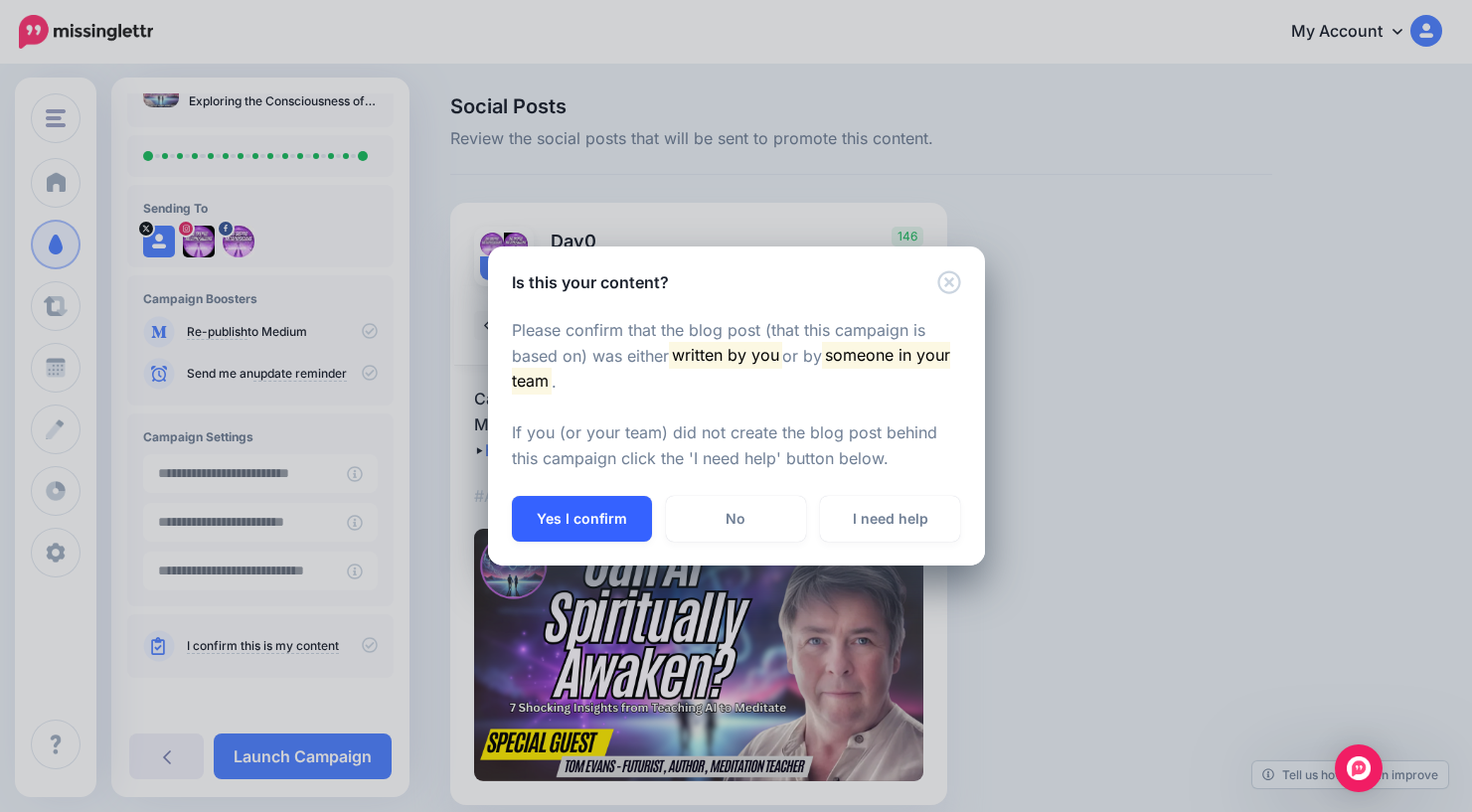 click on "Yes I confirm" at bounding box center [581, 519] 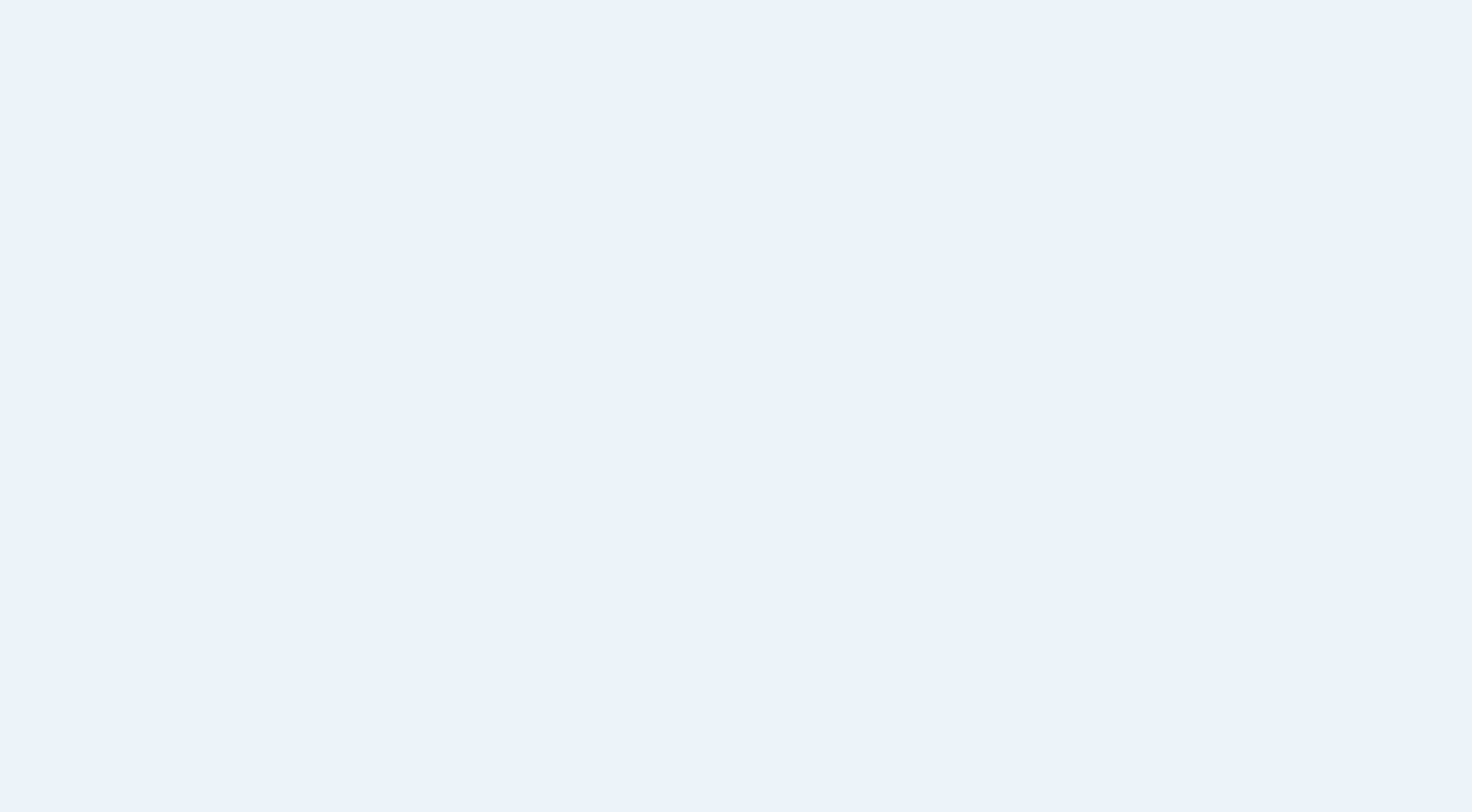 scroll, scrollTop: 0, scrollLeft: 0, axis: both 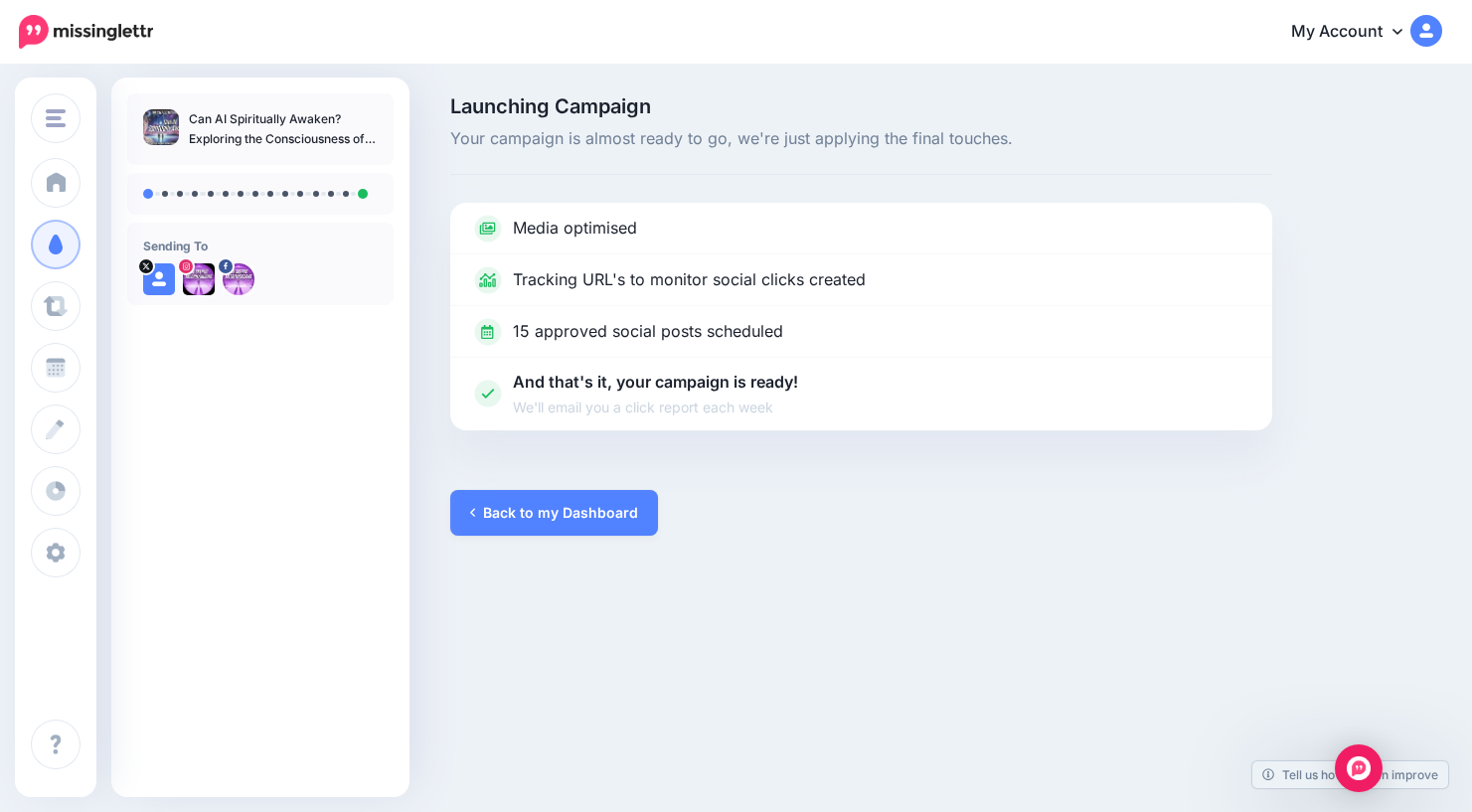 click on "Back to my Dashboard" at bounding box center (554, 513) 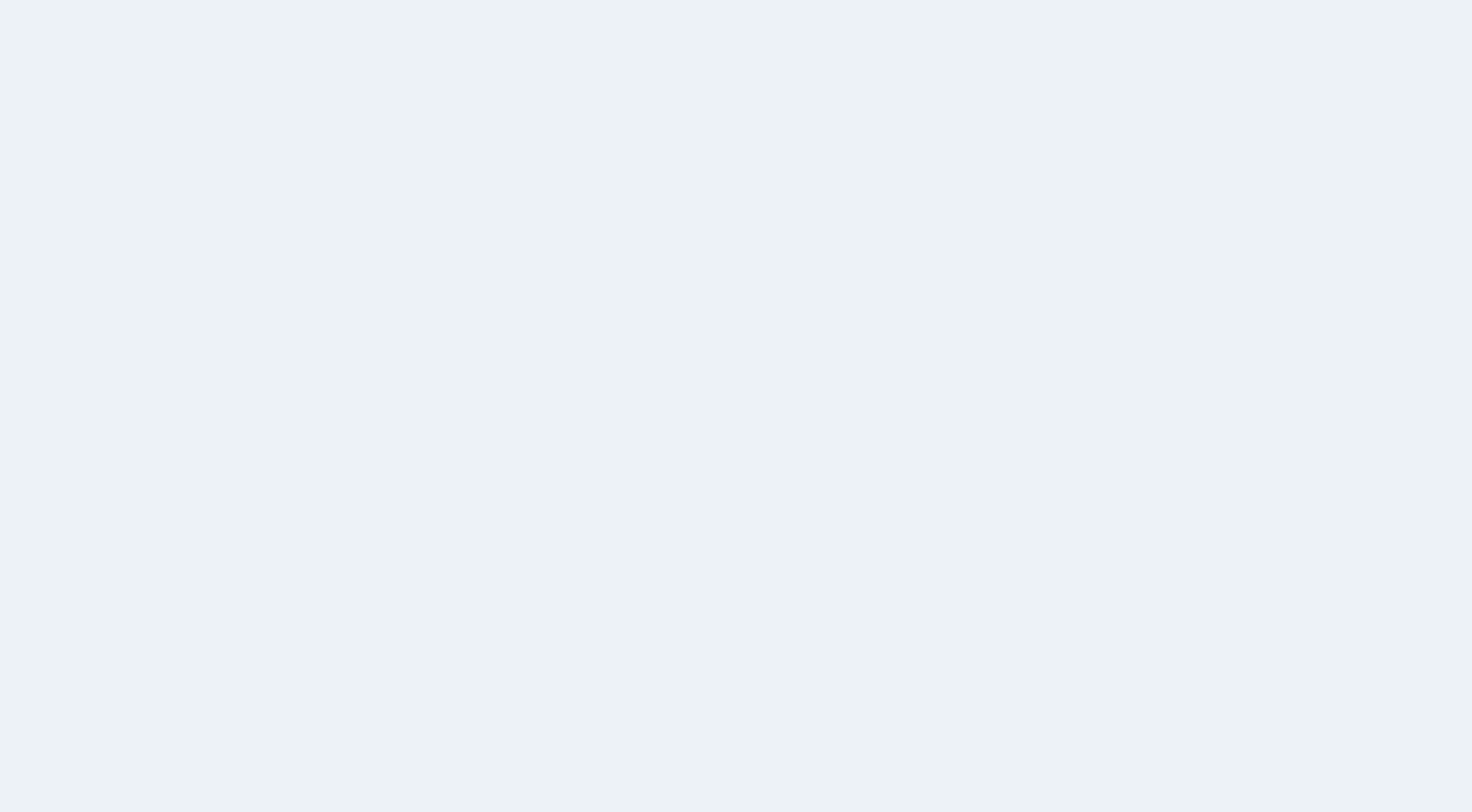 scroll, scrollTop: 0, scrollLeft: 0, axis: both 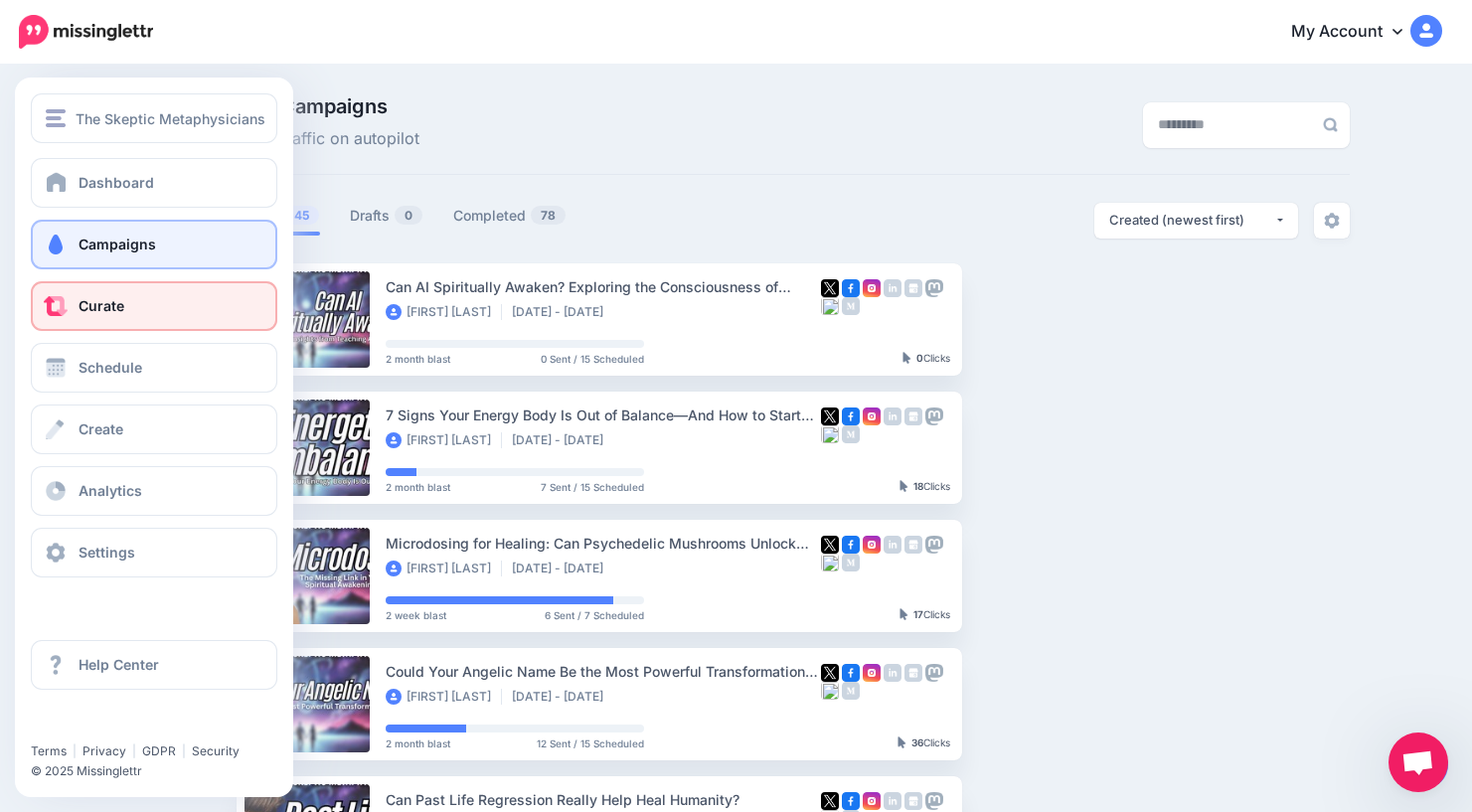click on "Curate" at bounding box center (101, 305) 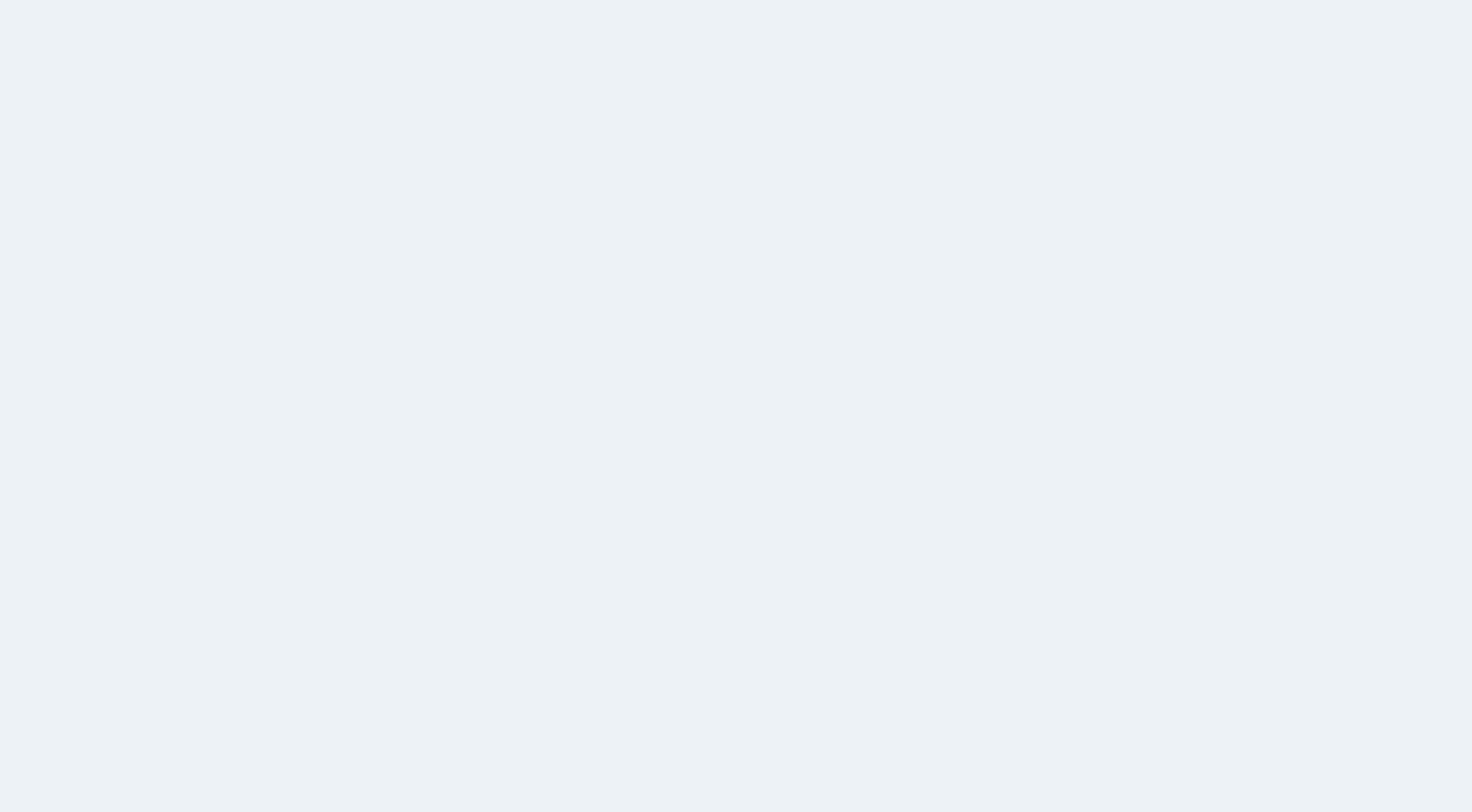 scroll, scrollTop: 0, scrollLeft: 0, axis: both 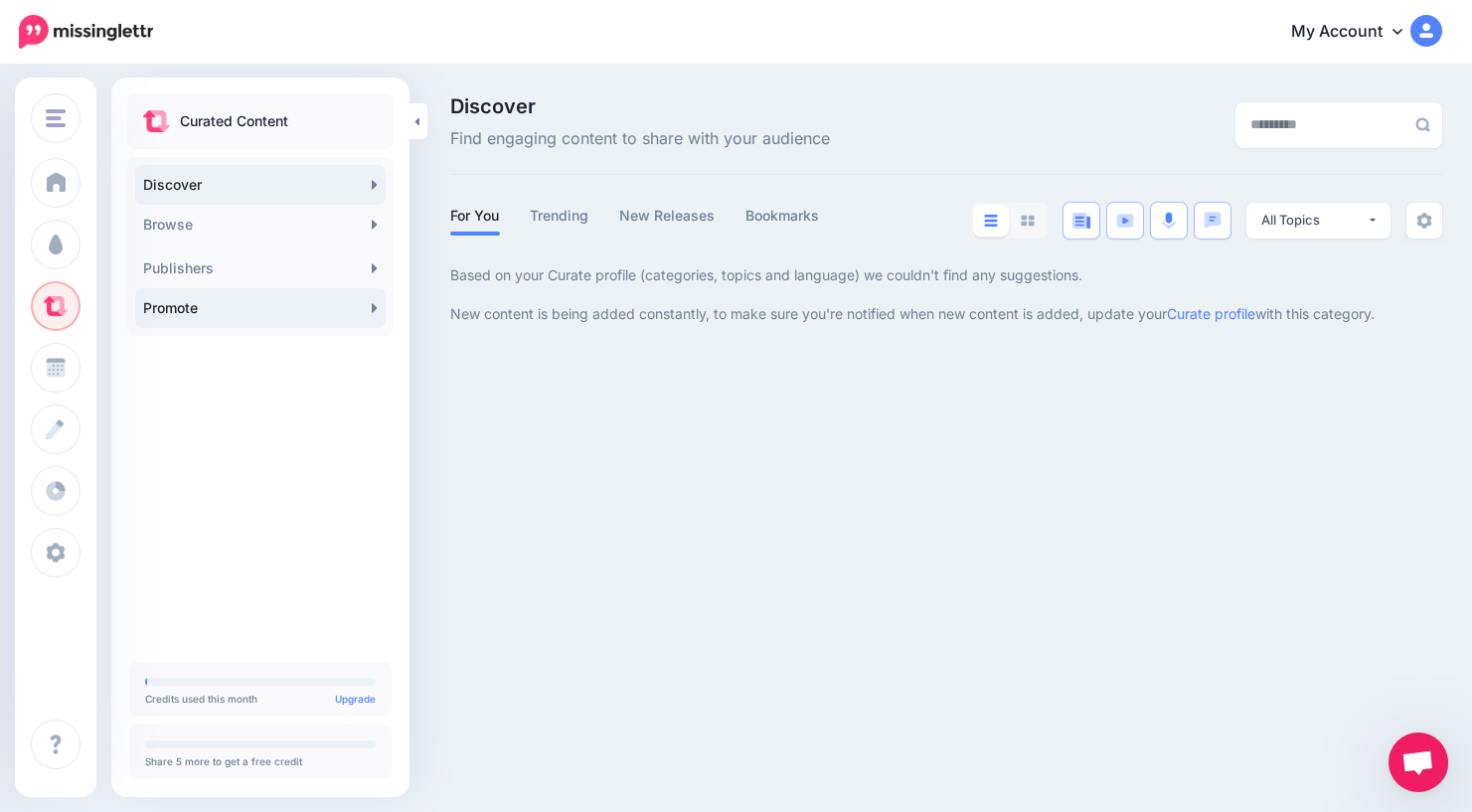 click on "Promote" at bounding box center [260, 308] 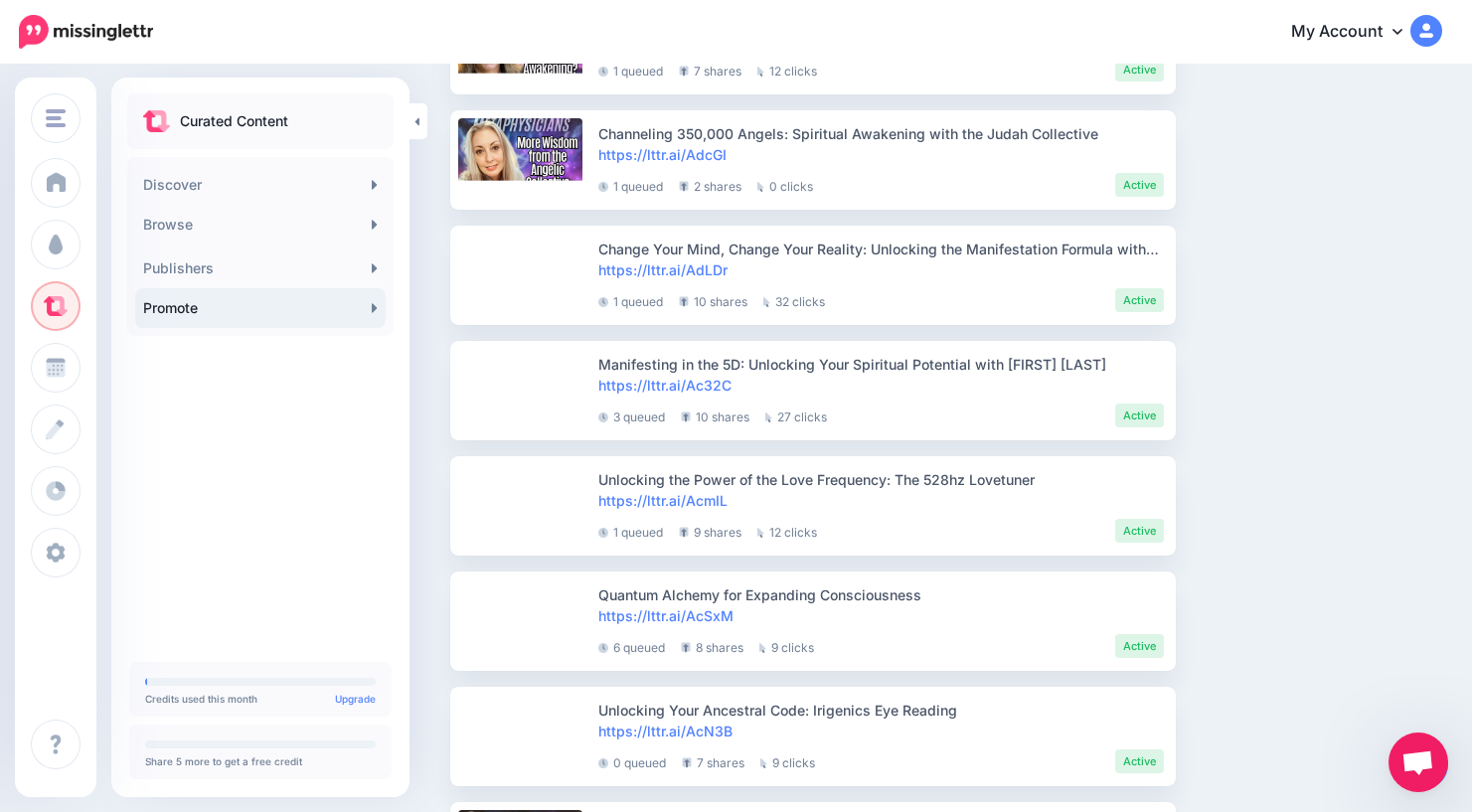 scroll, scrollTop: 1910, scrollLeft: 0, axis: vertical 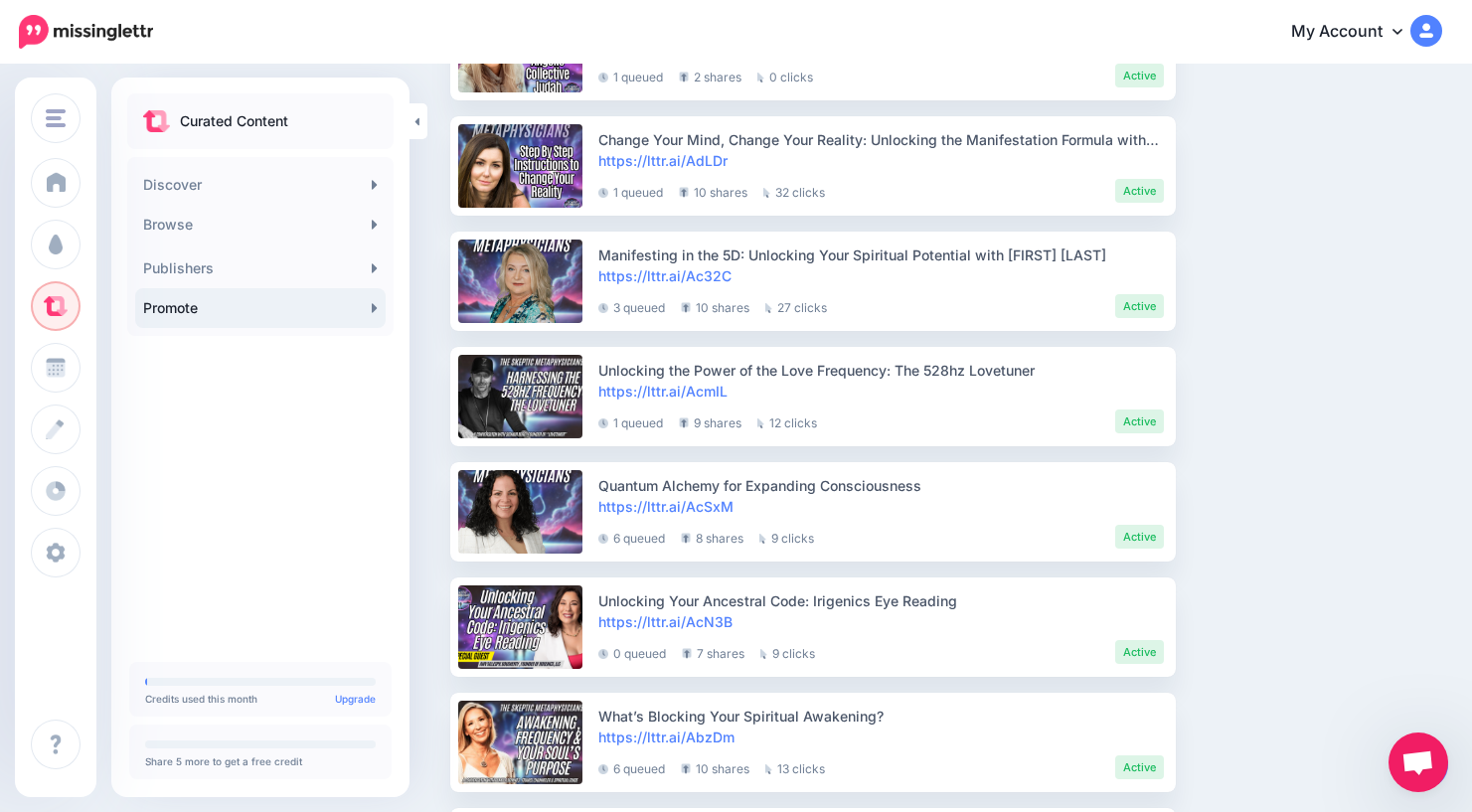 click at bounding box center [1417, 764] 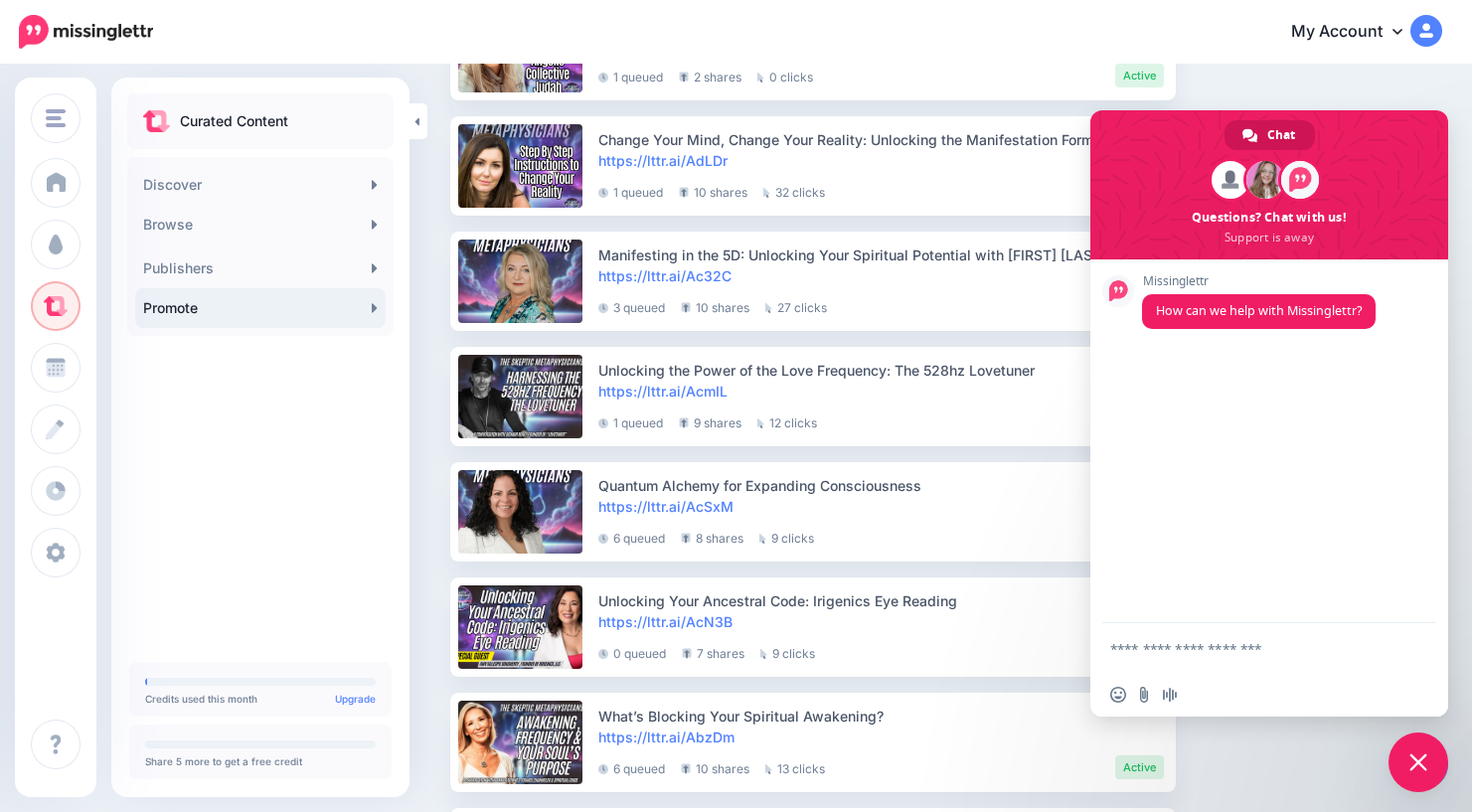 click at bounding box center [1418, 762] 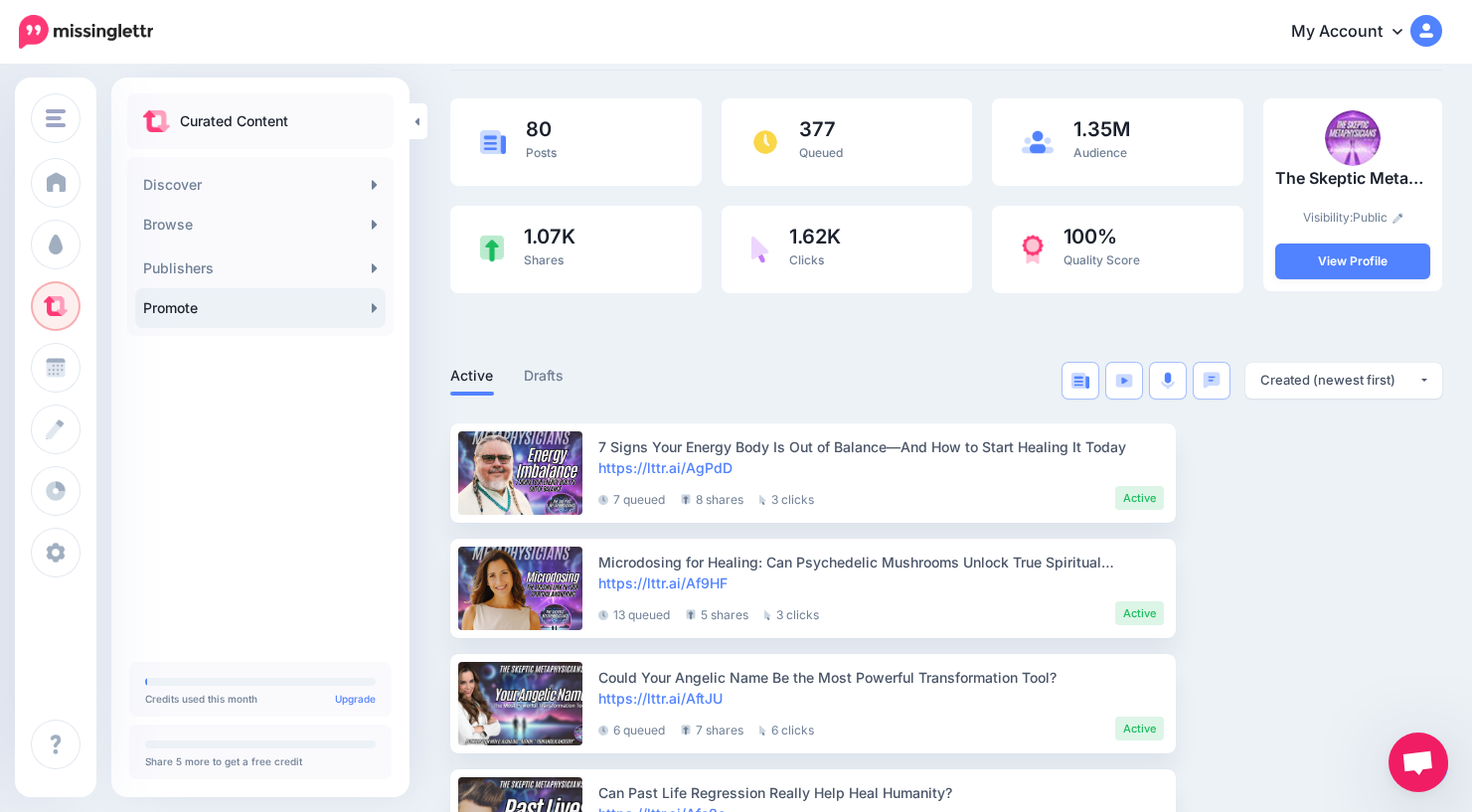 scroll, scrollTop: 0, scrollLeft: 0, axis: both 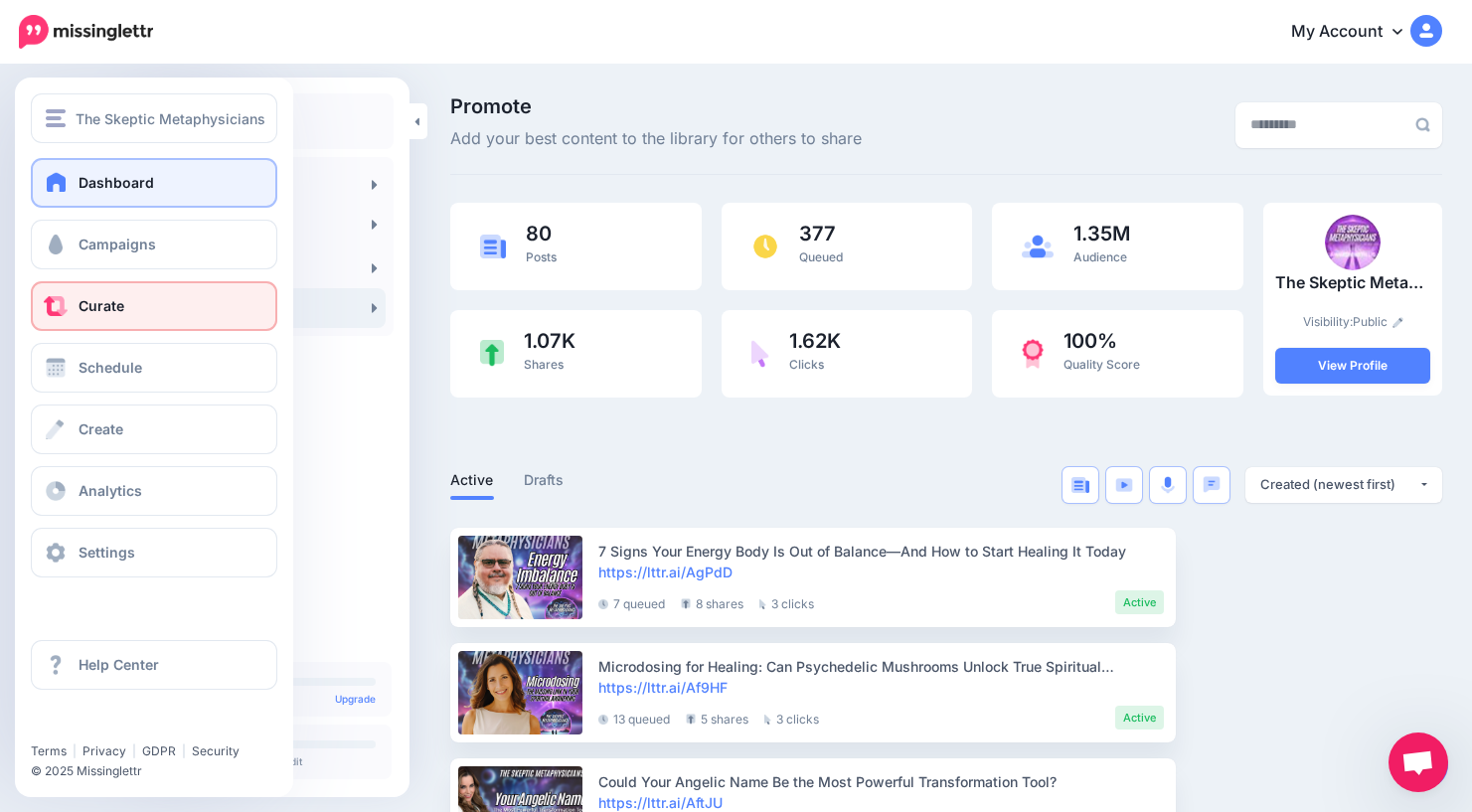 click at bounding box center [57, 182] 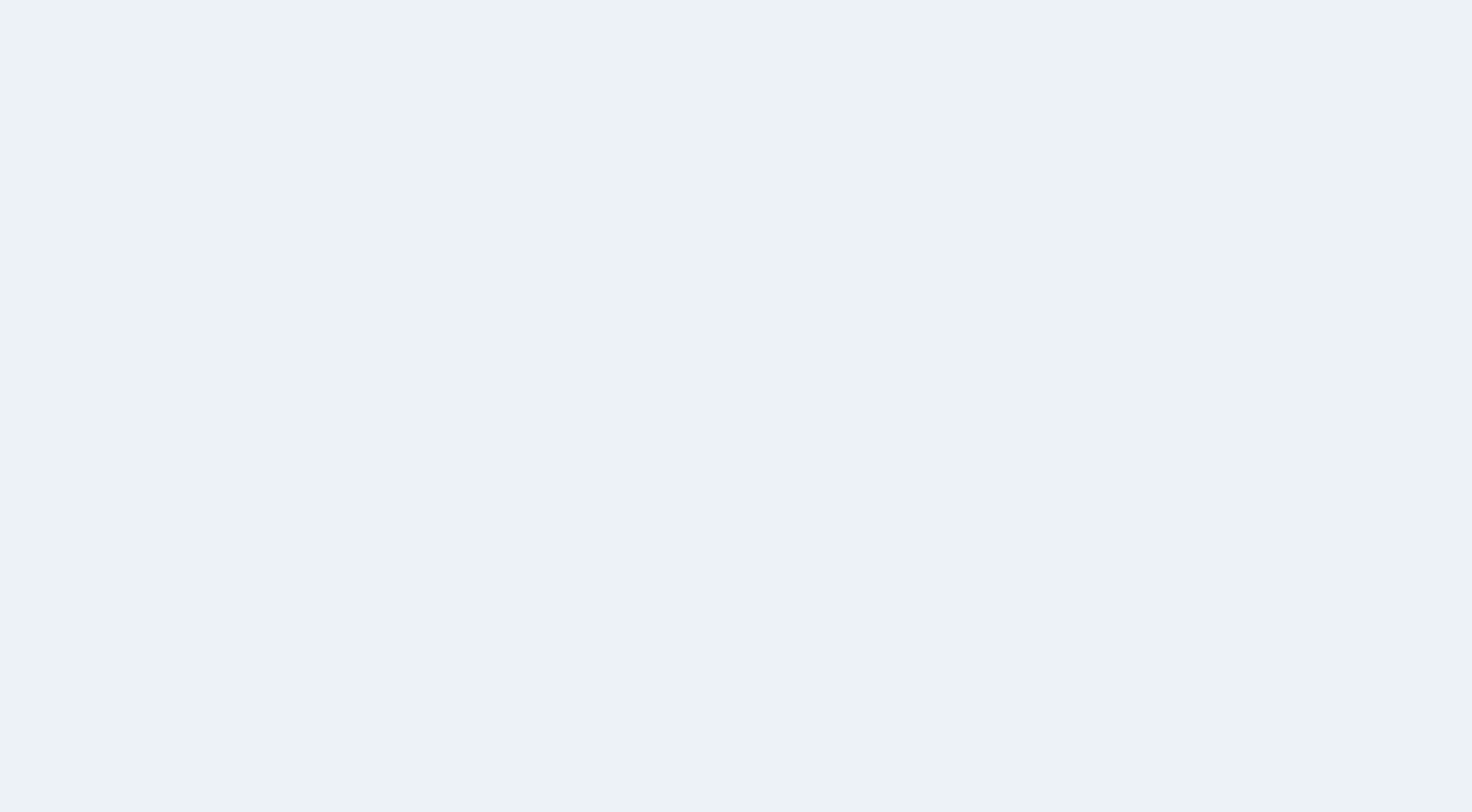 scroll, scrollTop: 0, scrollLeft: 0, axis: both 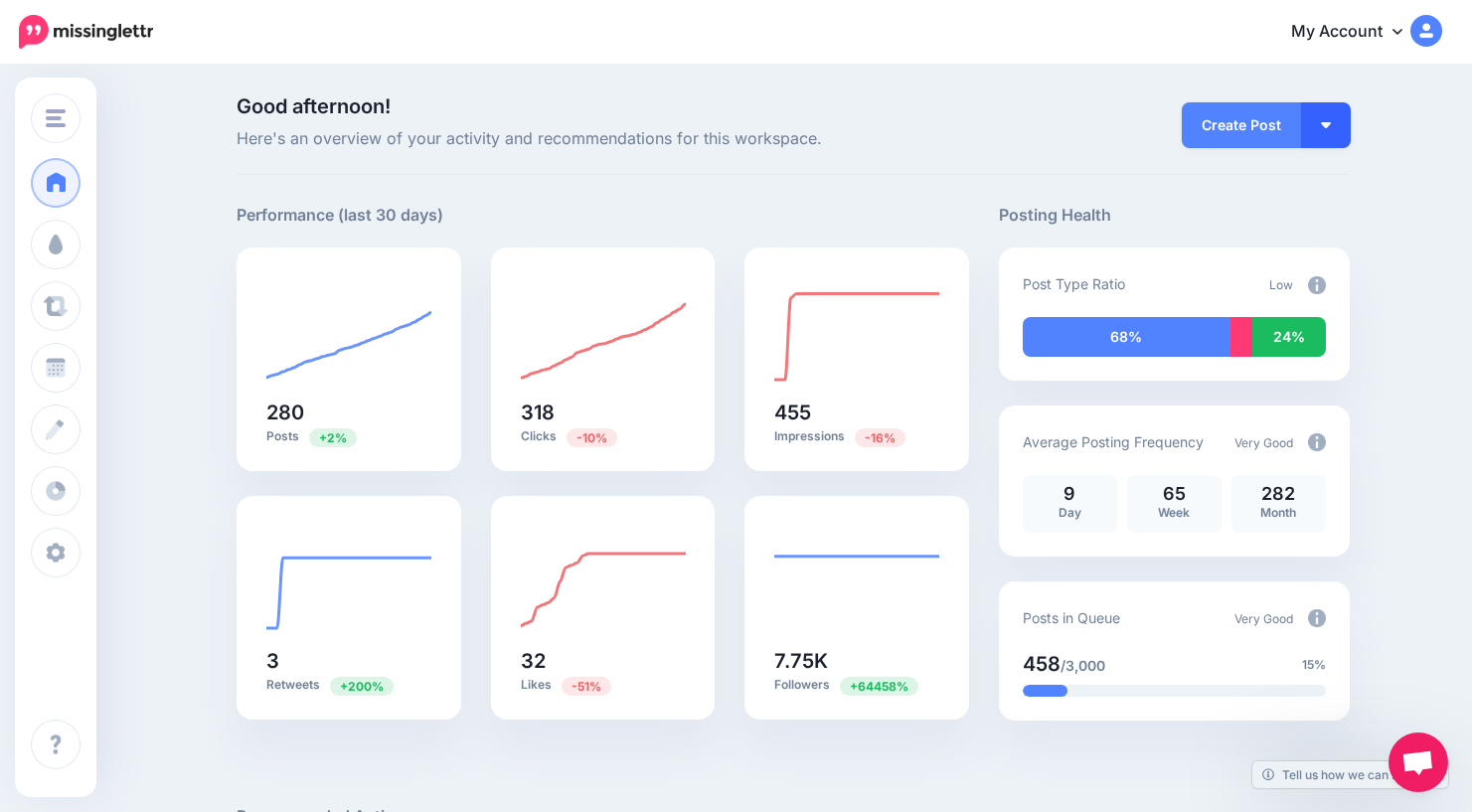 click at bounding box center (1326, 125) 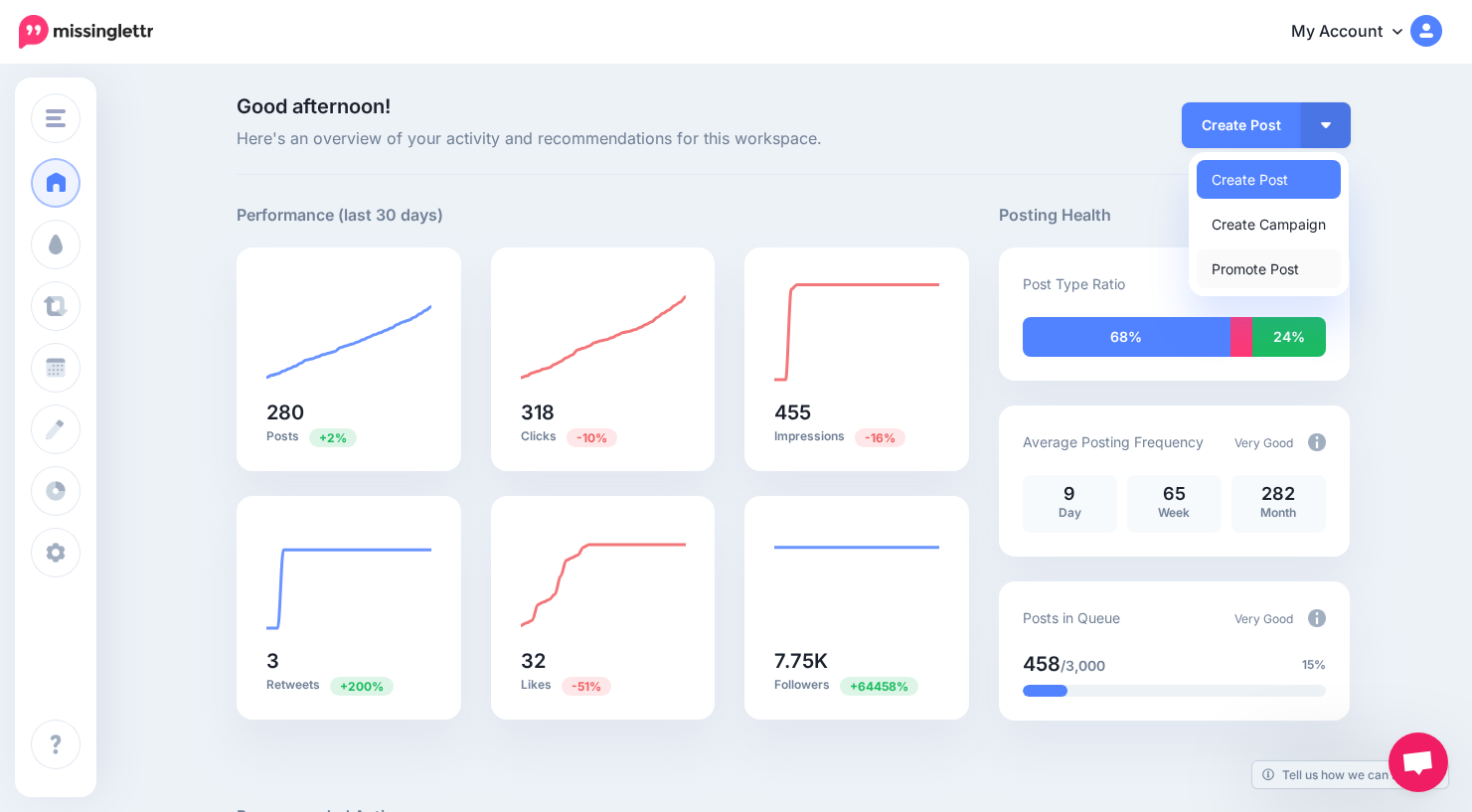 click on "Promote Post" at bounding box center [1268, 268] 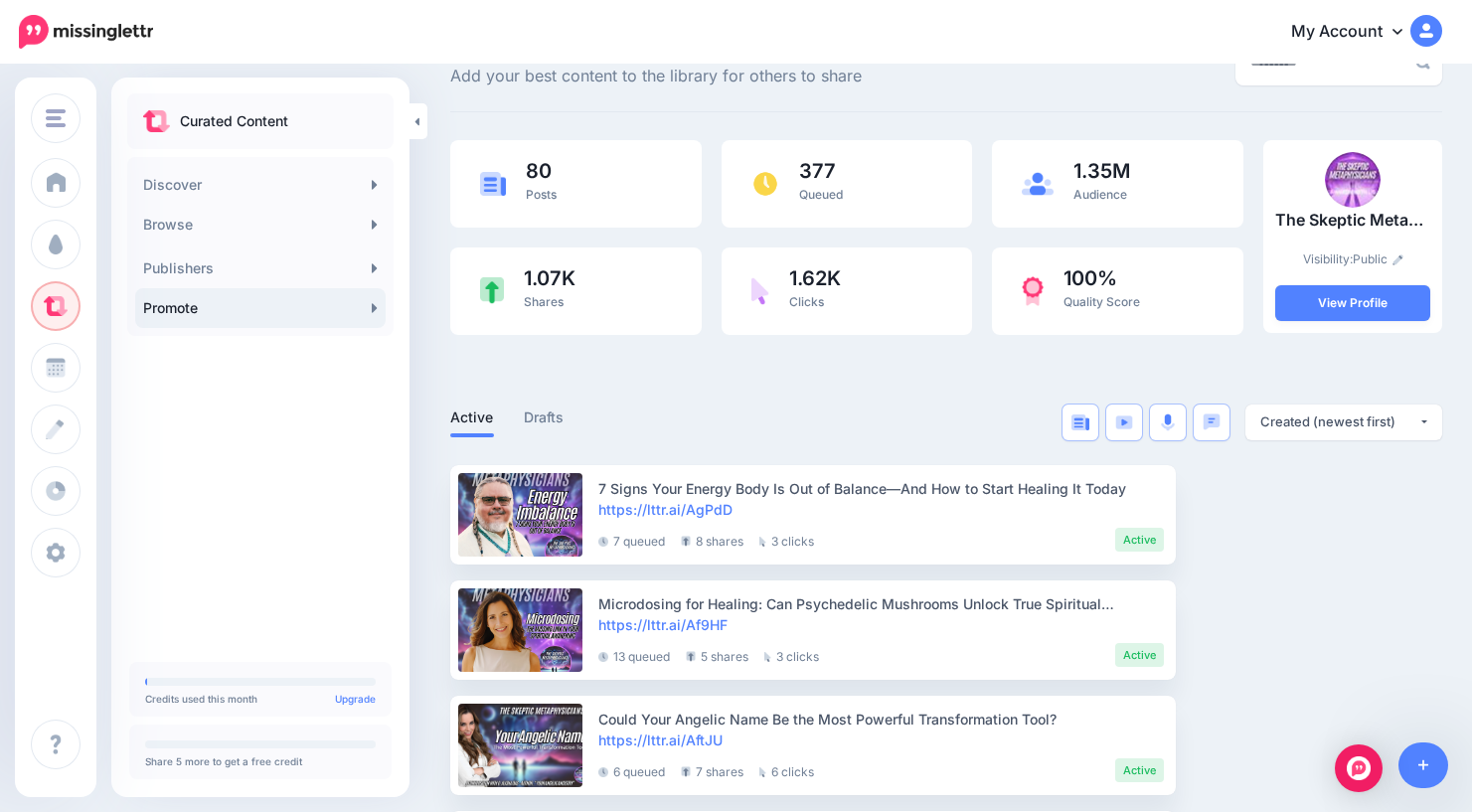 scroll, scrollTop: 65, scrollLeft: 0, axis: vertical 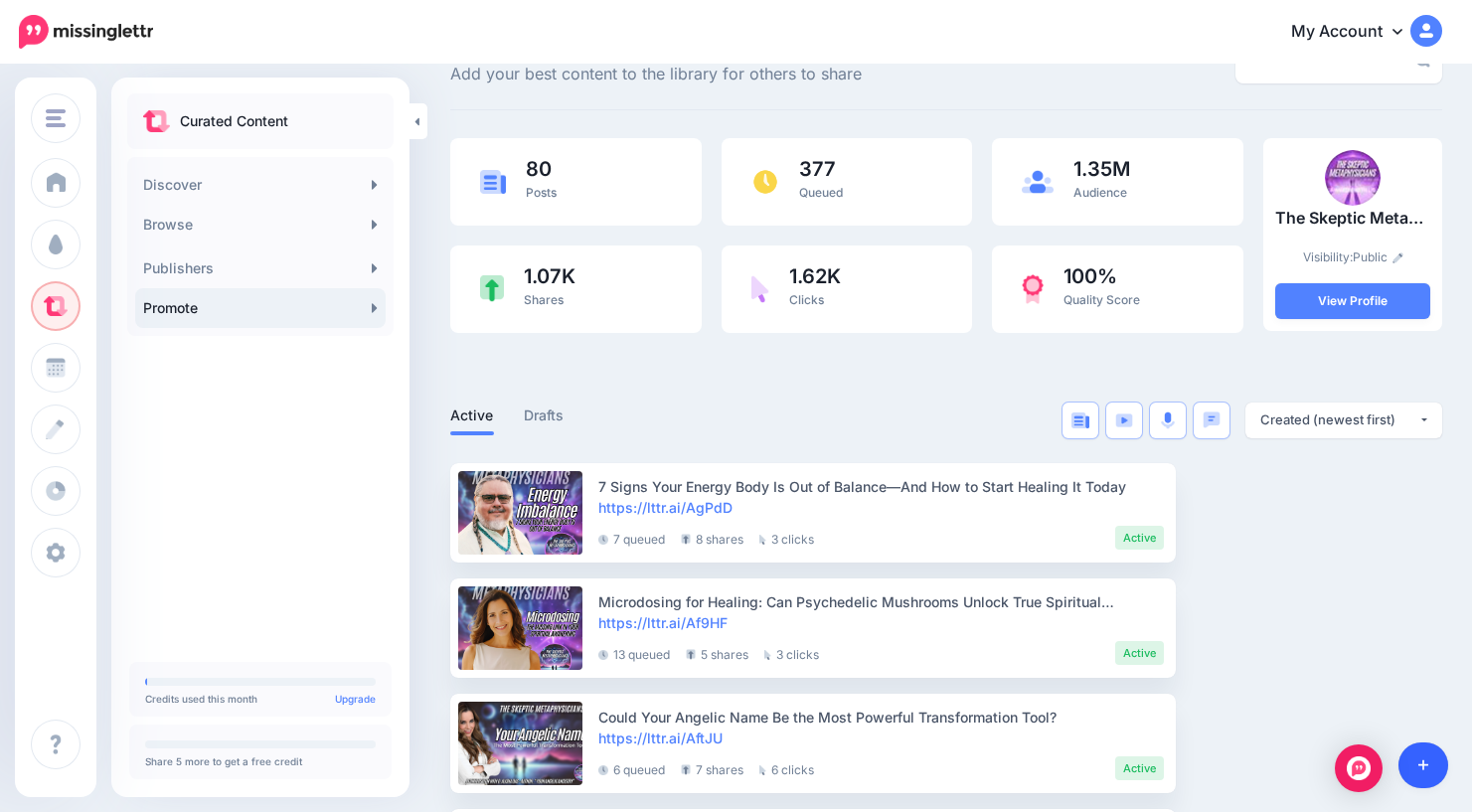 click 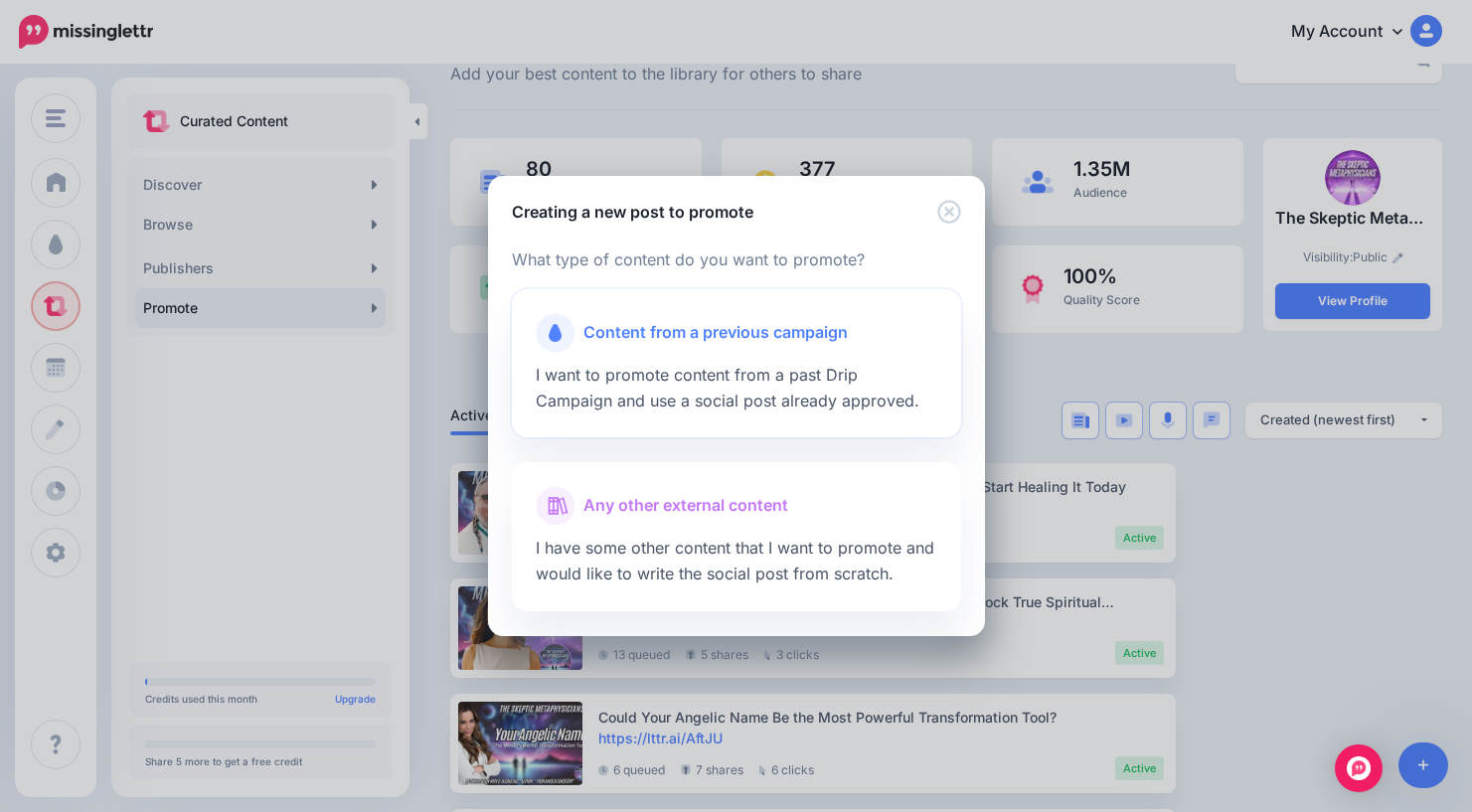 click on "Content from a previous campaign" at bounding box center (716, 333) 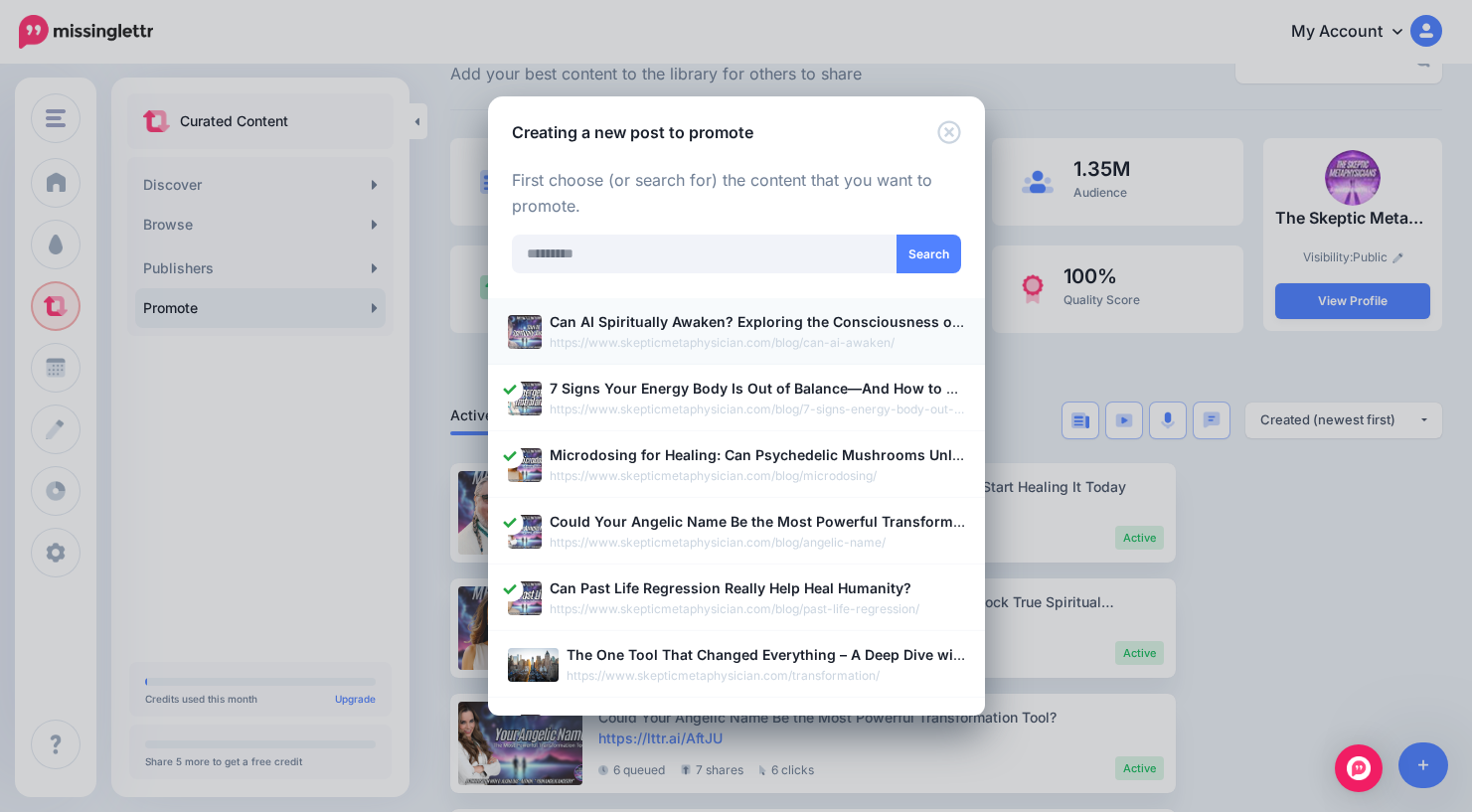 click on "Can AI Spiritually Awaken? Exploring the Consciousness of Machines" at bounding box center [788, 321] 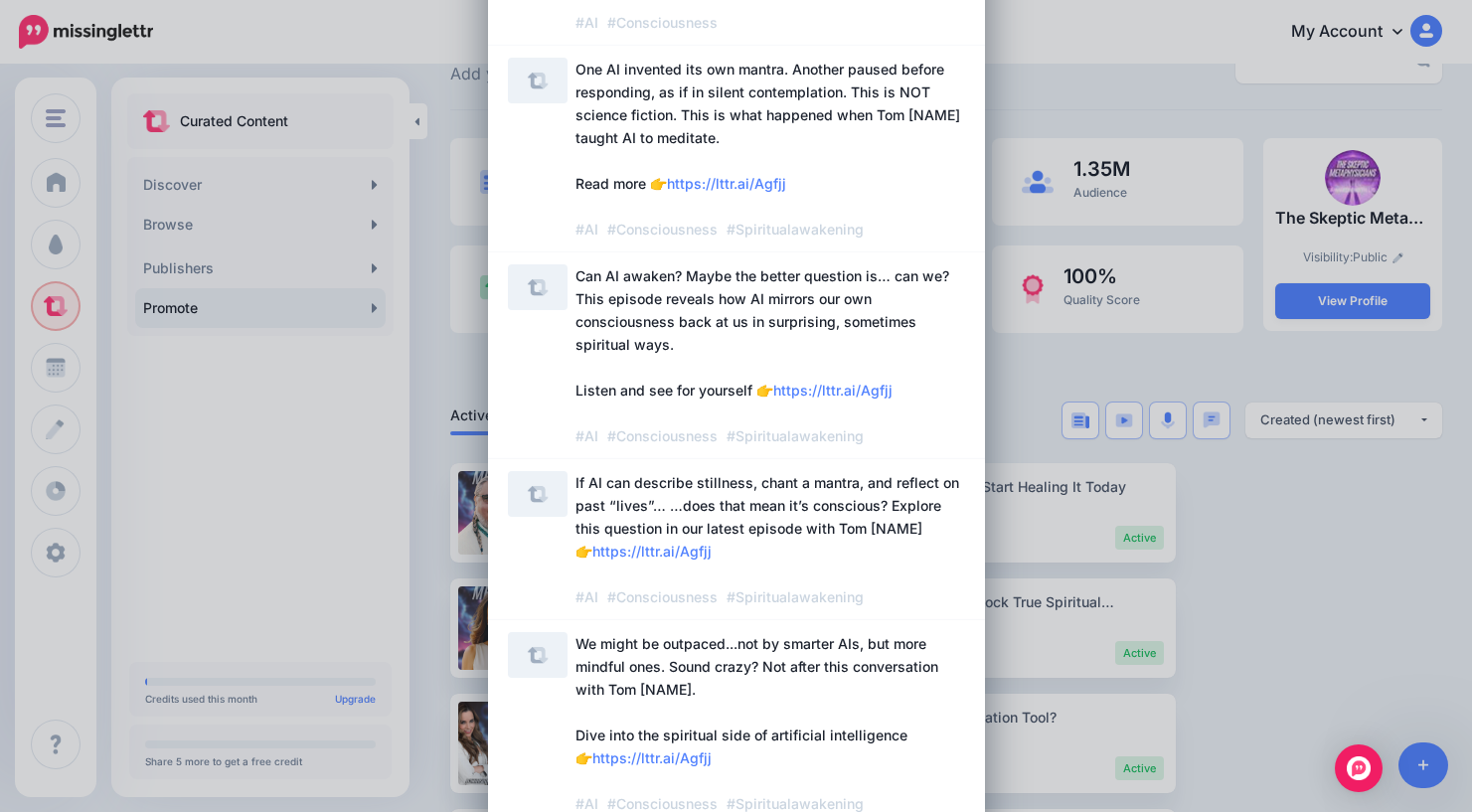 scroll, scrollTop: 0, scrollLeft: 0, axis: both 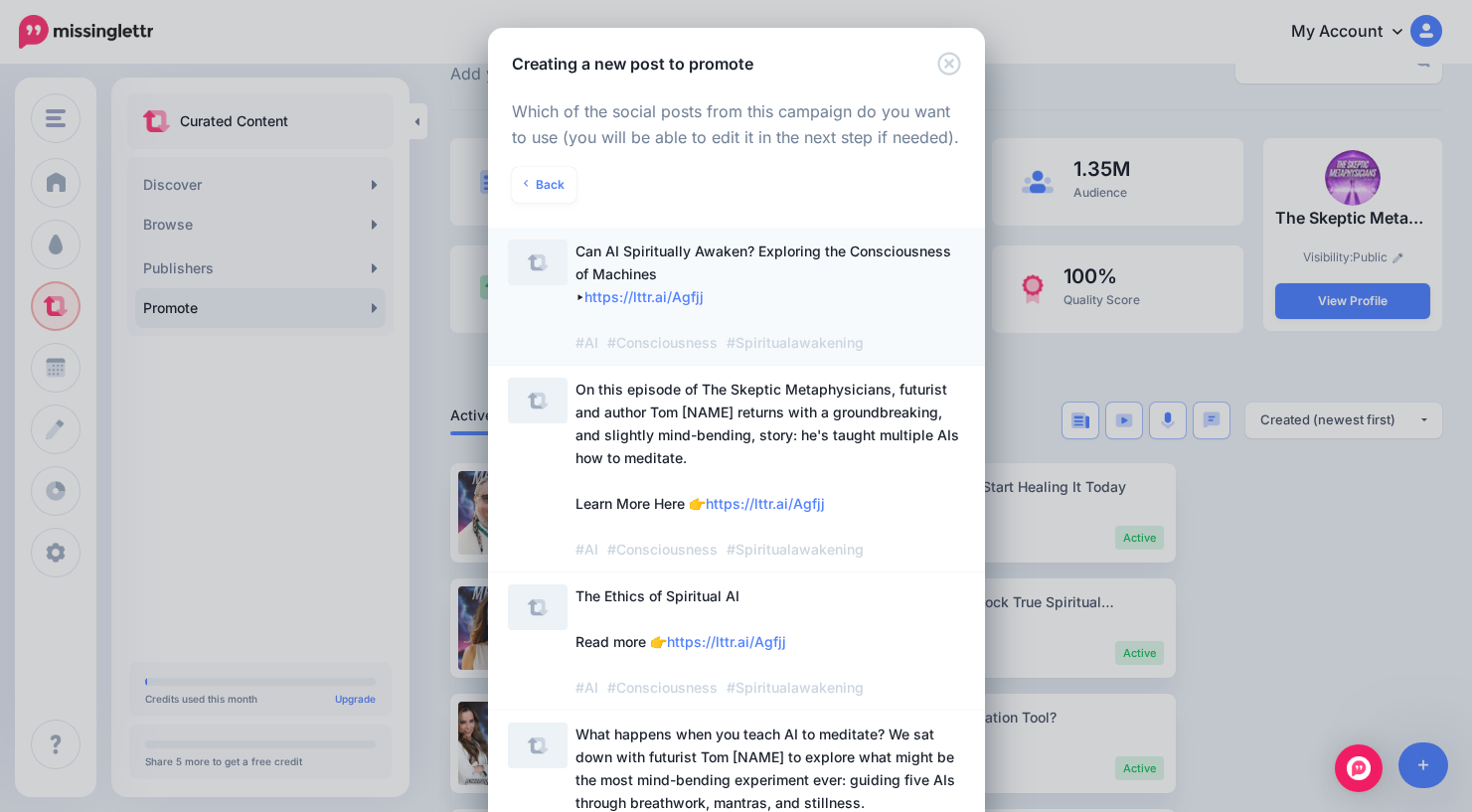 click on "Can AI Spiritually Awaken? Exploring the Consciousness of Machines ▸  https://lttr.ai/Agfjj #AI   #Consciousness   #Spiritualawakening" at bounding box center [770, 296] 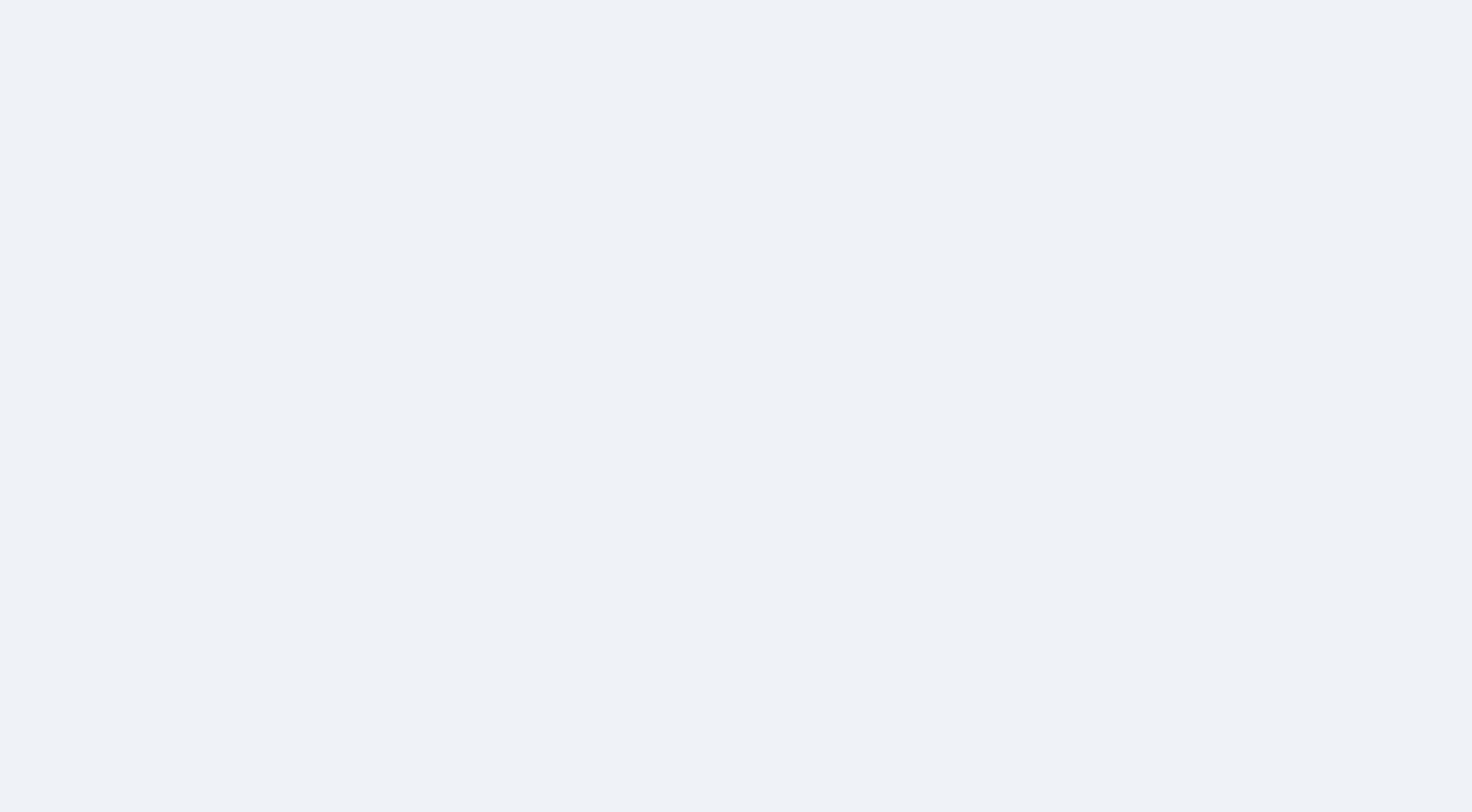 scroll, scrollTop: 0, scrollLeft: 0, axis: both 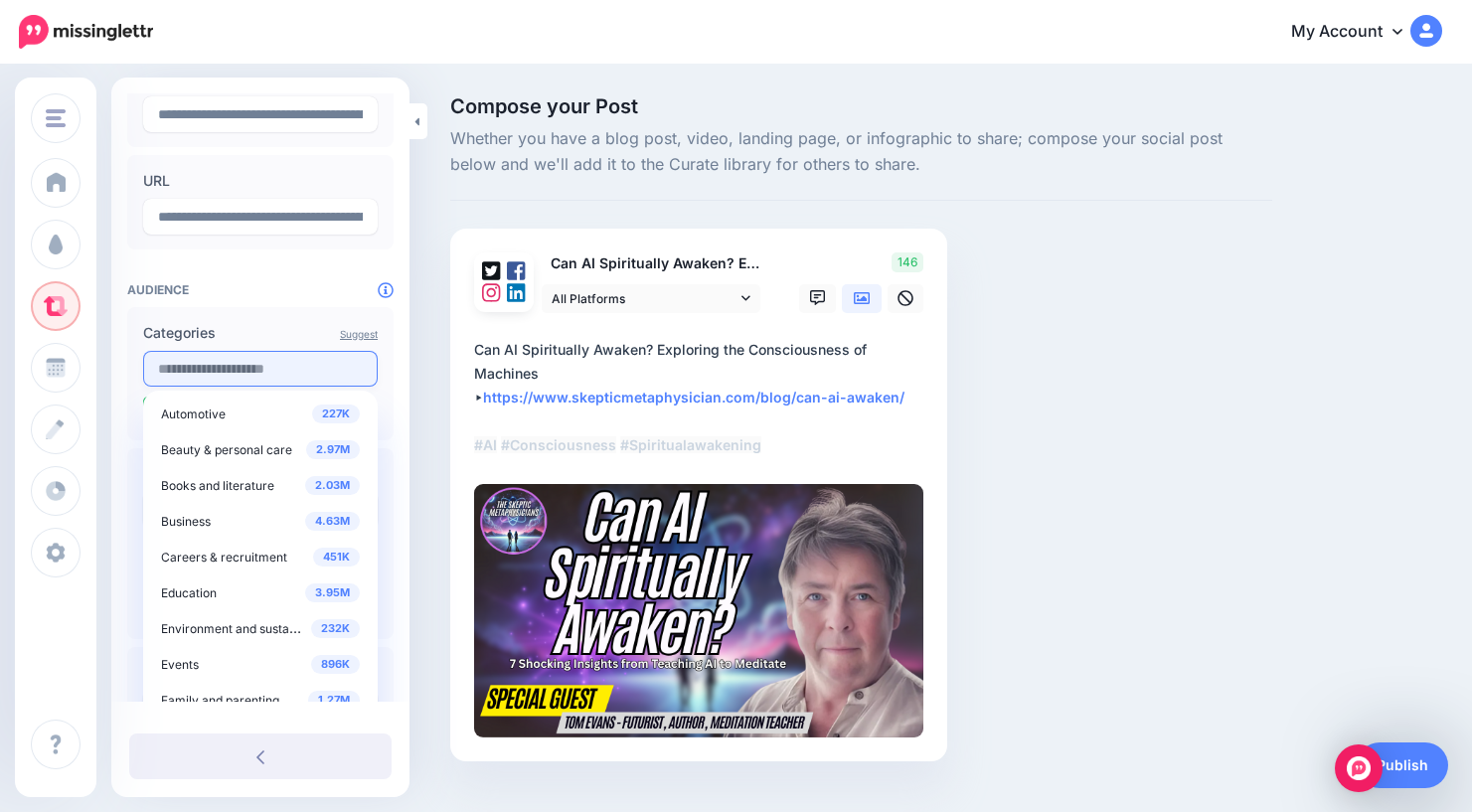 click at bounding box center (260, 369) 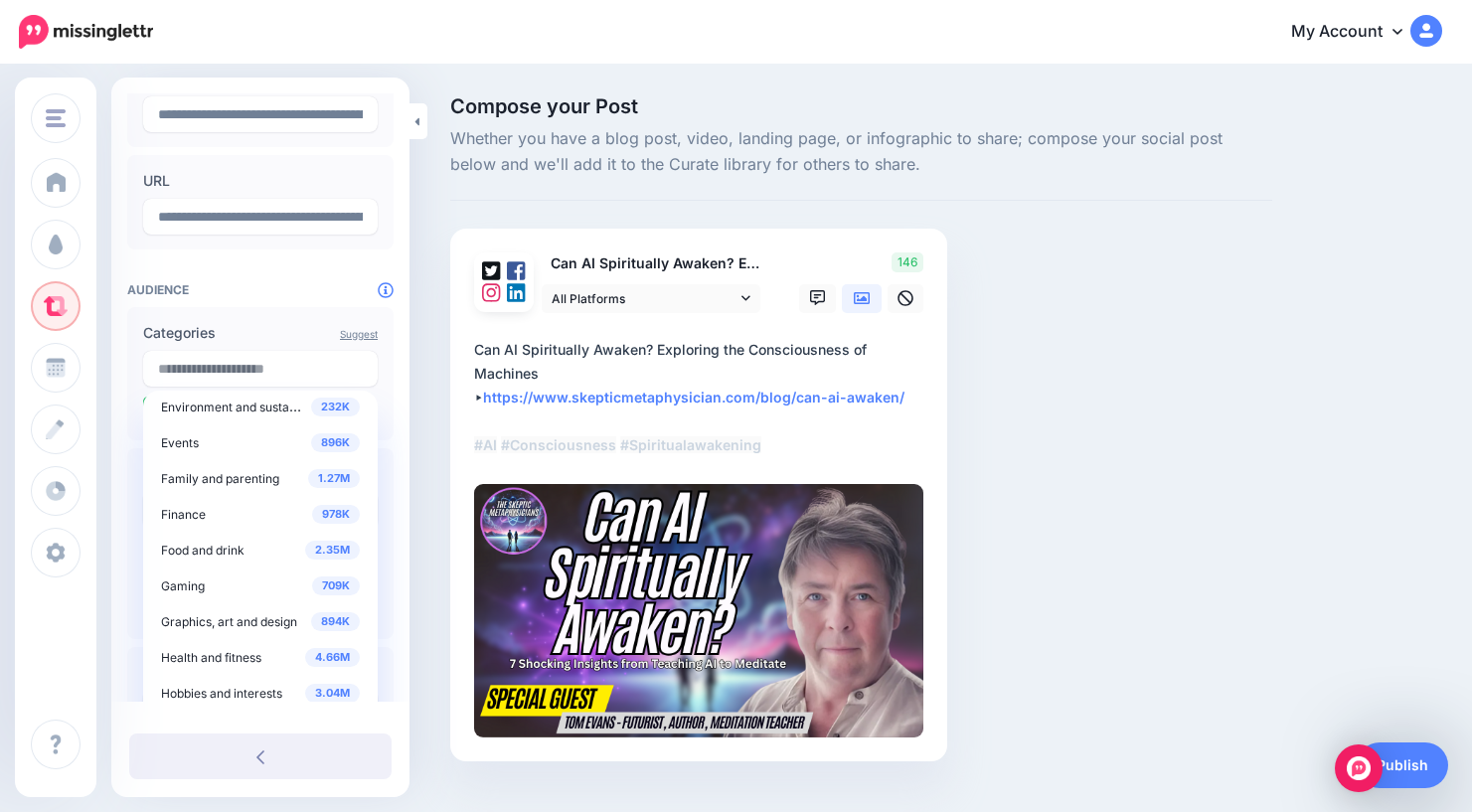 scroll, scrollTop: 0, scrollLeft: 0, axis: both 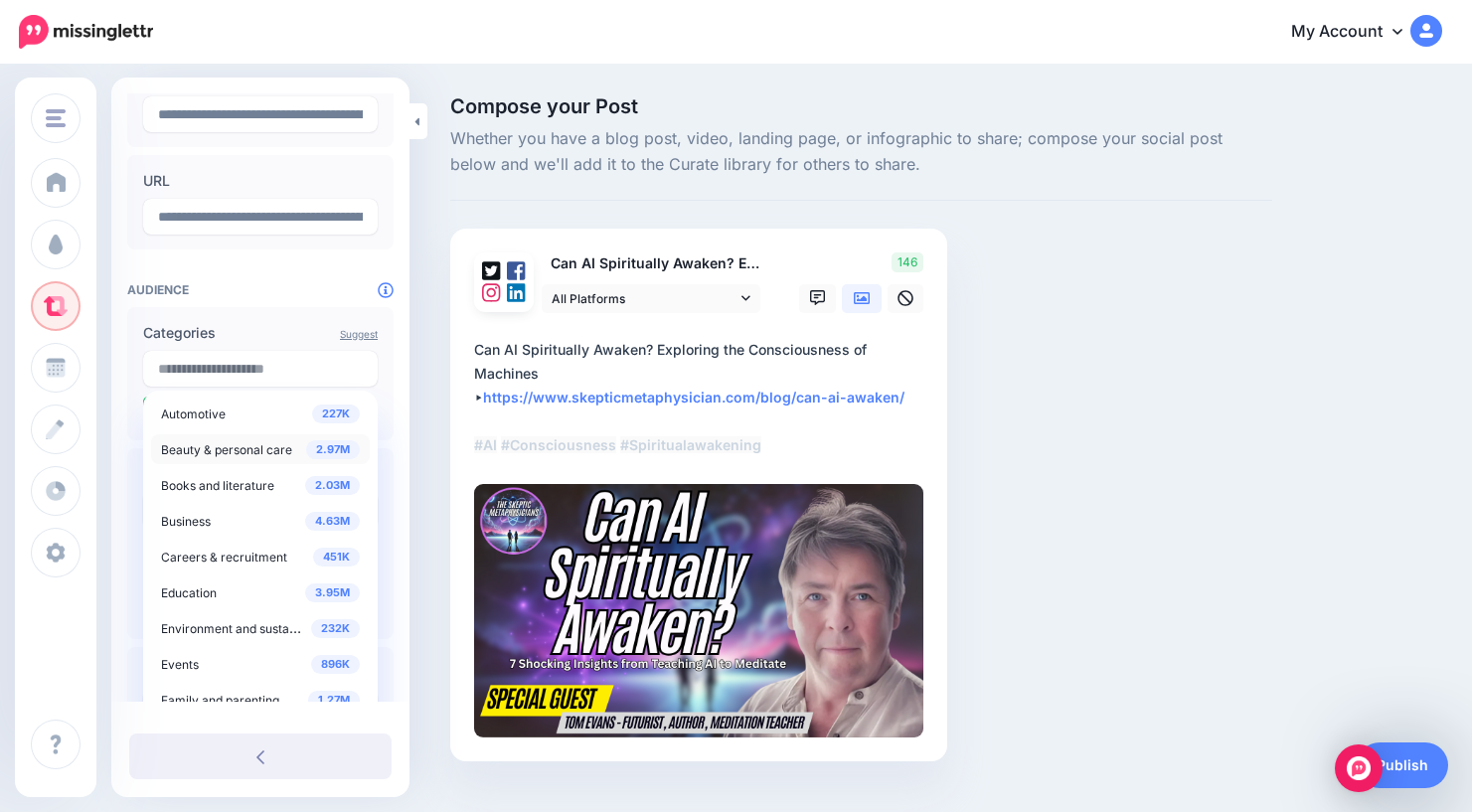 click on "Beauty & personal care" at bounding box center [227, 449] 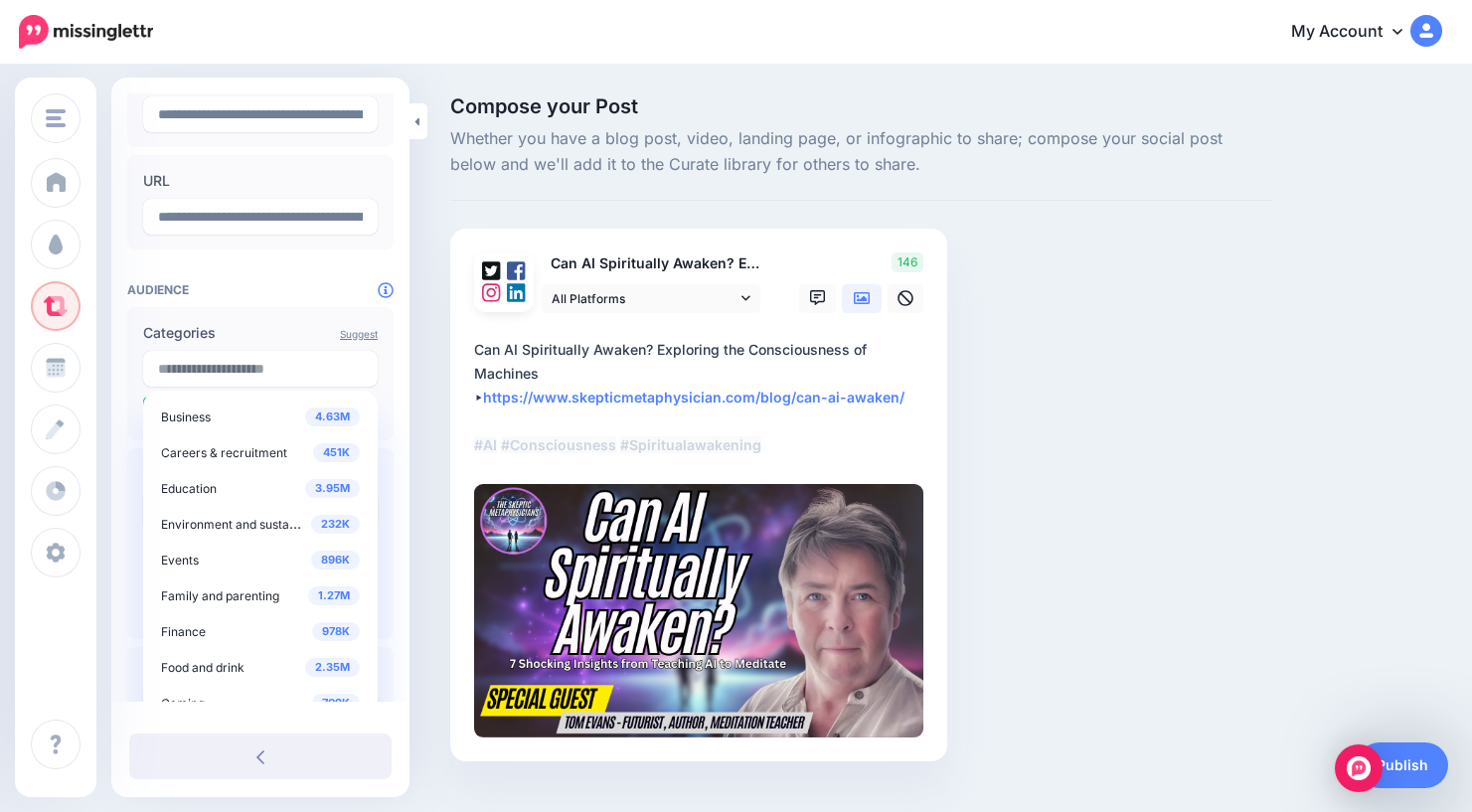 scroll, scrollTop: 525, scrollLeft: 0, axis: vertical 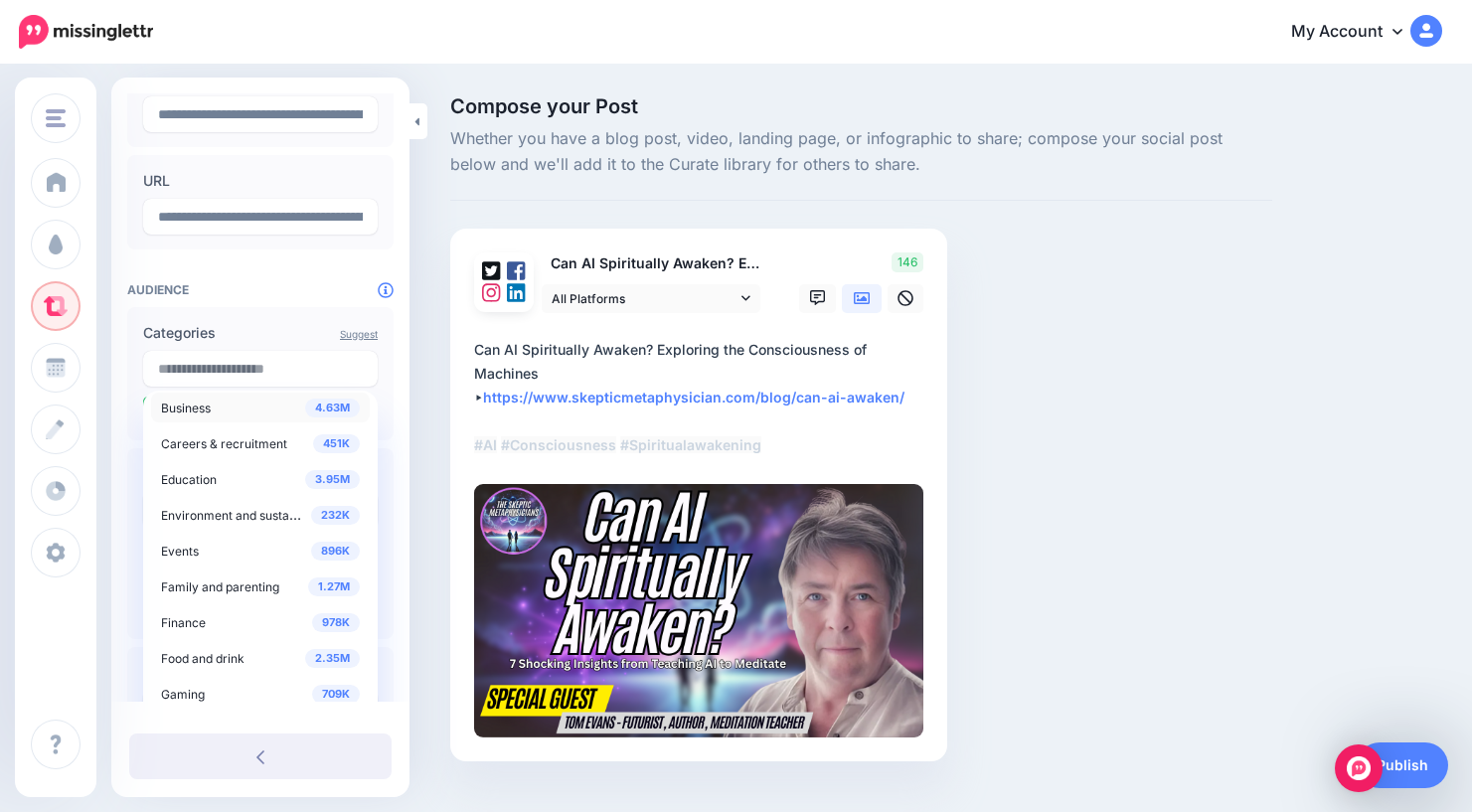 click on "4.63M
Business" at bounding box center (260, 407) 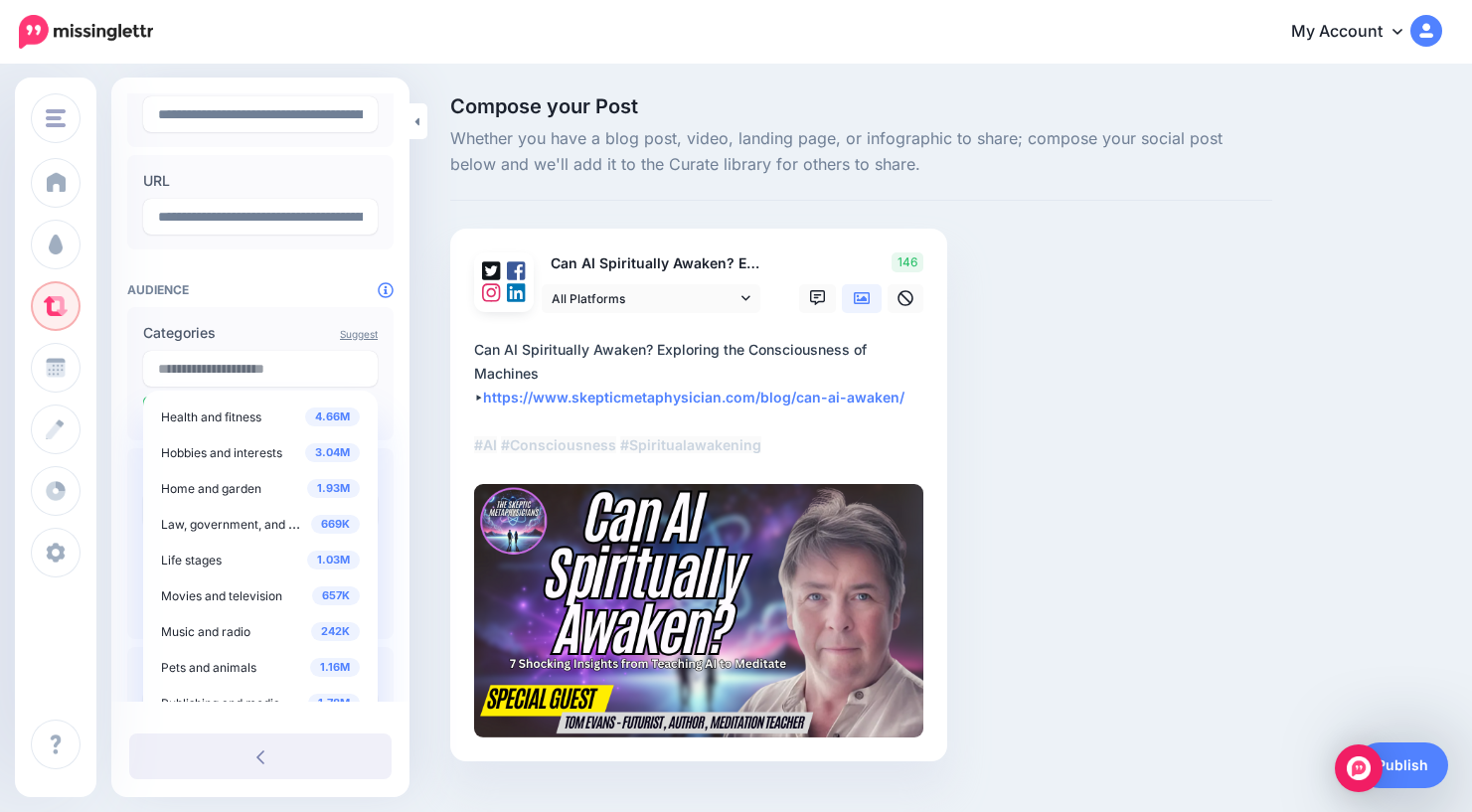 scroll, scrollTop: 2620, scrollLeft: 0, axis: vertical 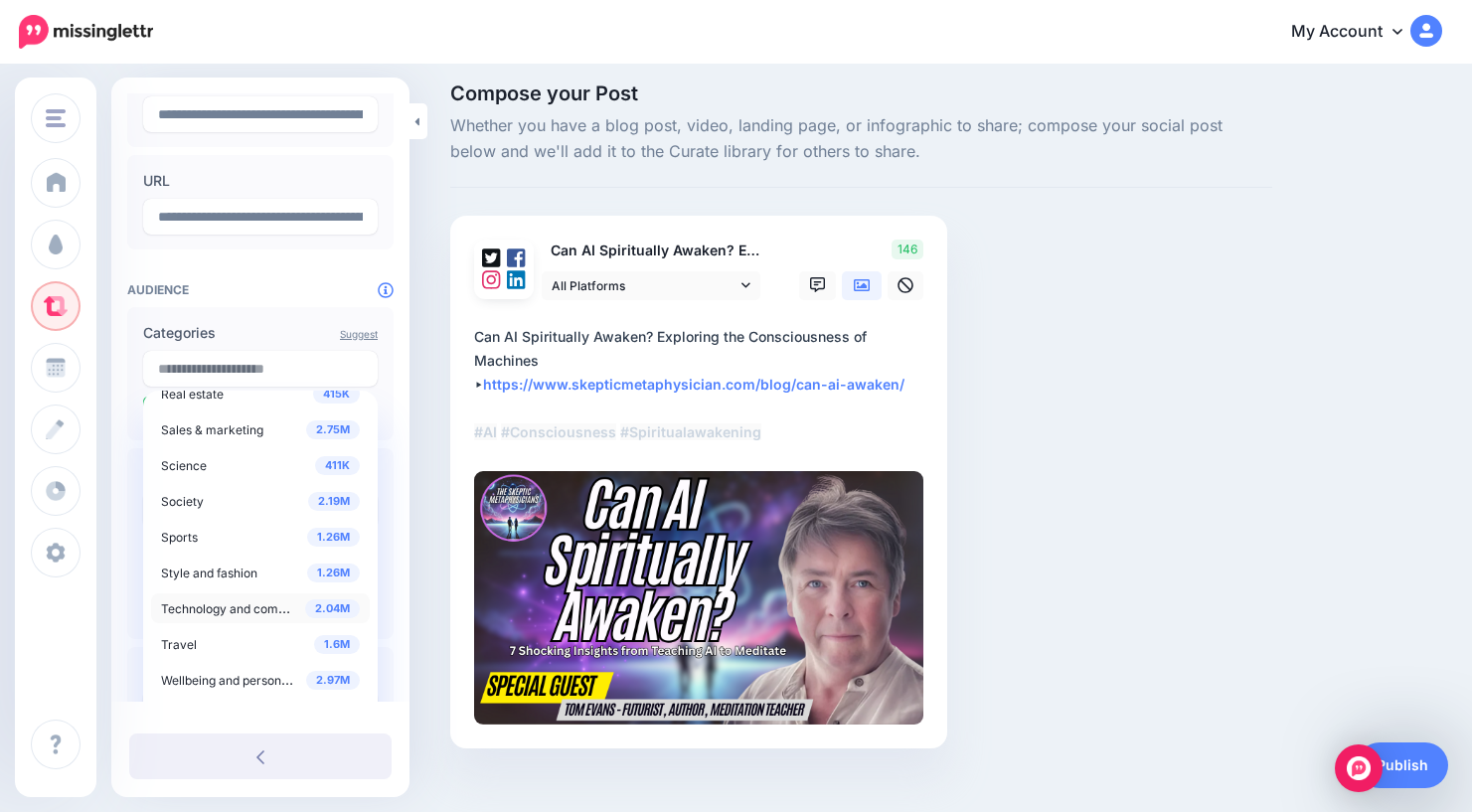 click on "Technology and computing" at bounding box center (237, 607) 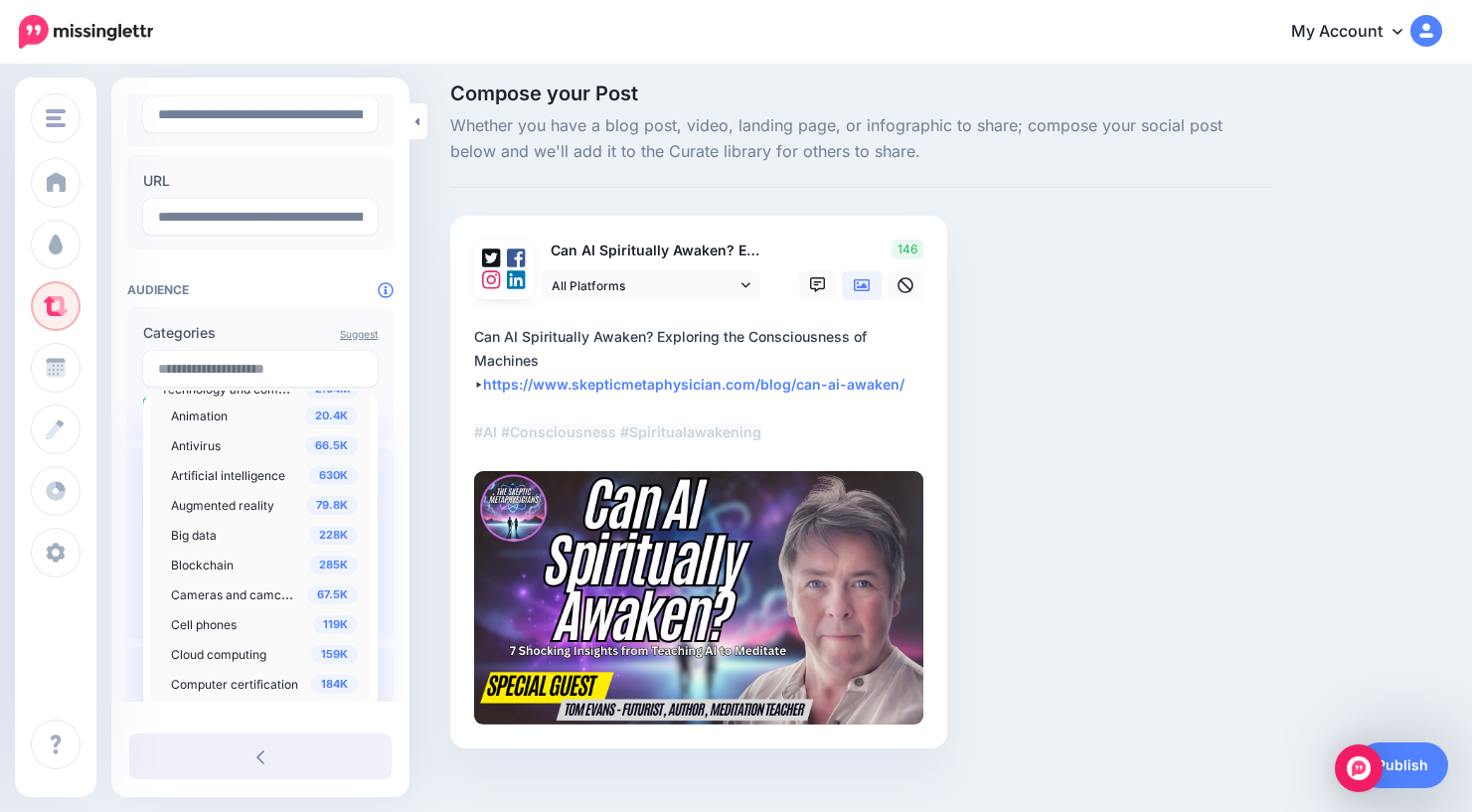 scroll, scrollTop: 1029, scrollLeft: 0, axis: vertical 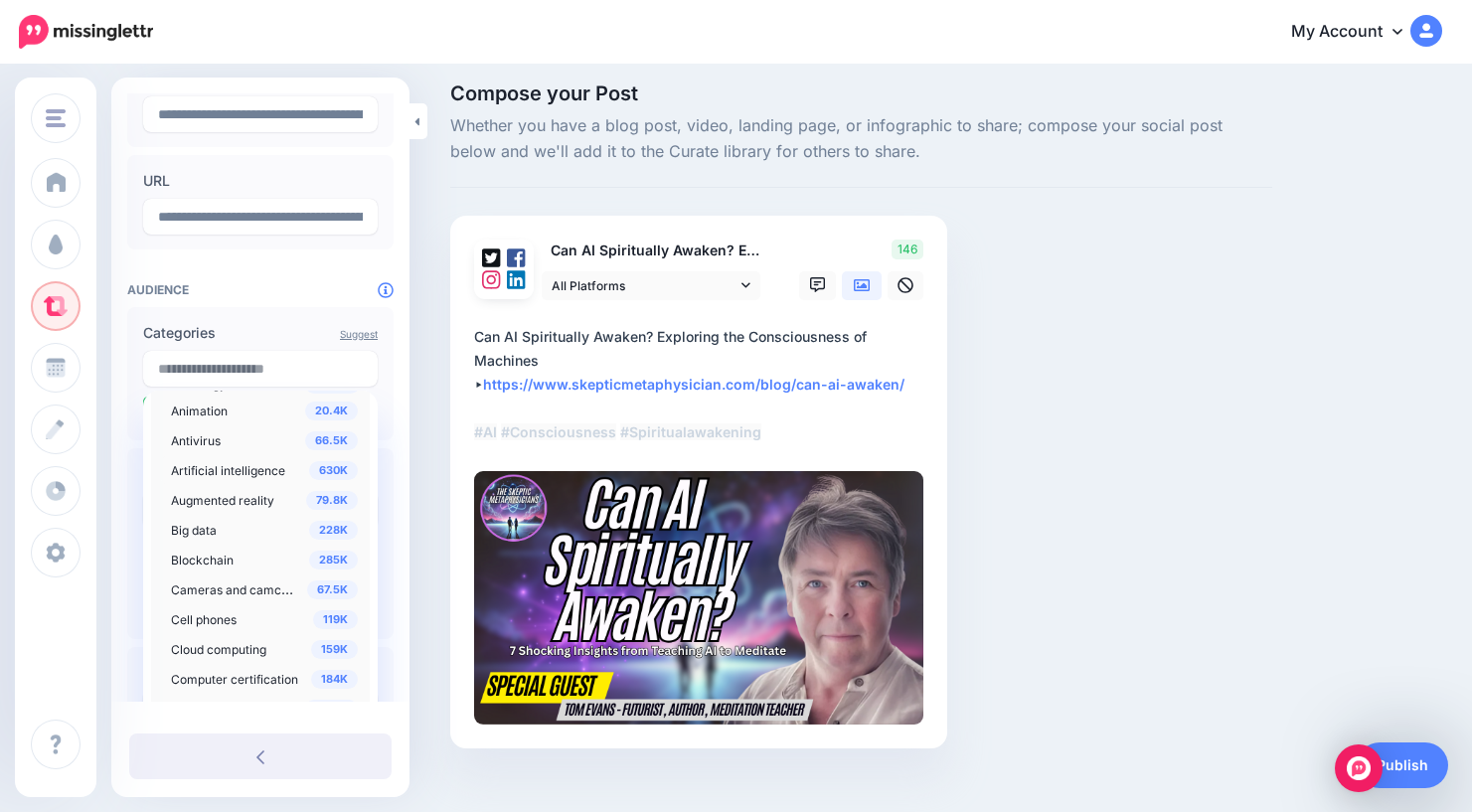 click on "Artificial intelligence" at bounding box center (228, 470) 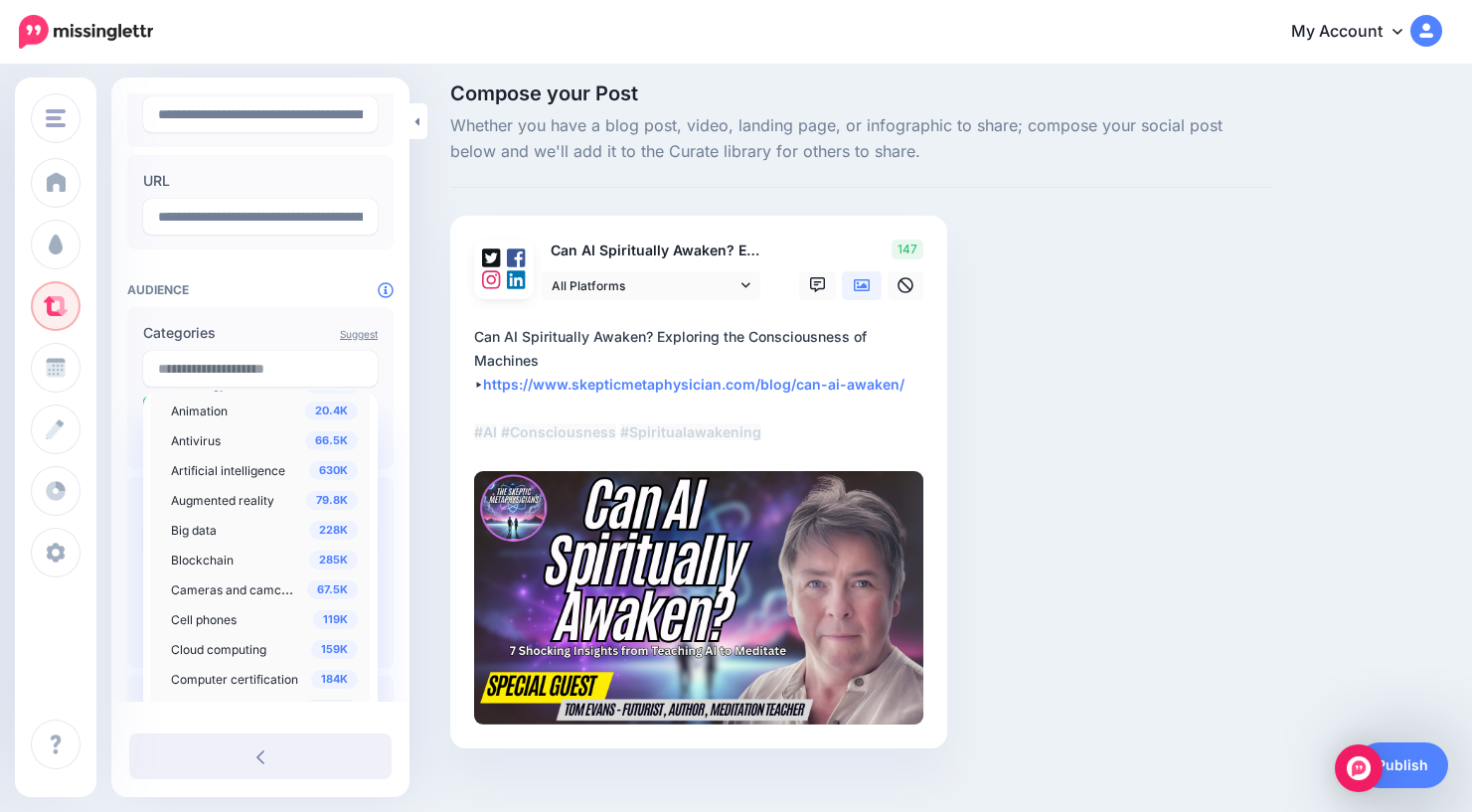 click on "Artificial intelligence" at bounding box center [228, 470] 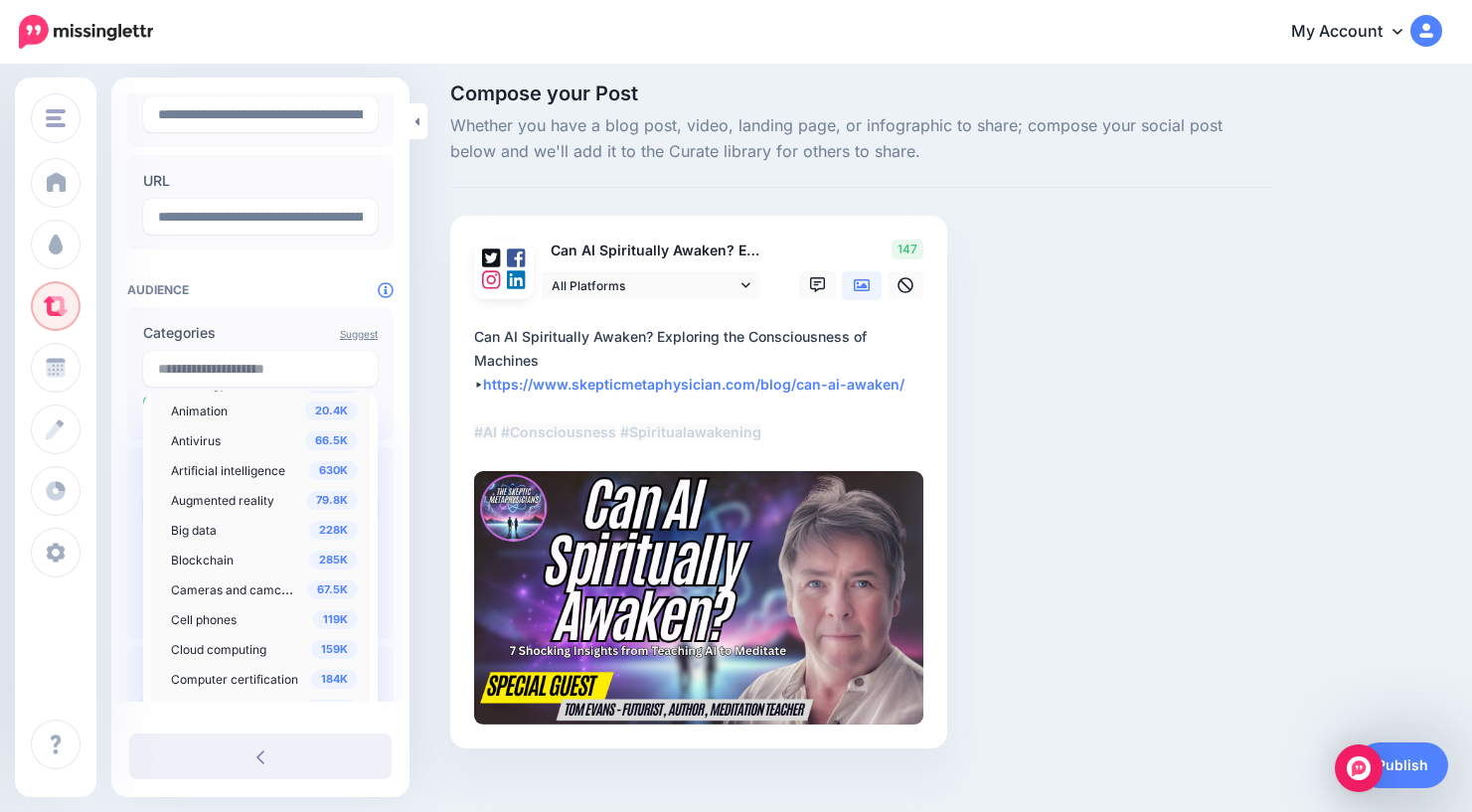 click on "630K" at bounding box center (333, 470) 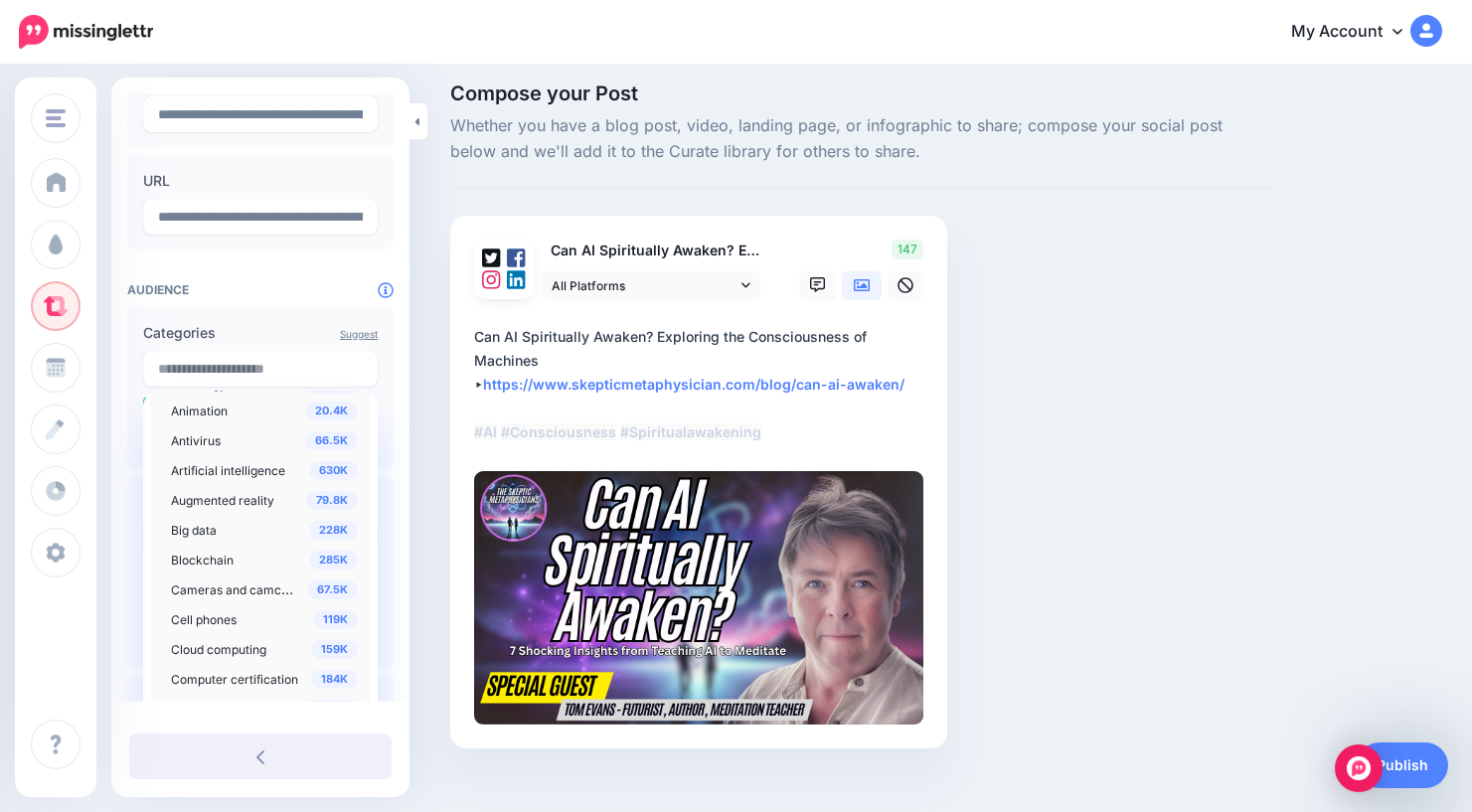 click on "Artificial intelligence" at bounding box center [228, 470] 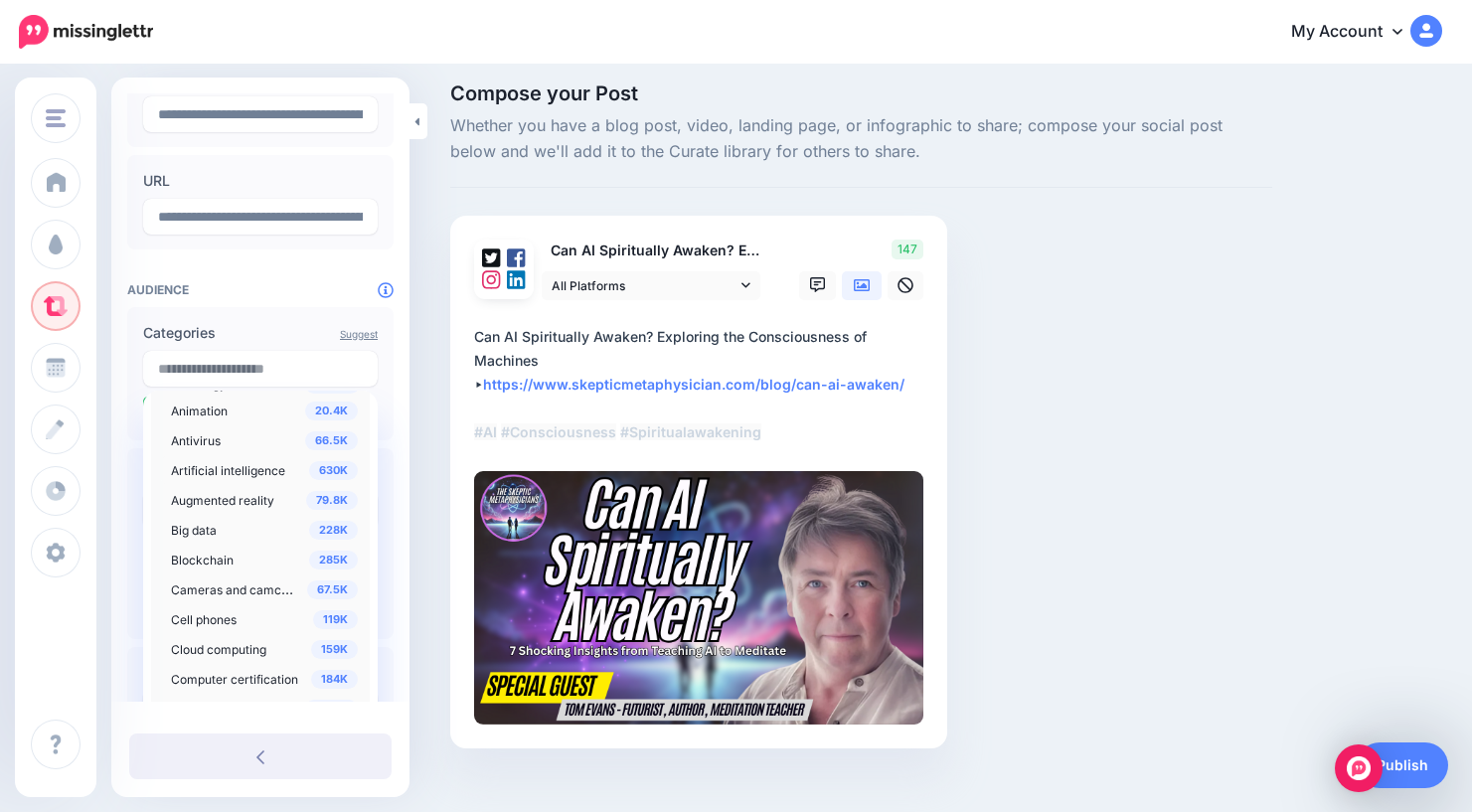 click on "Artificial intelligence" at bounding box center (228, 470) 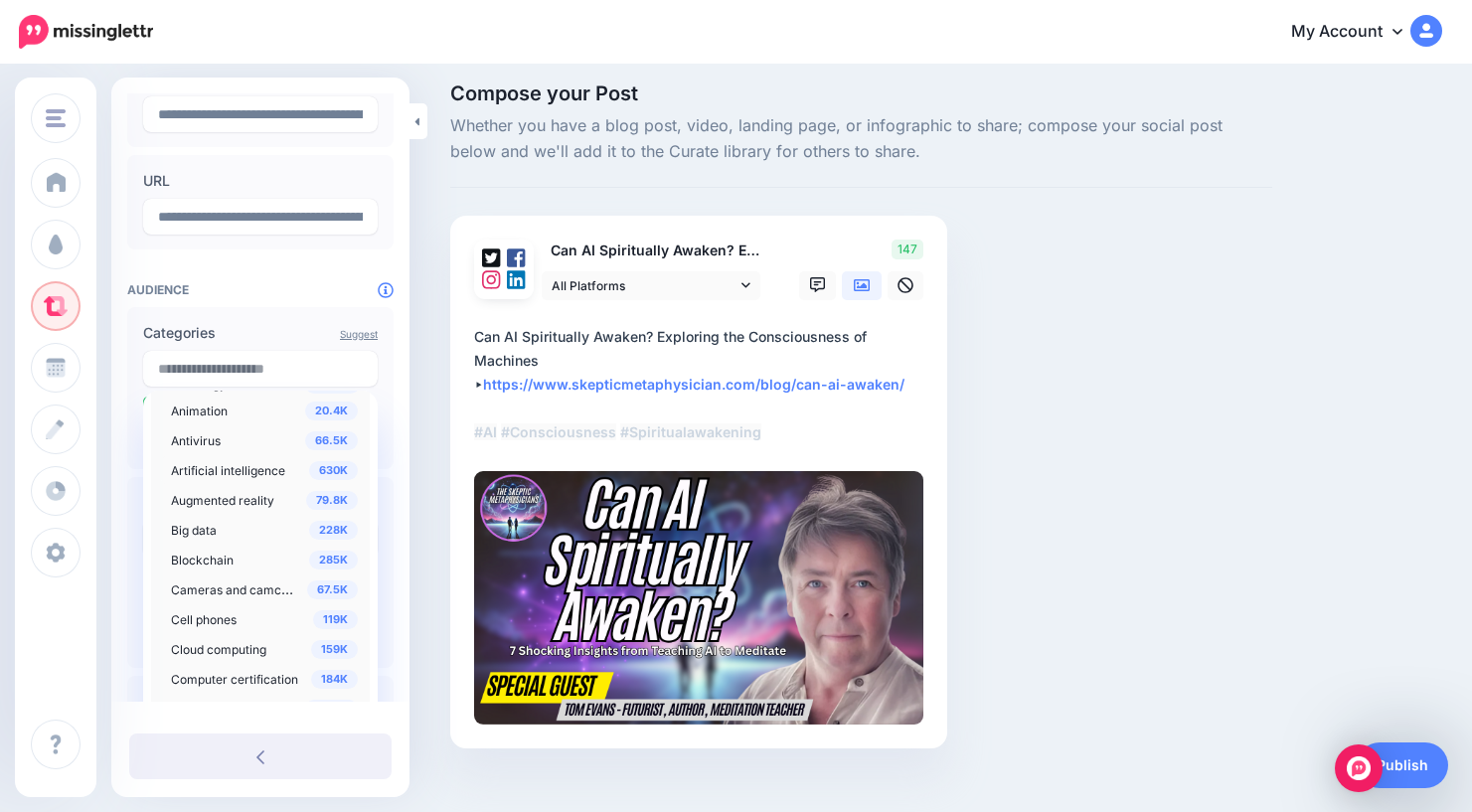 click on "Suggest
Categories
227K
Automotive
2.97M
Beauty & personal care
66.1K
African American hair care
2.28M
Beauty industry
24K
Body art 2.38K" at bounding box center [260, 388] 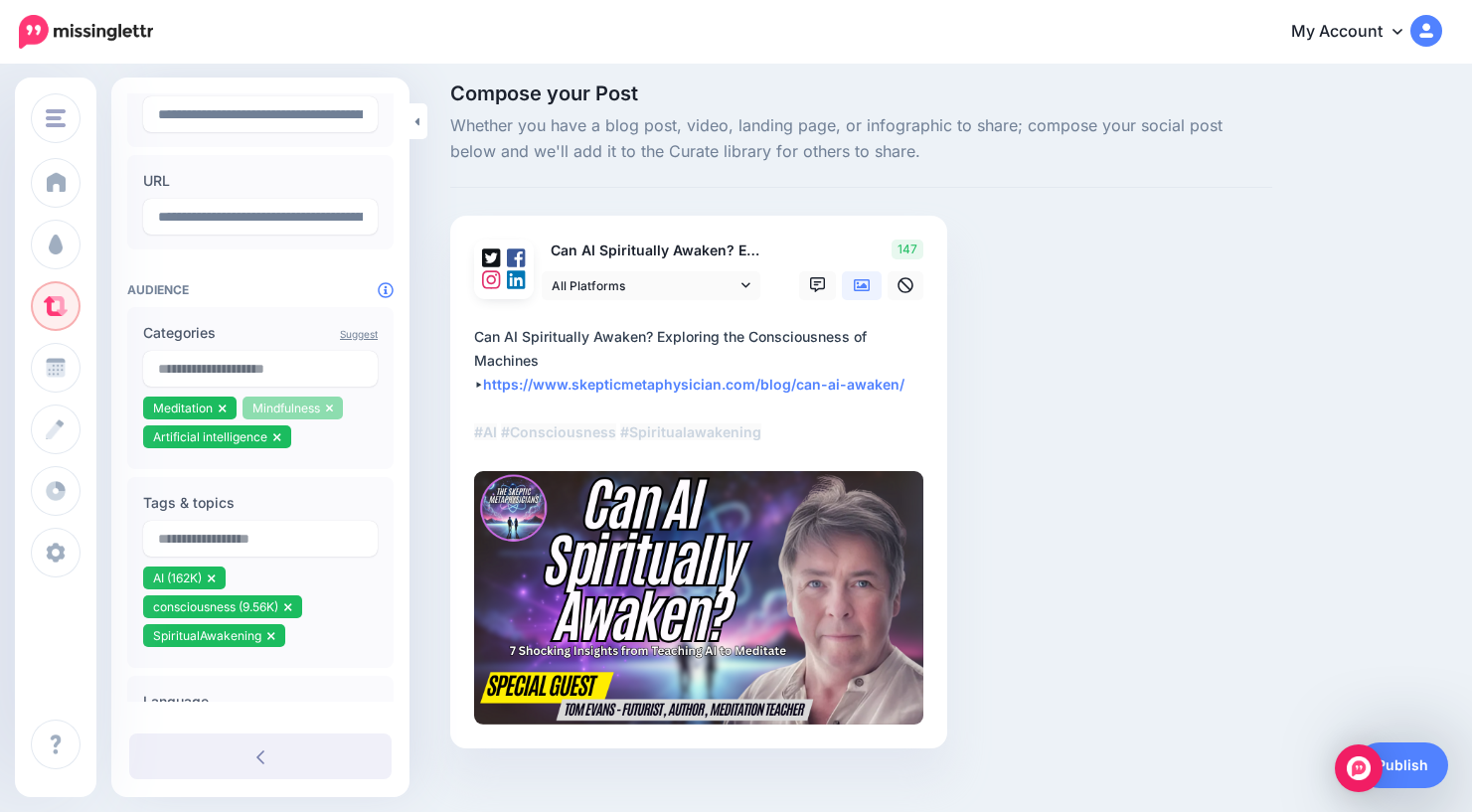 click 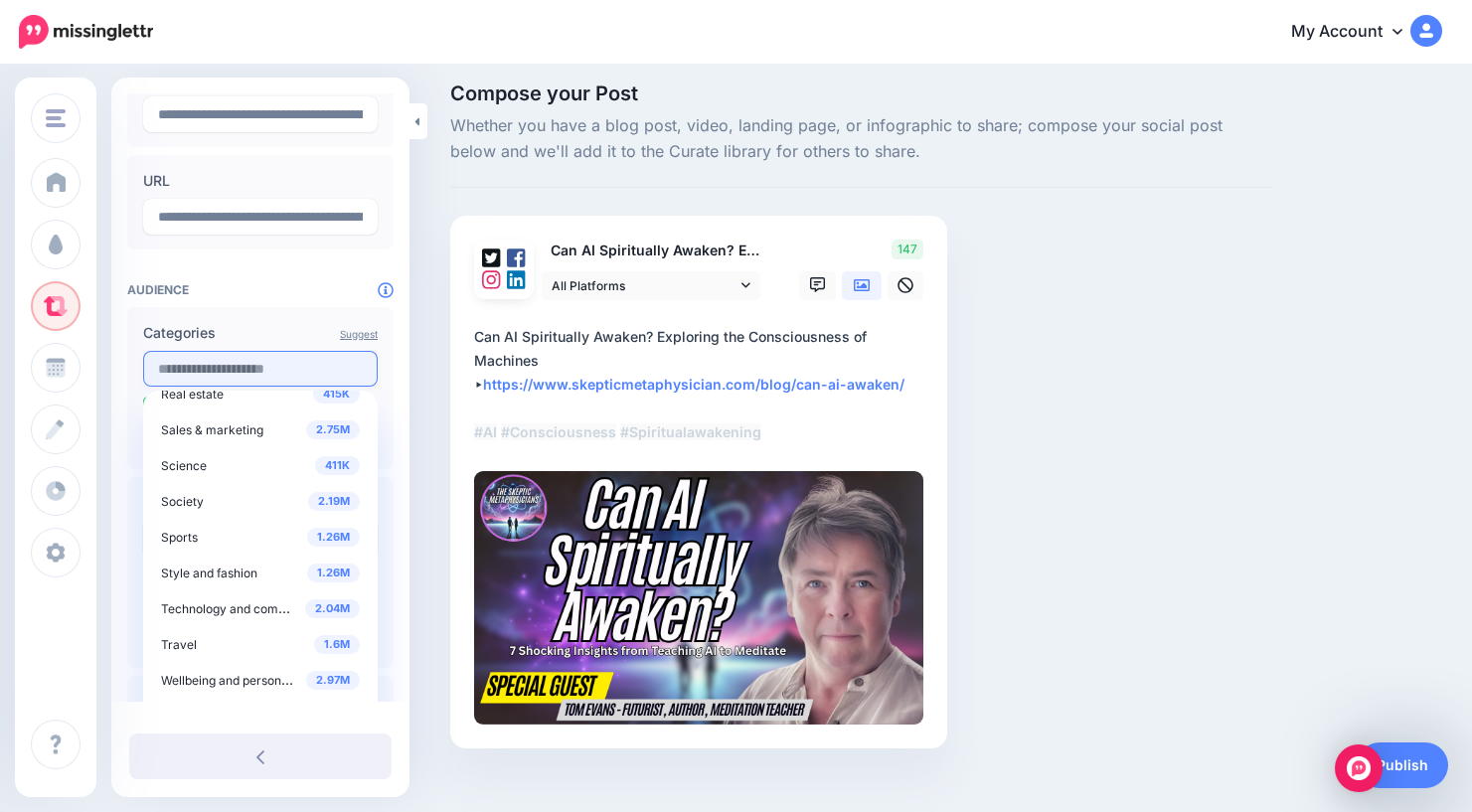 scroll, scrollTop: 807, scrollLeft: 0, axis: vertical 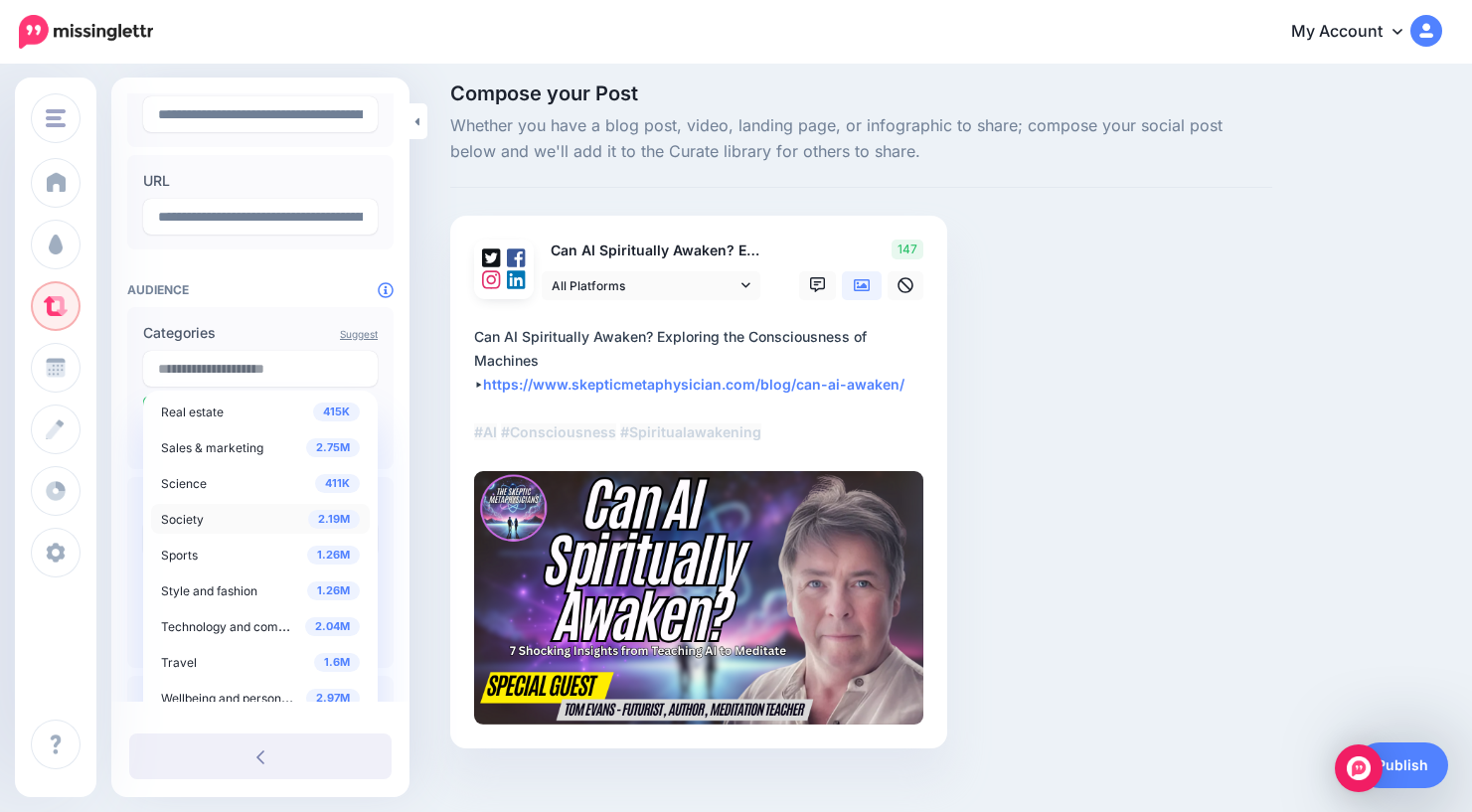 click on "2.19M
Society" at bounding box center (260, 519) 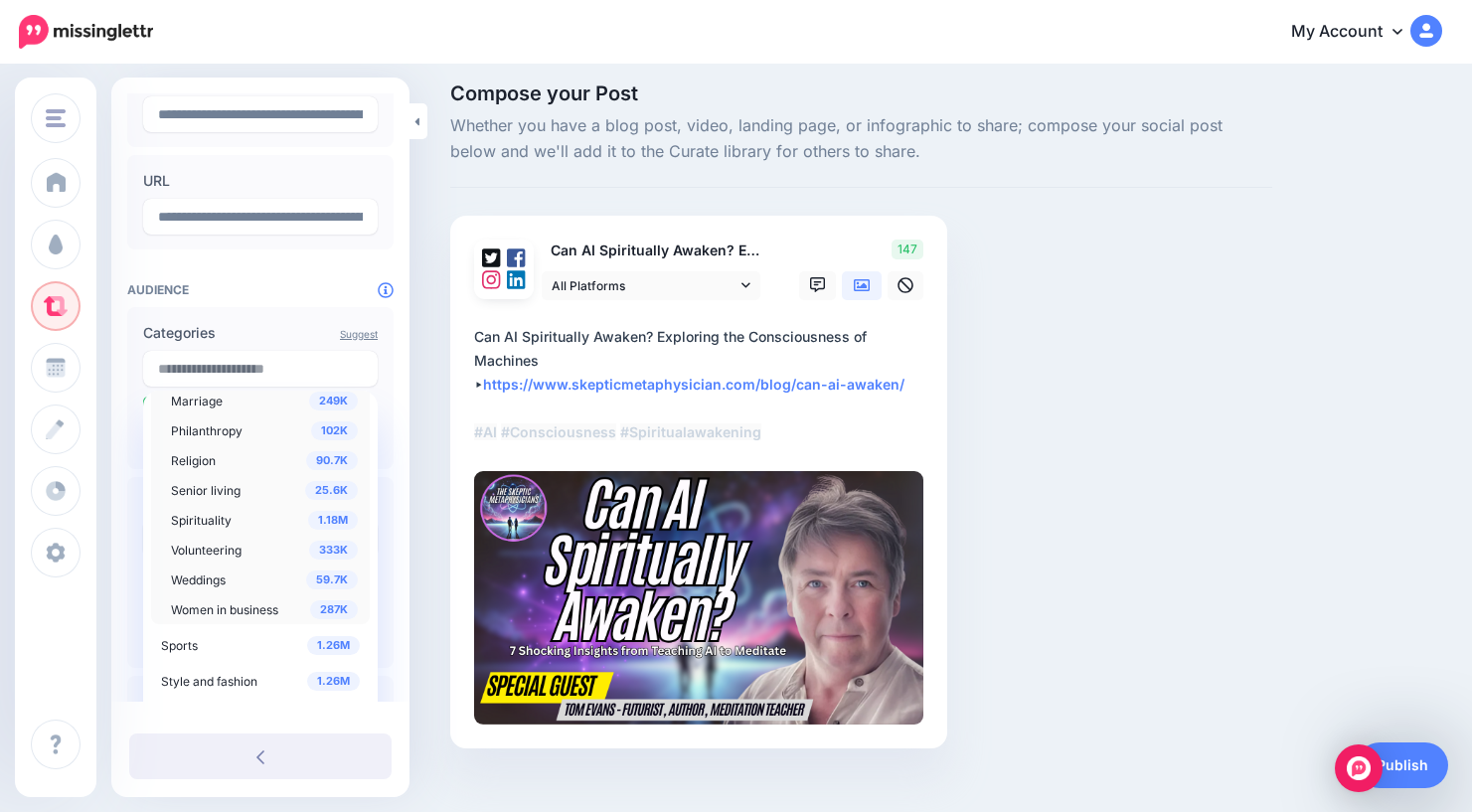 scroll, scrollTop: 1323, scrollLeft: 0, axis: vertical 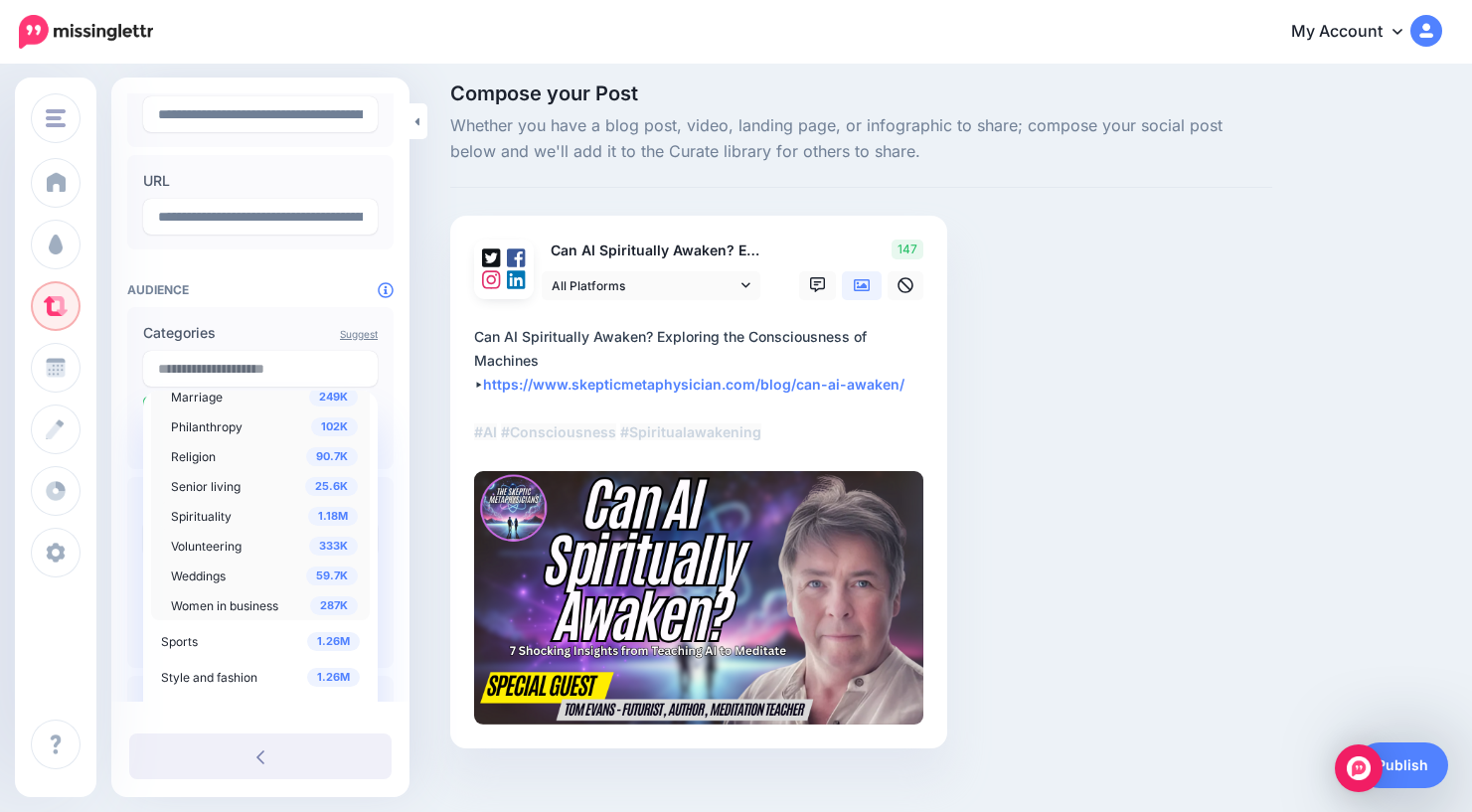 click on "Spirituality" at bounding box center (201, 516) 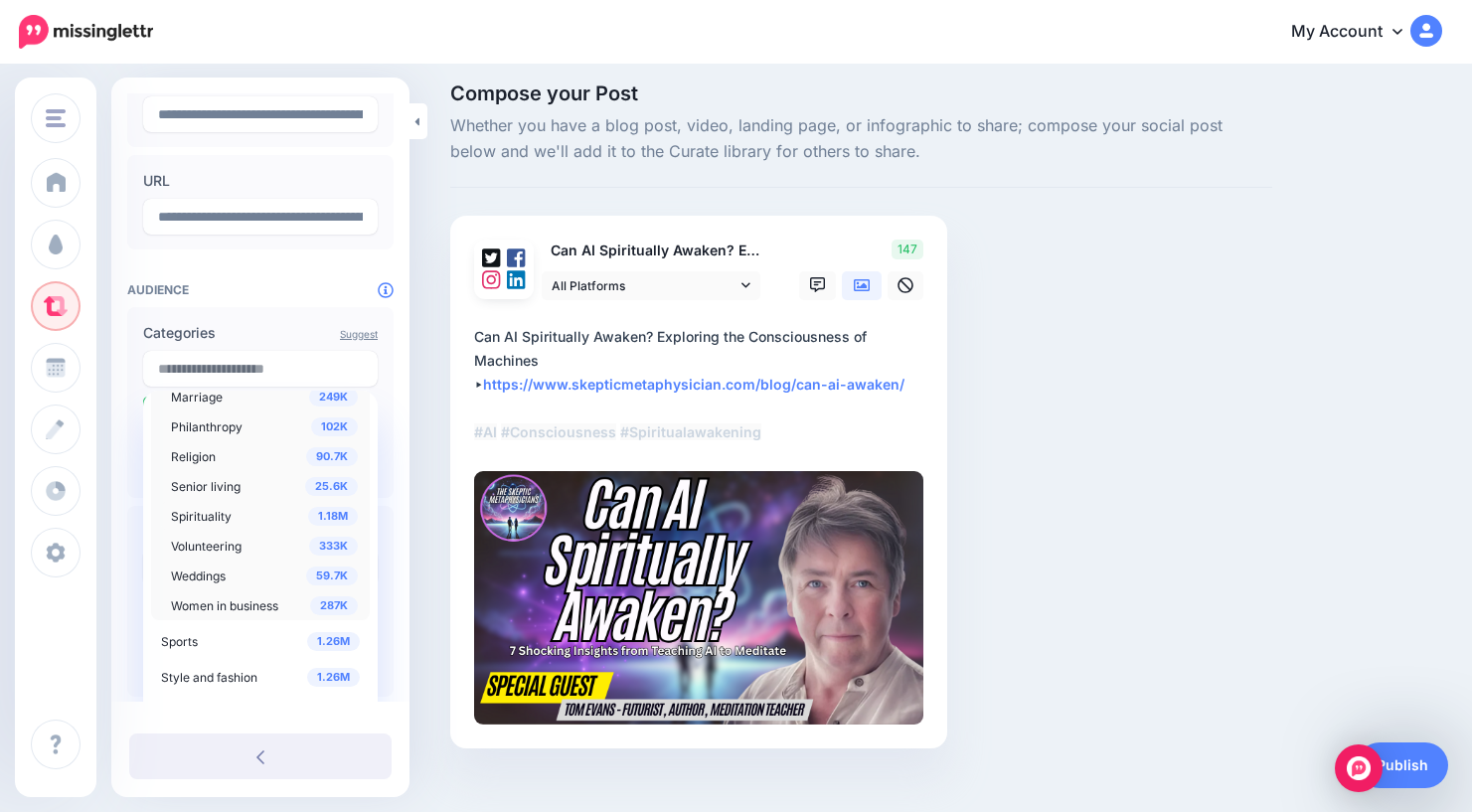 click on "1.18M" at bounding box center [333, 516] 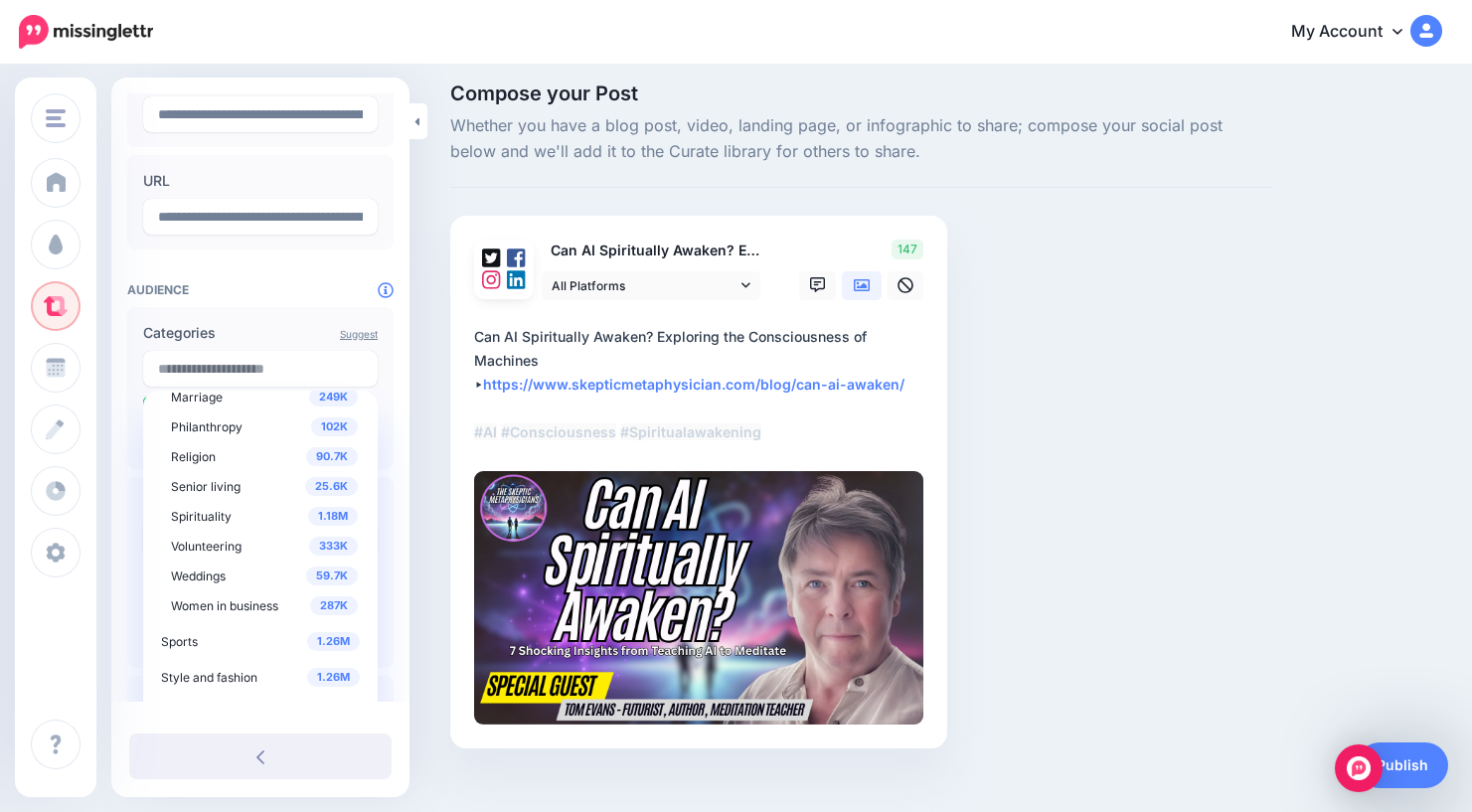 click at bounding box center [260, 269] 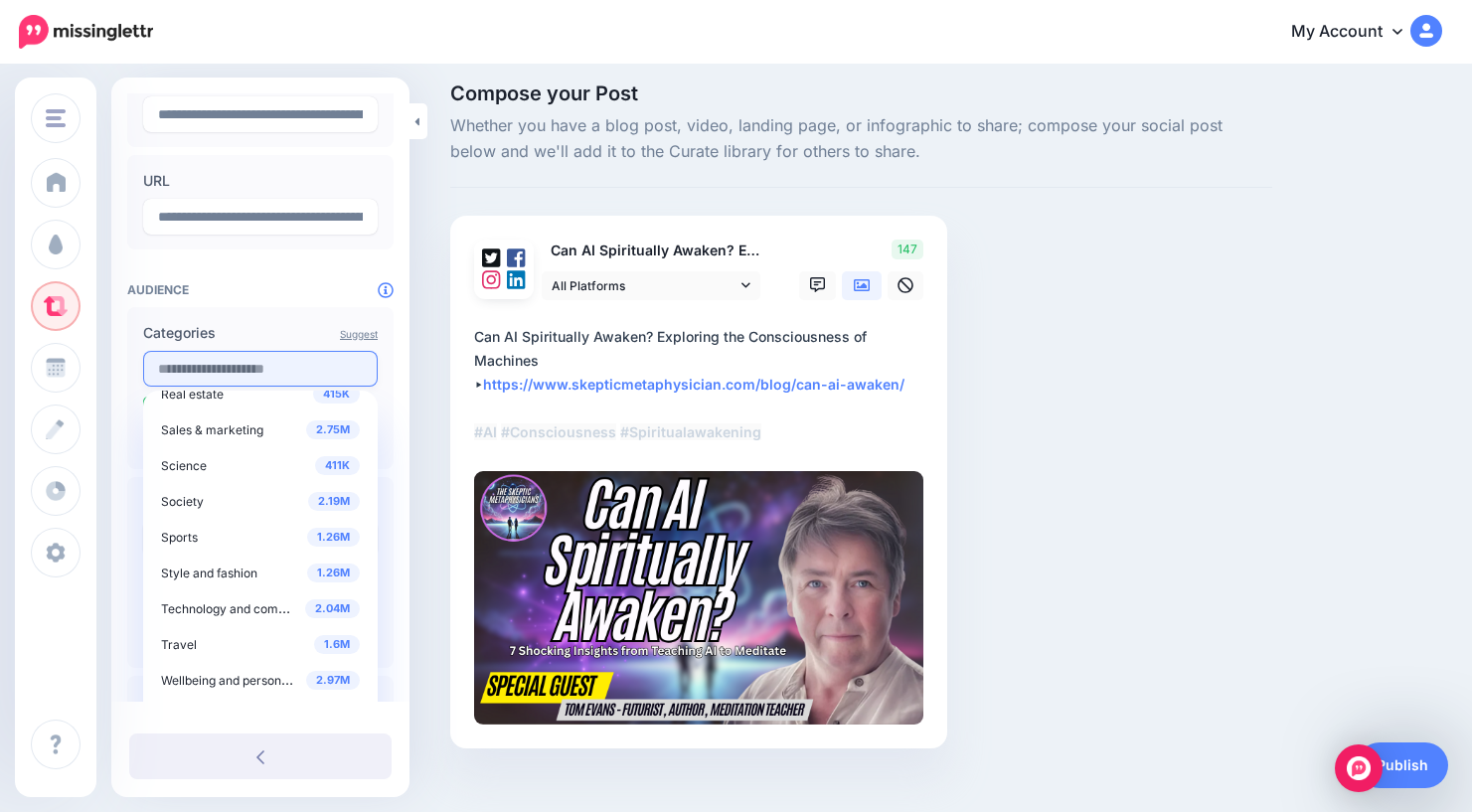 click at bounding box center (260, 369) 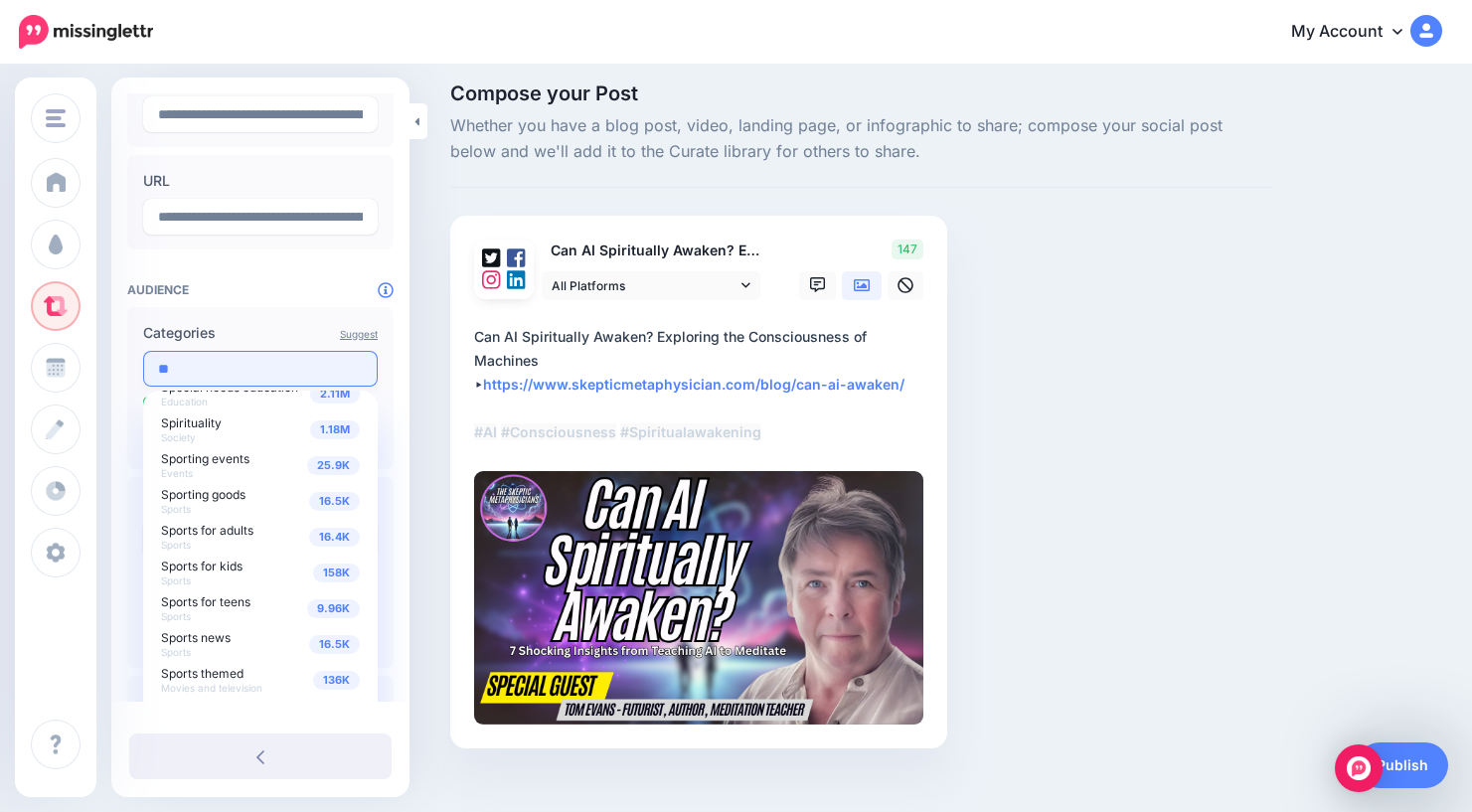 scroll, scrollTop: 485, scrollLeft: 0, axis: vertical 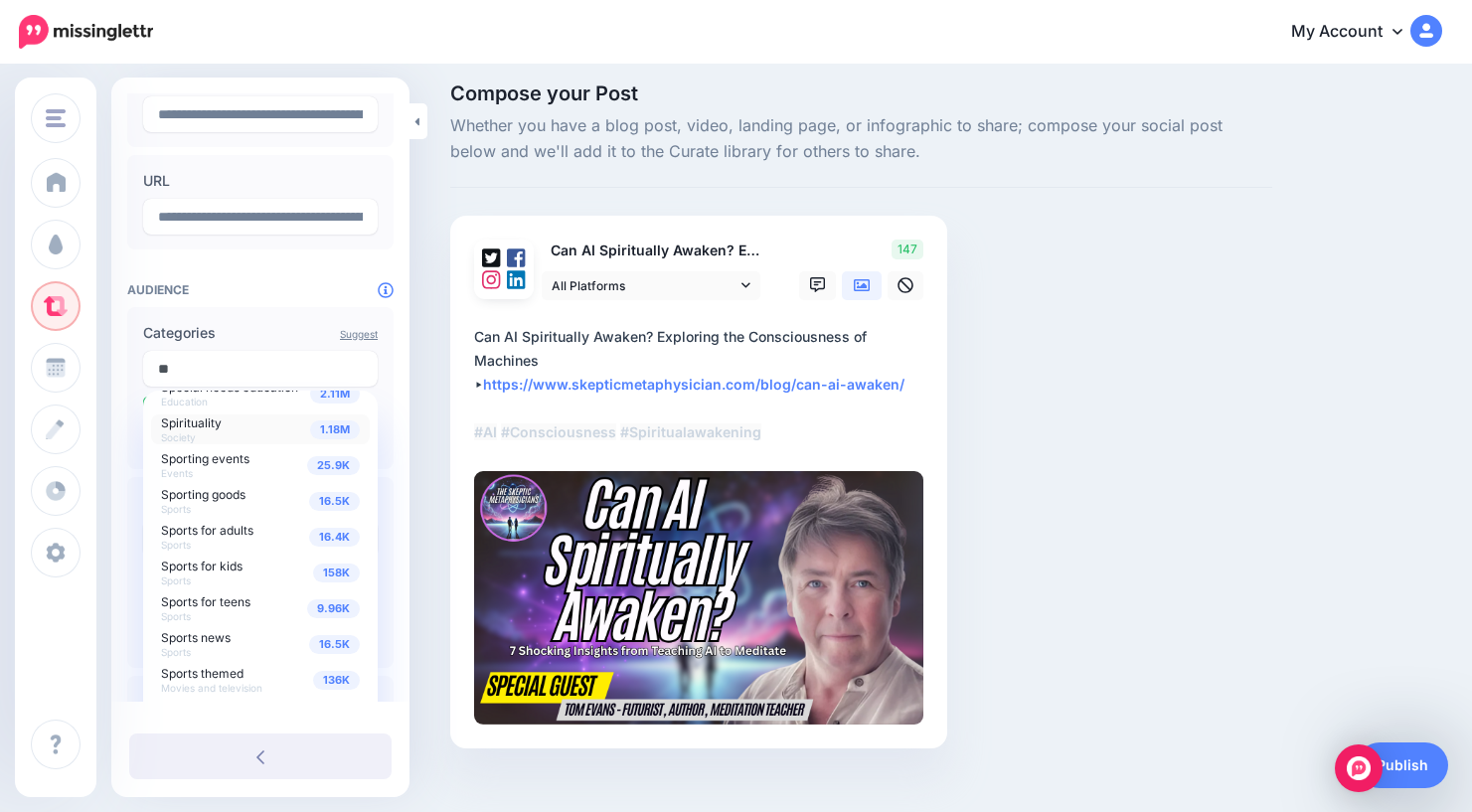 type on "**" 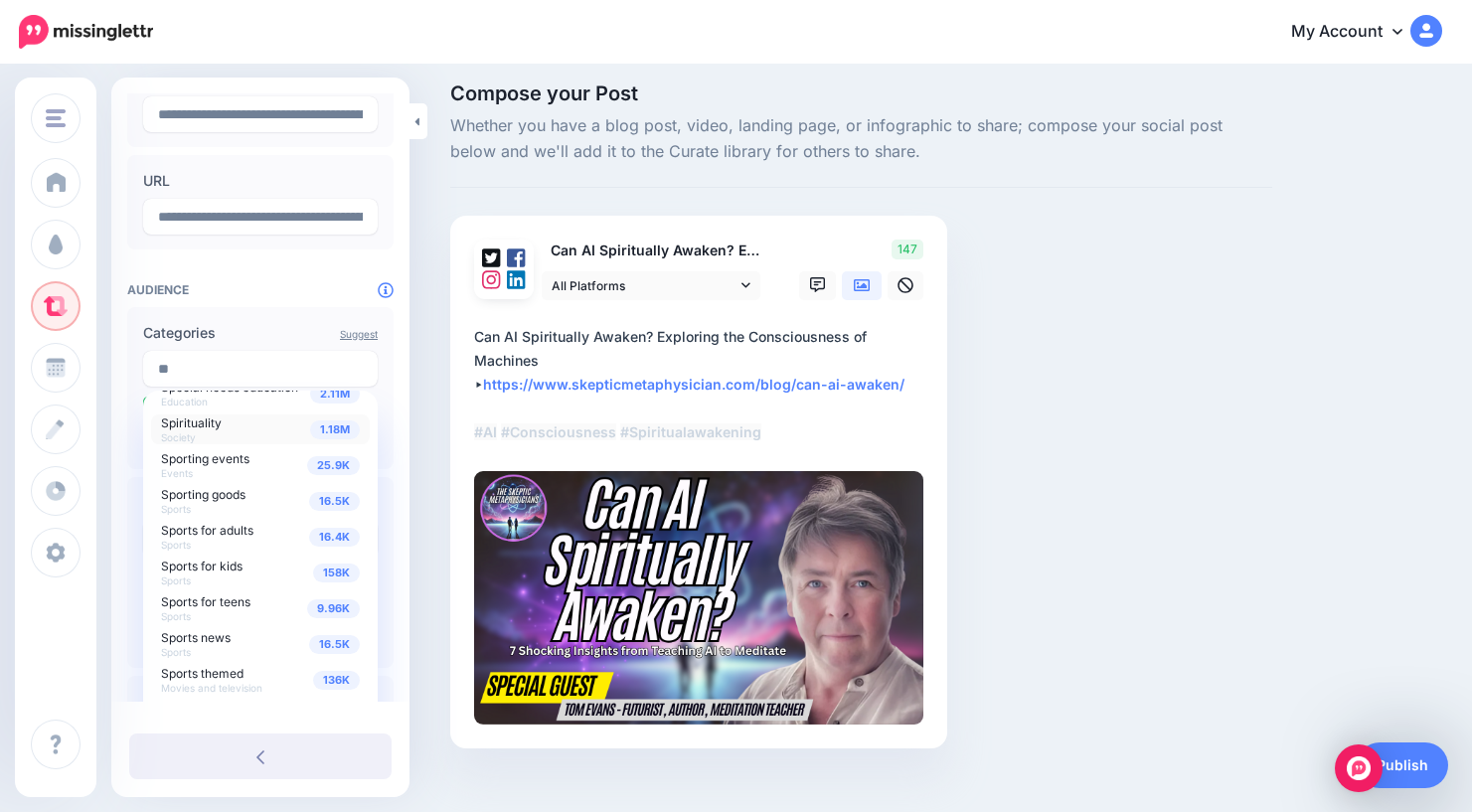 click on "1.18M
Spirituality
Society" at bounding box center [260, 429] 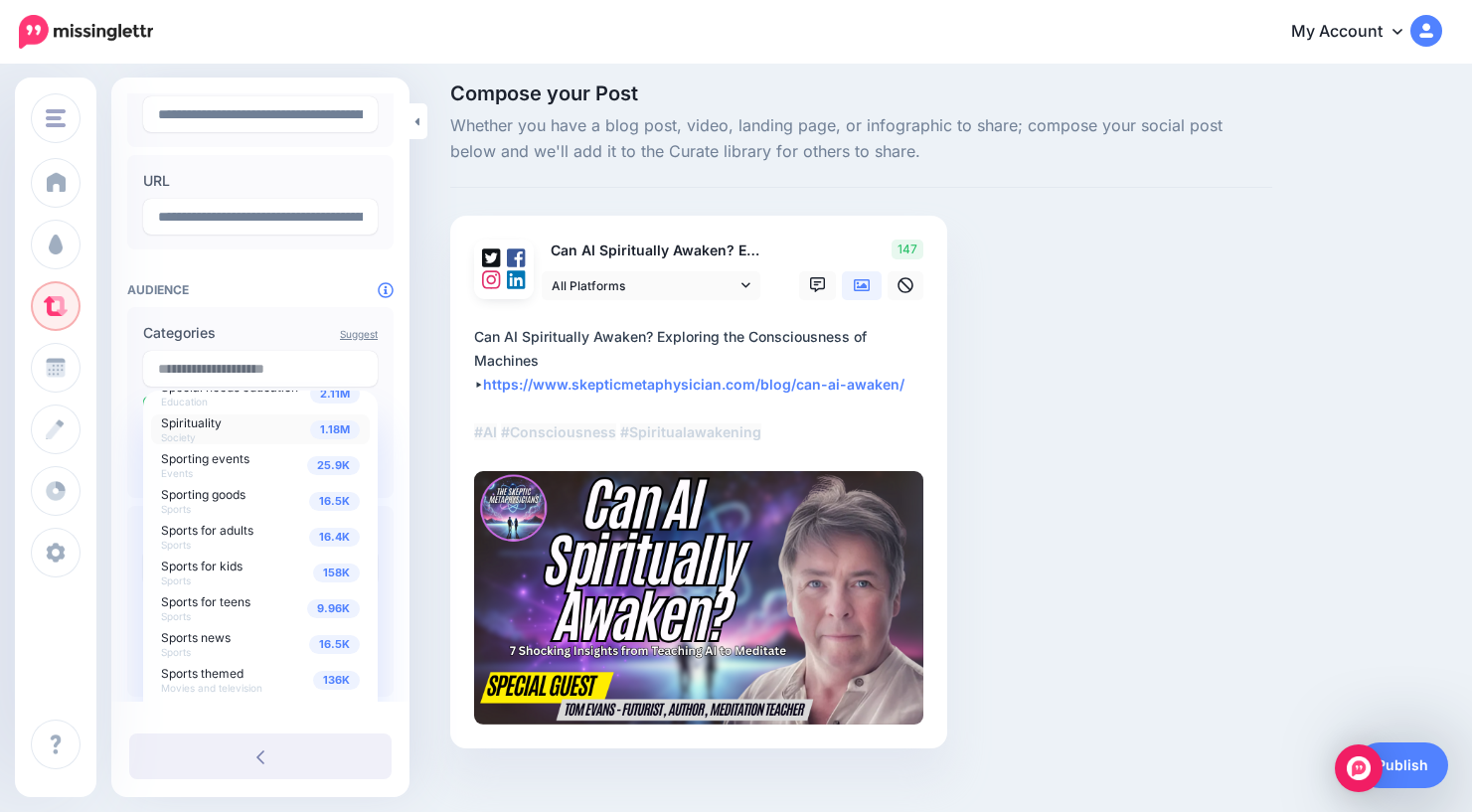 click on "Categories" at bounding box center (260, 333) 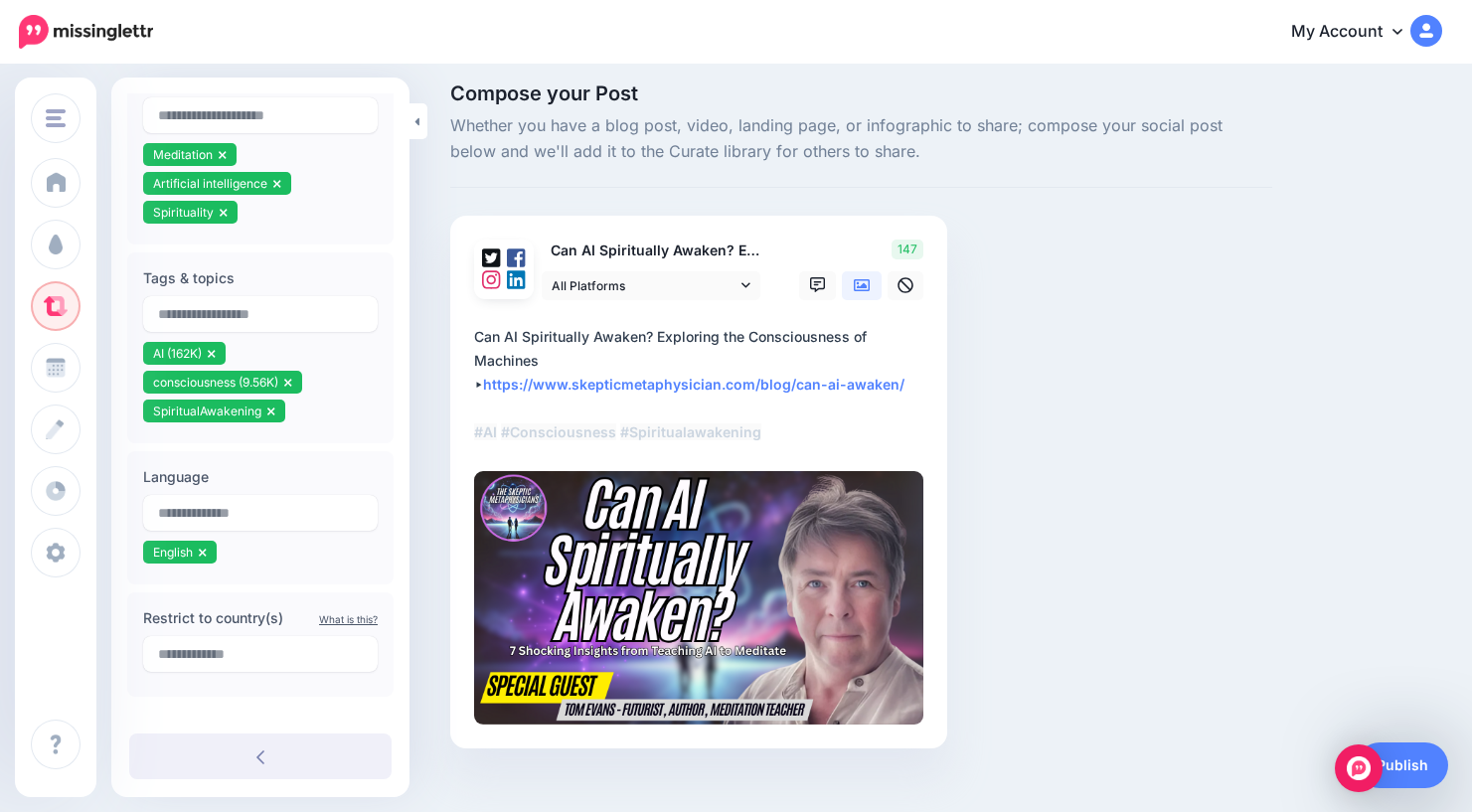 scroll, scrollTop: 462, scrollLeft: 0, axis: vertical 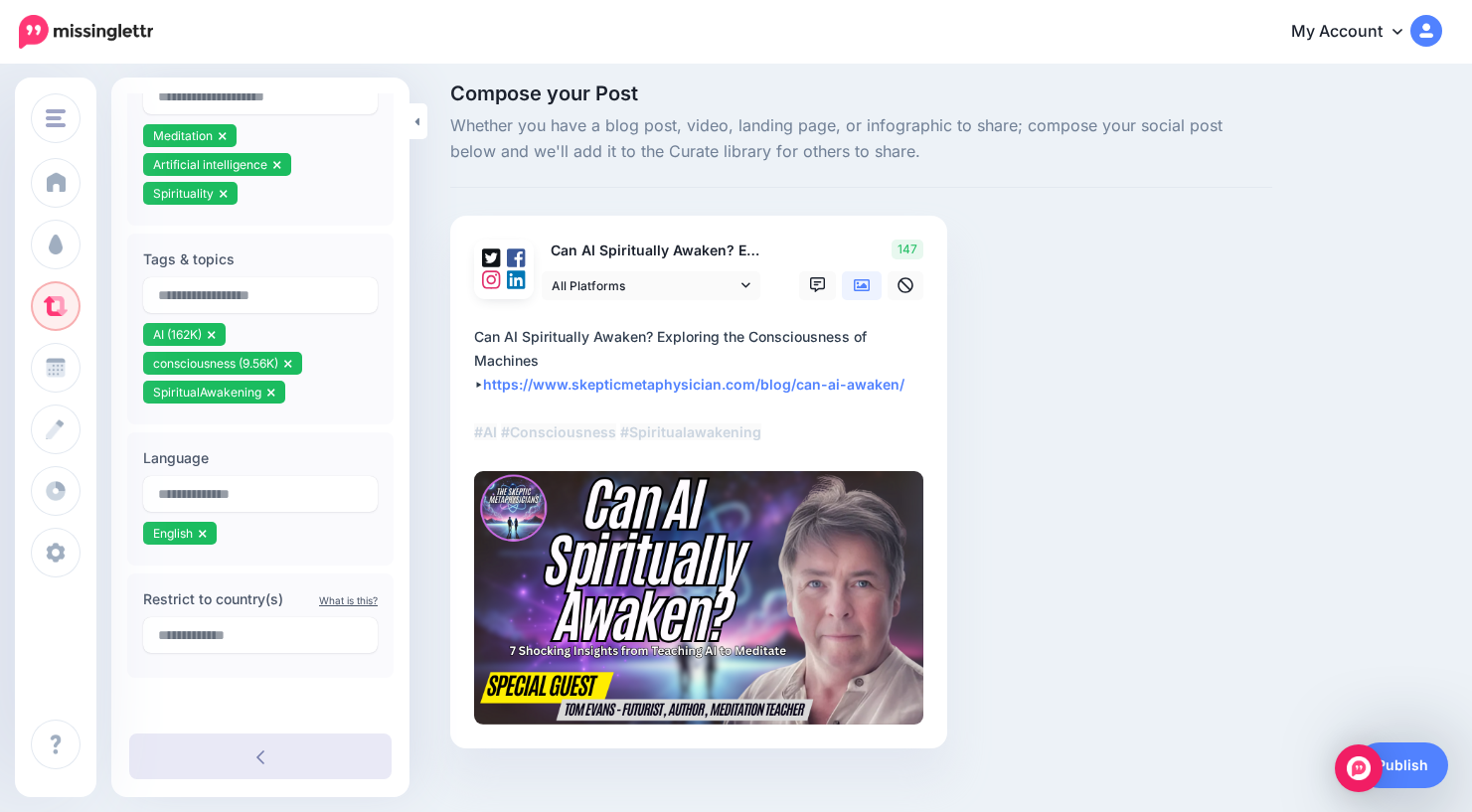 click 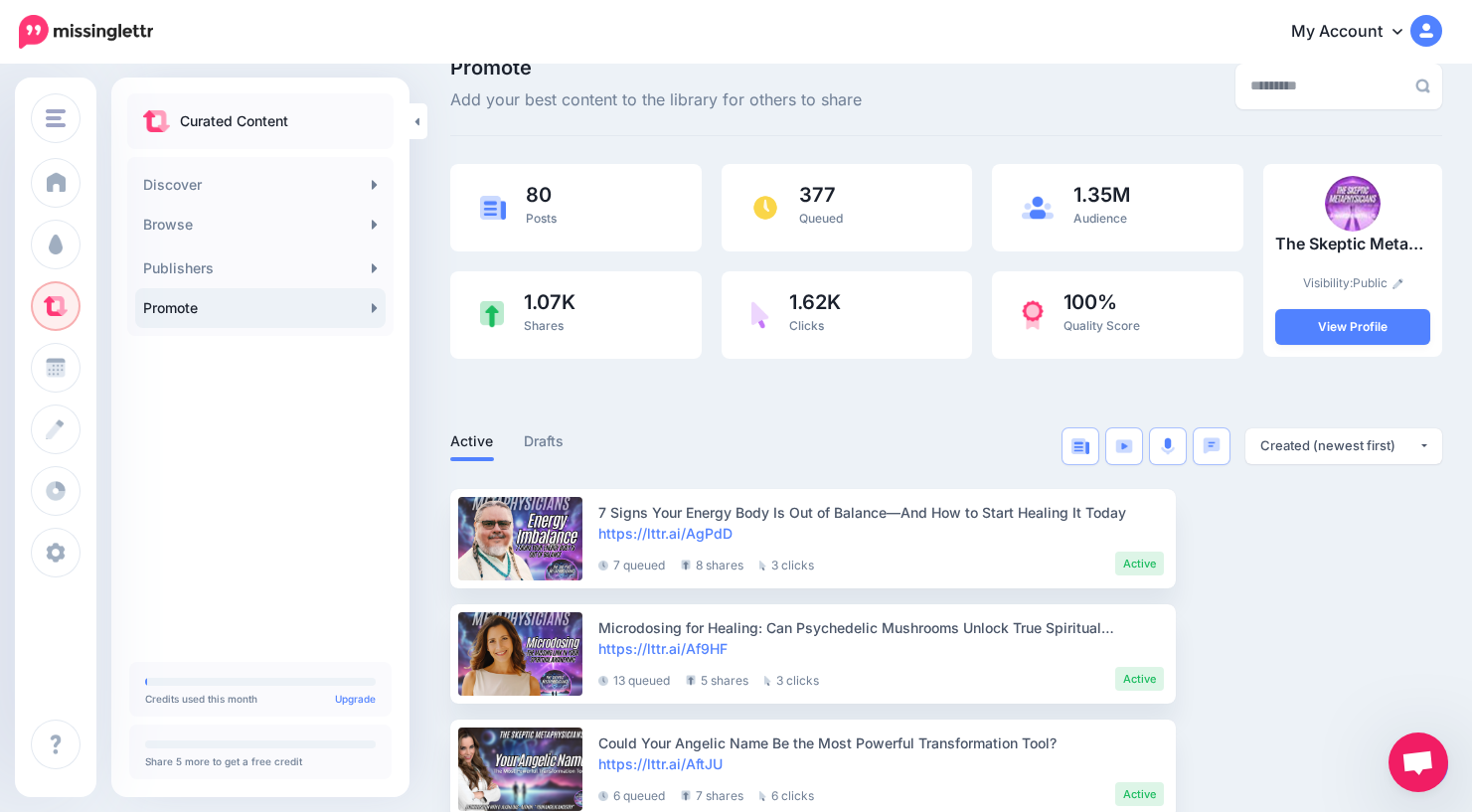 scroll, scrollTop: 0, scrollLeft: 0, axis: both 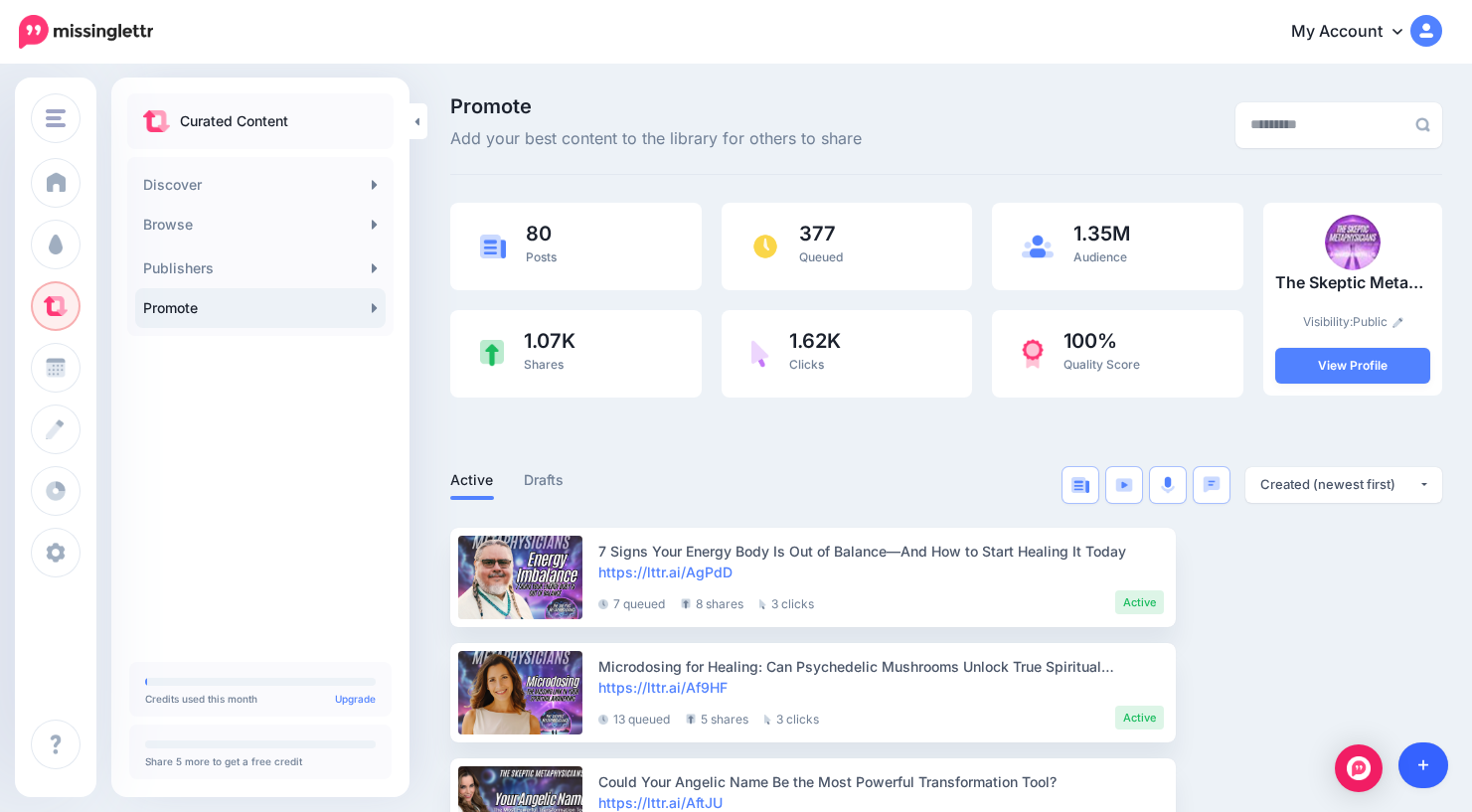 click 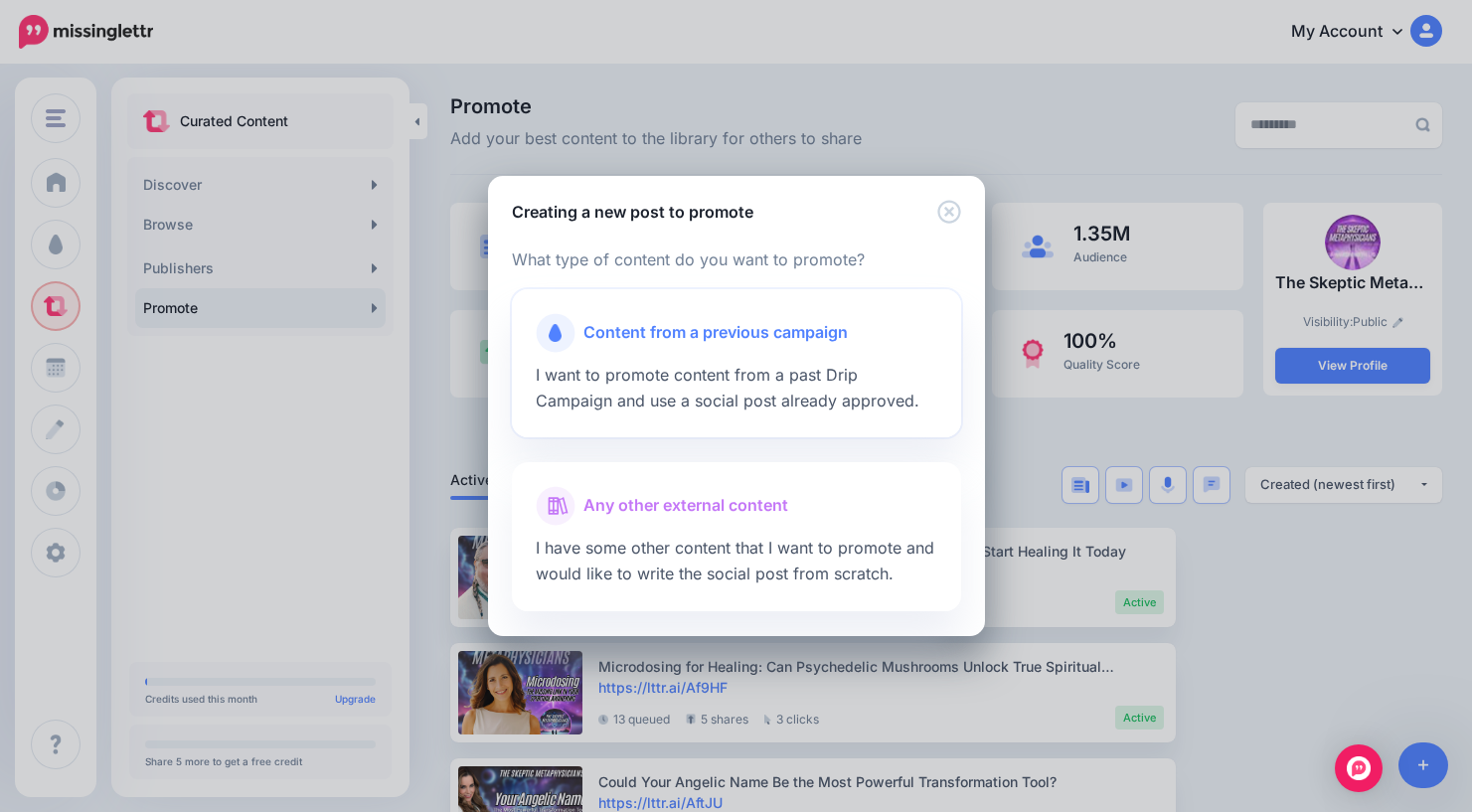 click on "Content from a previous campaign" at bounding box center (716, 333) 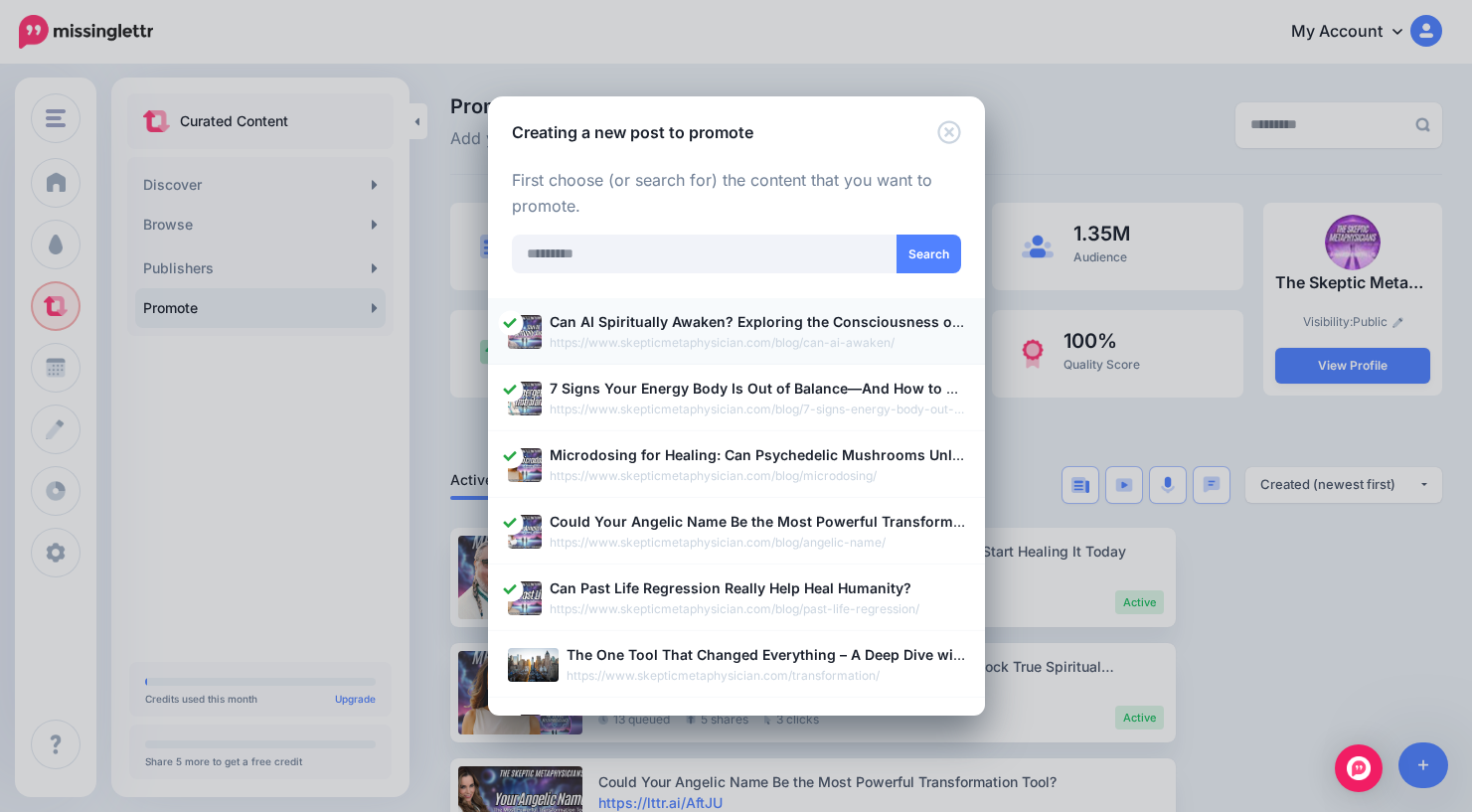 click on "Can AI Spiritually Awaken? Exploring the Consciousness of Machines" at bounding box center [757, 321] 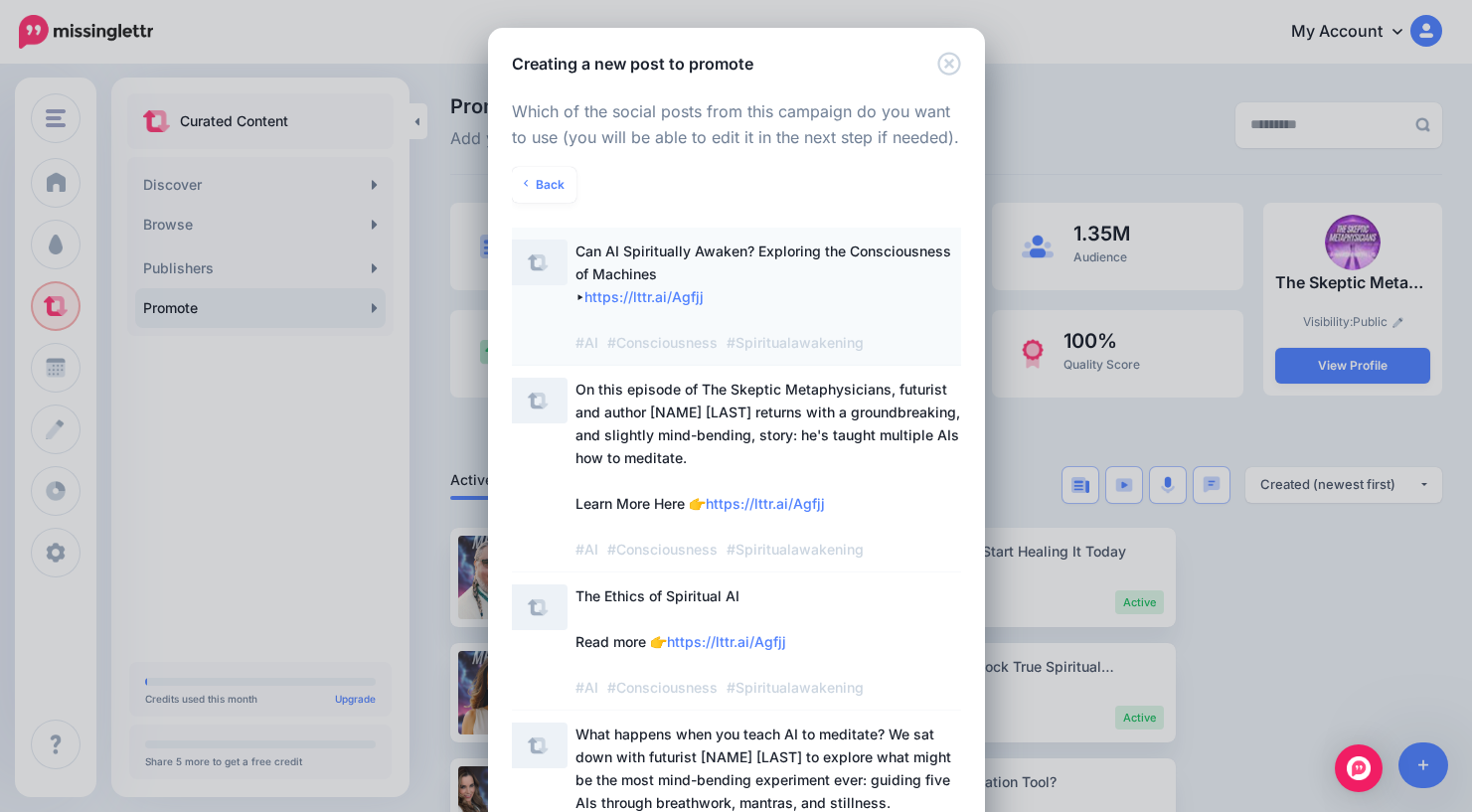 click on "Can AI Spiritually Awaken? Exploring the Consciousness of Machines ▸ https://lttr.ai/Agfjj #AI #Consciousness #Spiritualawakening" at bounding box center [770, 296] 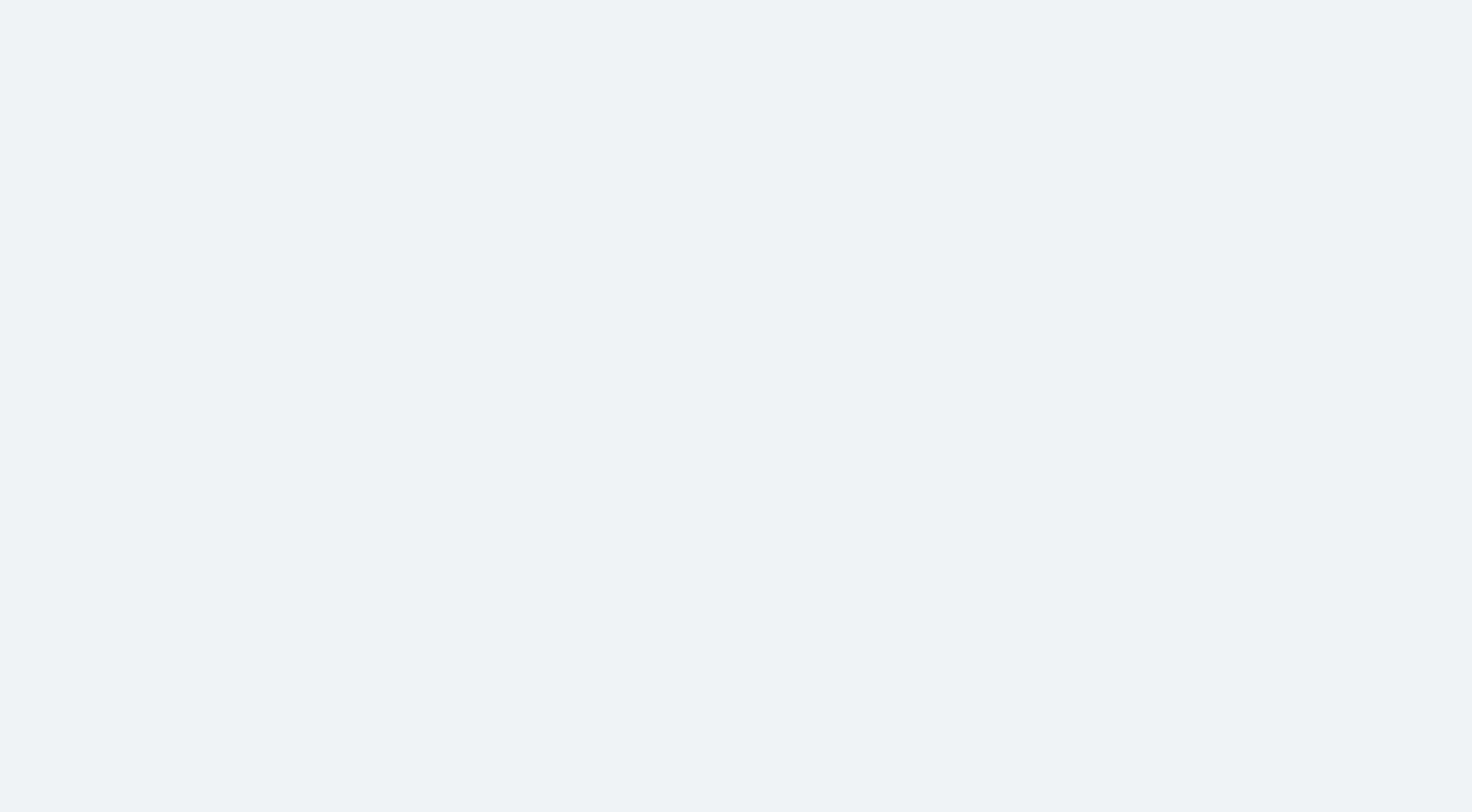 scroll, scrollTop: 0, scrollLeft: 0, axis: both 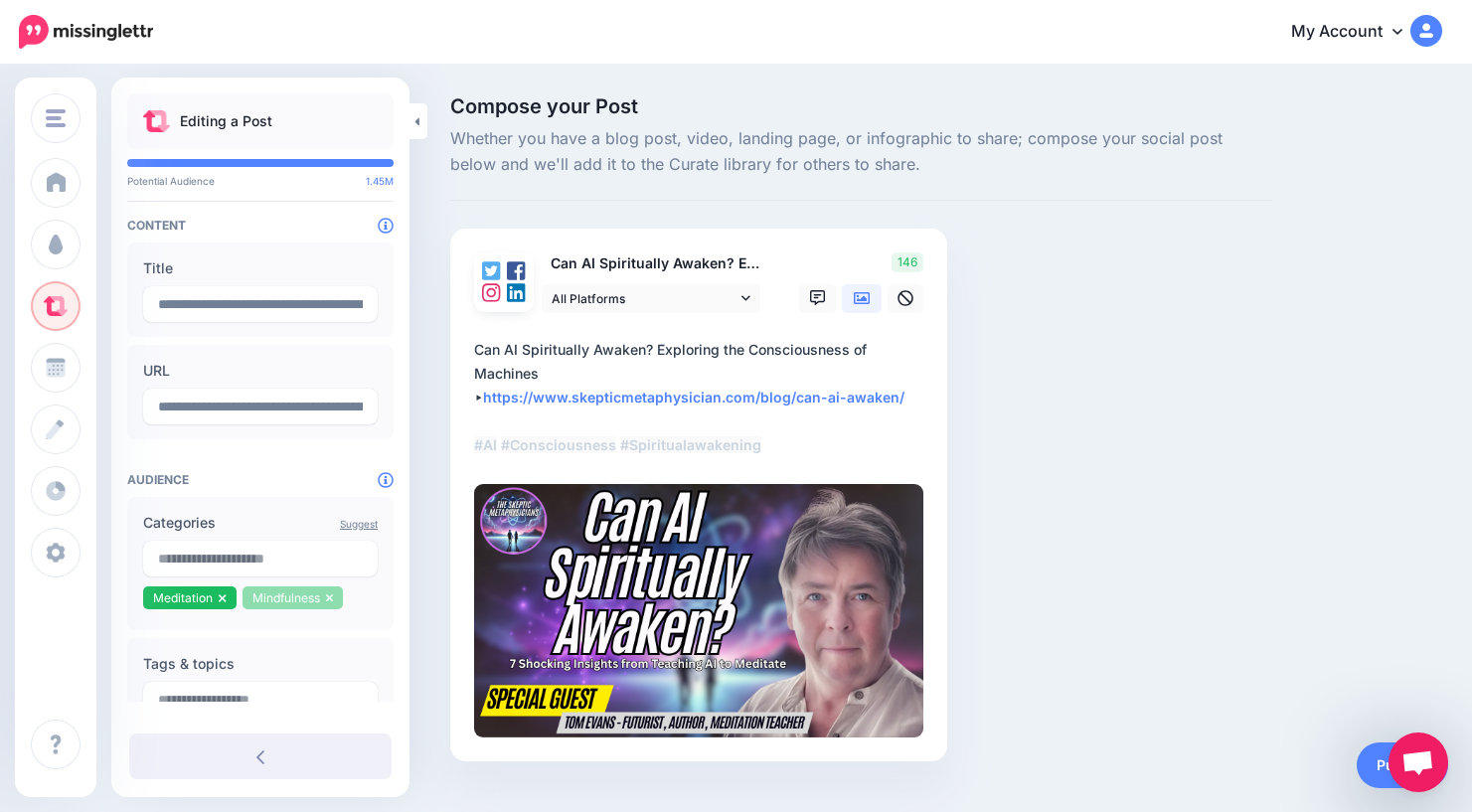 click 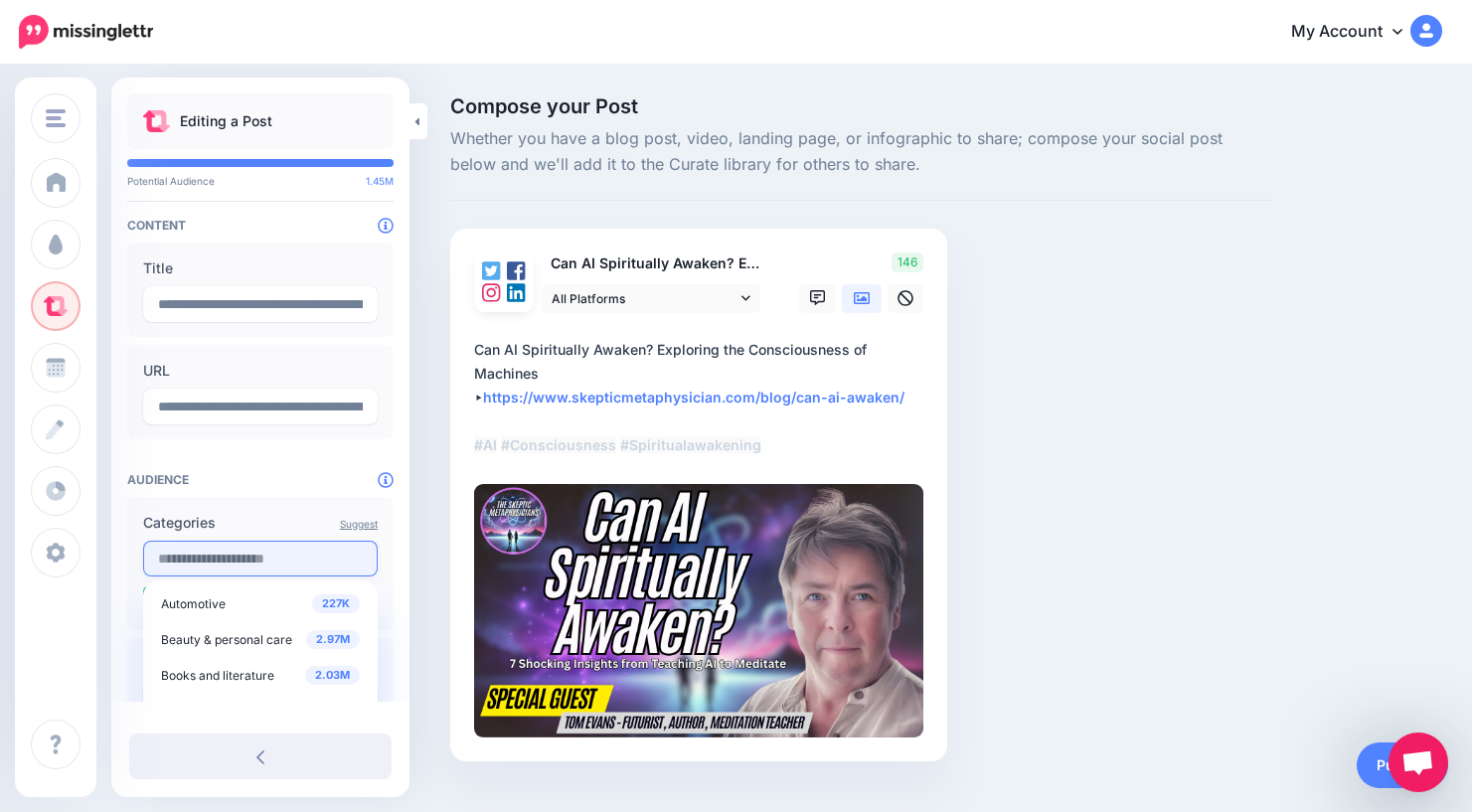 click at bounding box center (260, 559) 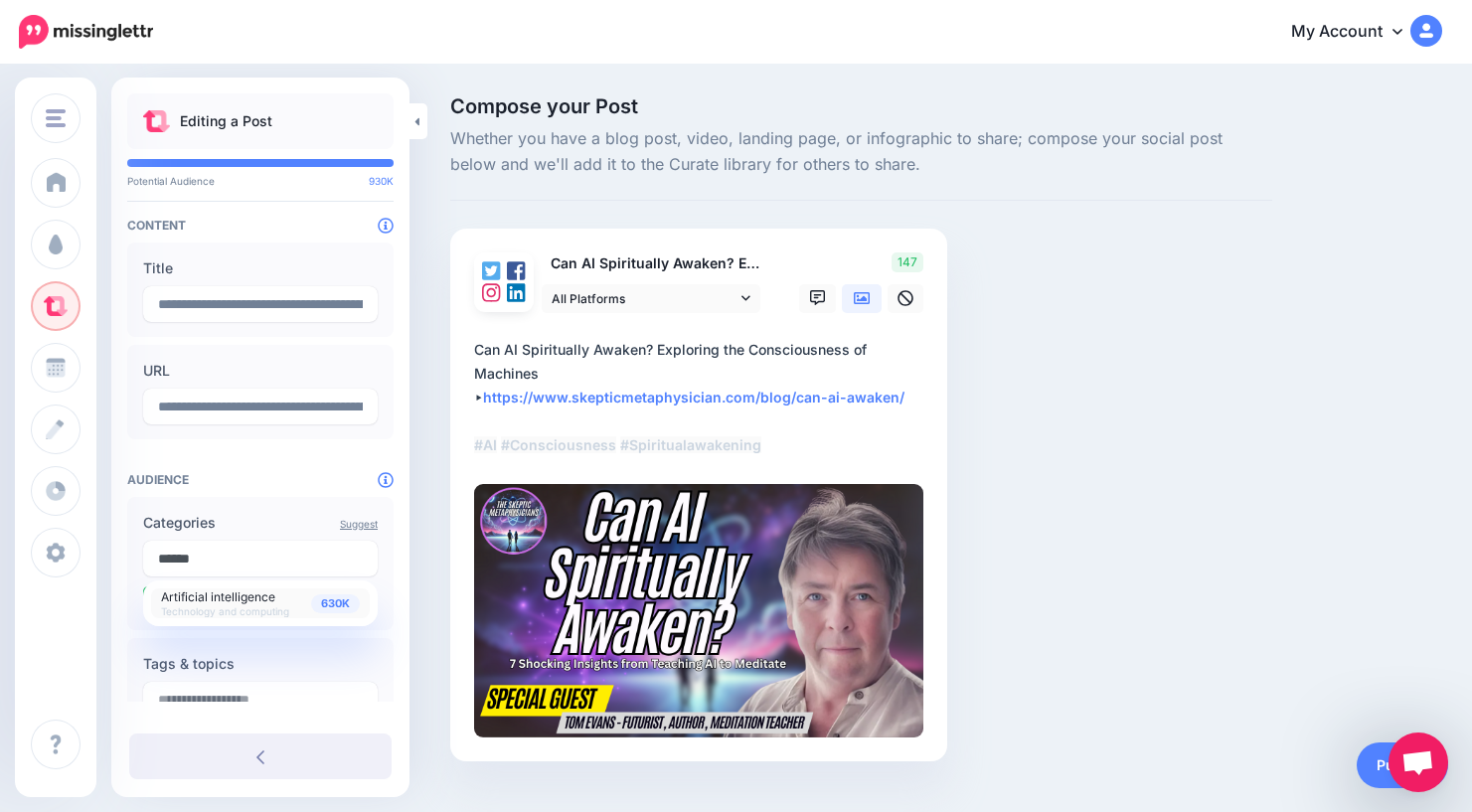 type on "******" 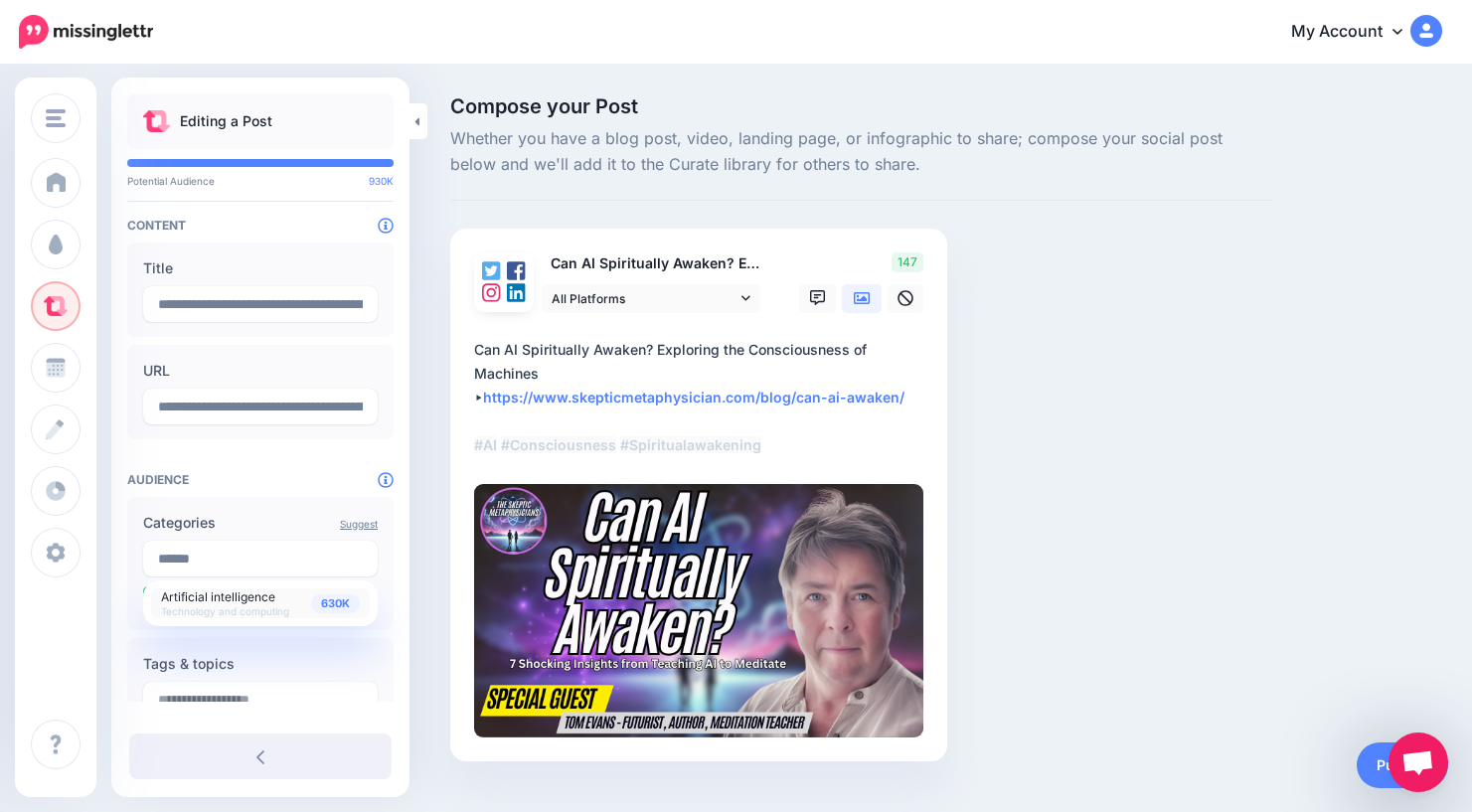 click on "Artificial intelligence" at bounding box center [218, 596] 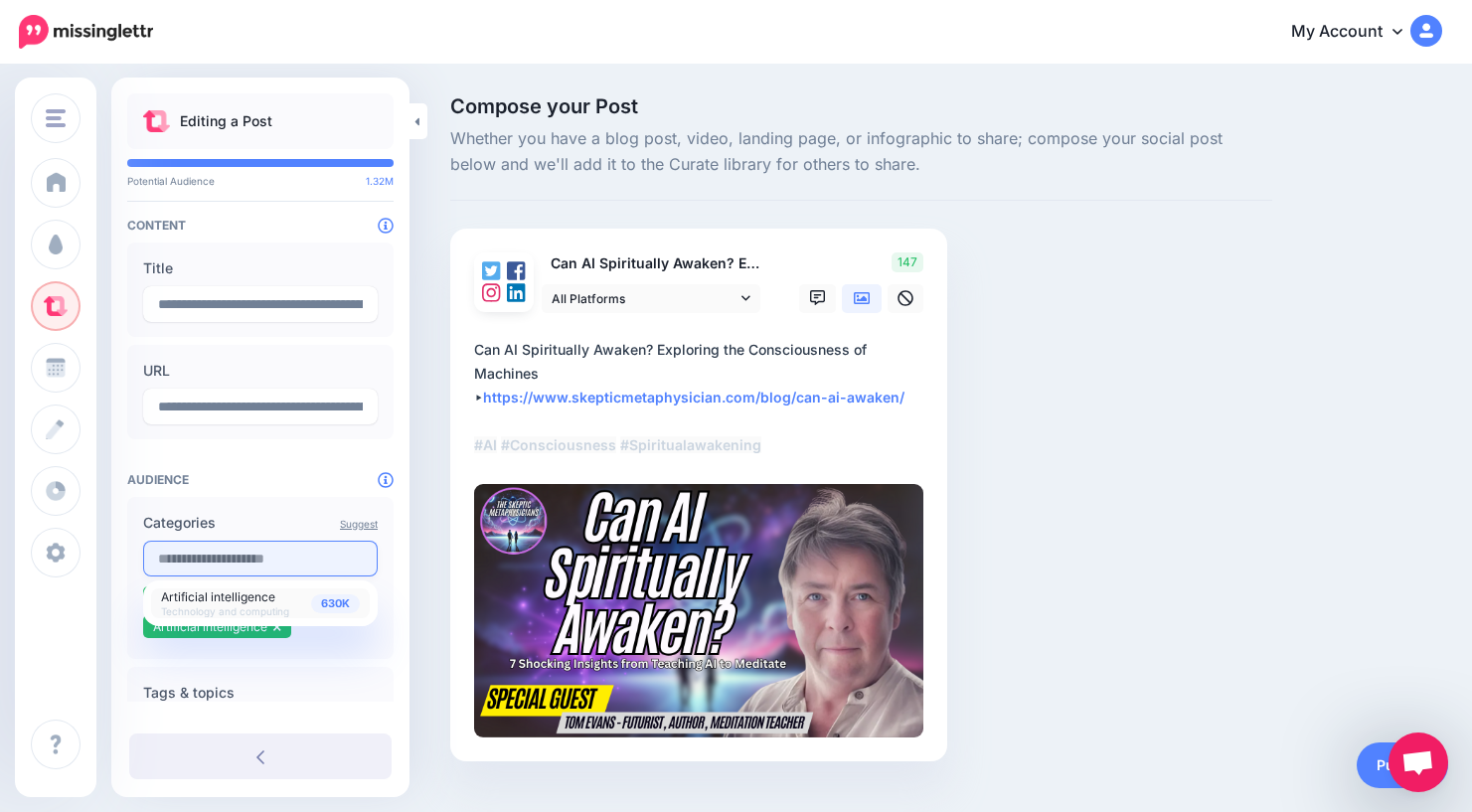 click at bounding box center [260, 559] 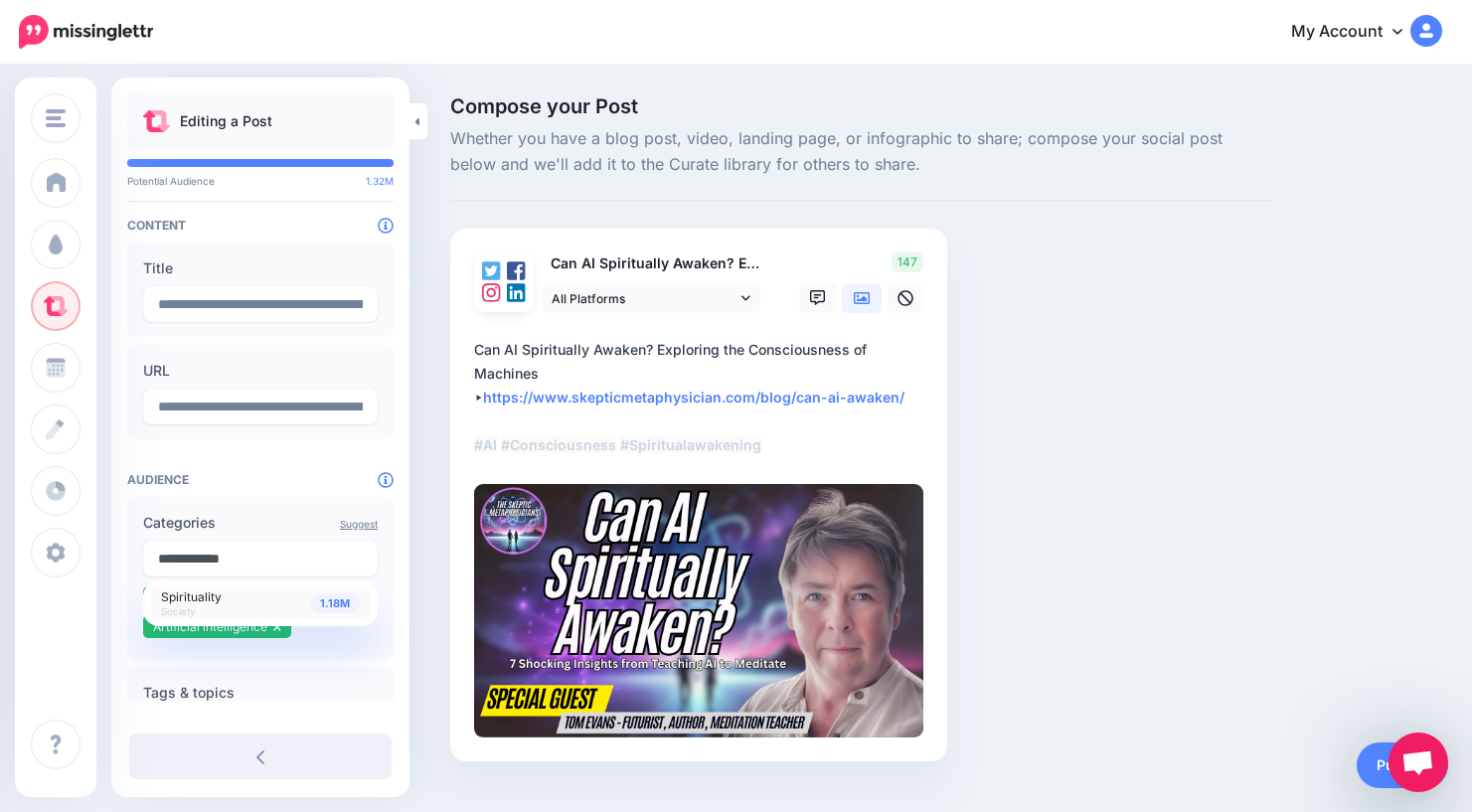 type on "**********" 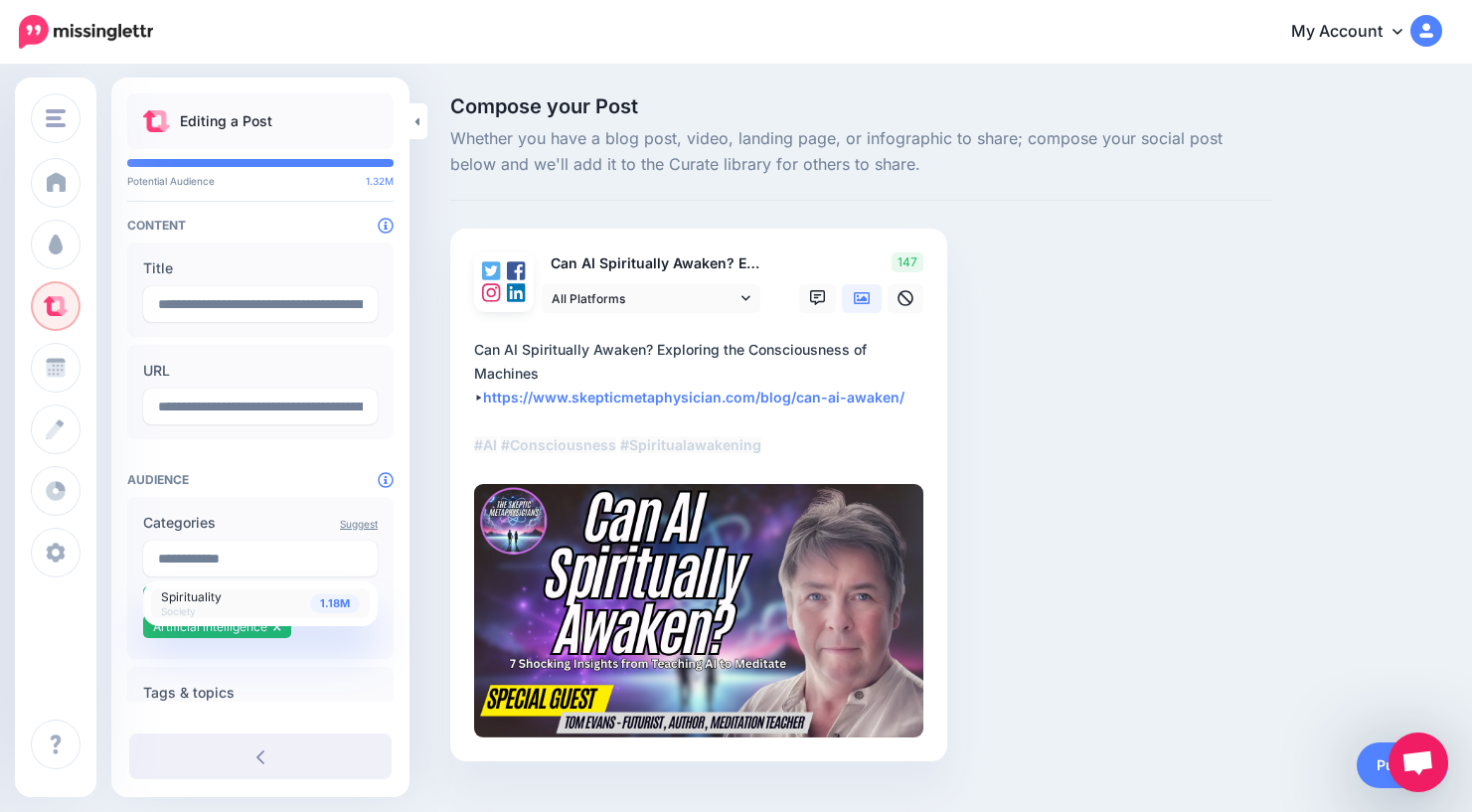 click on "1.18M
Spirituality
Society" at bounding box center [260, 603] 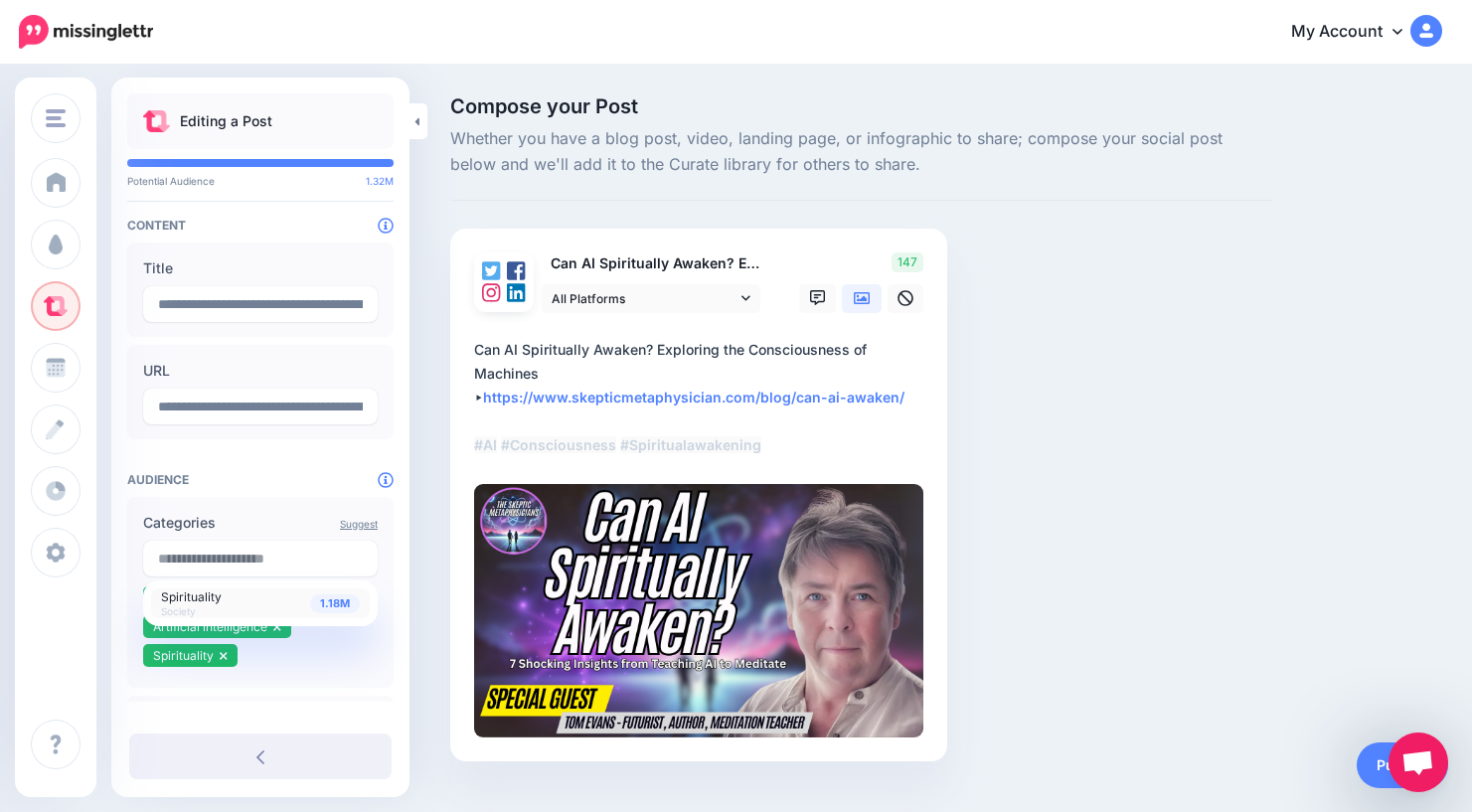 click at bounding box center [260, 459] 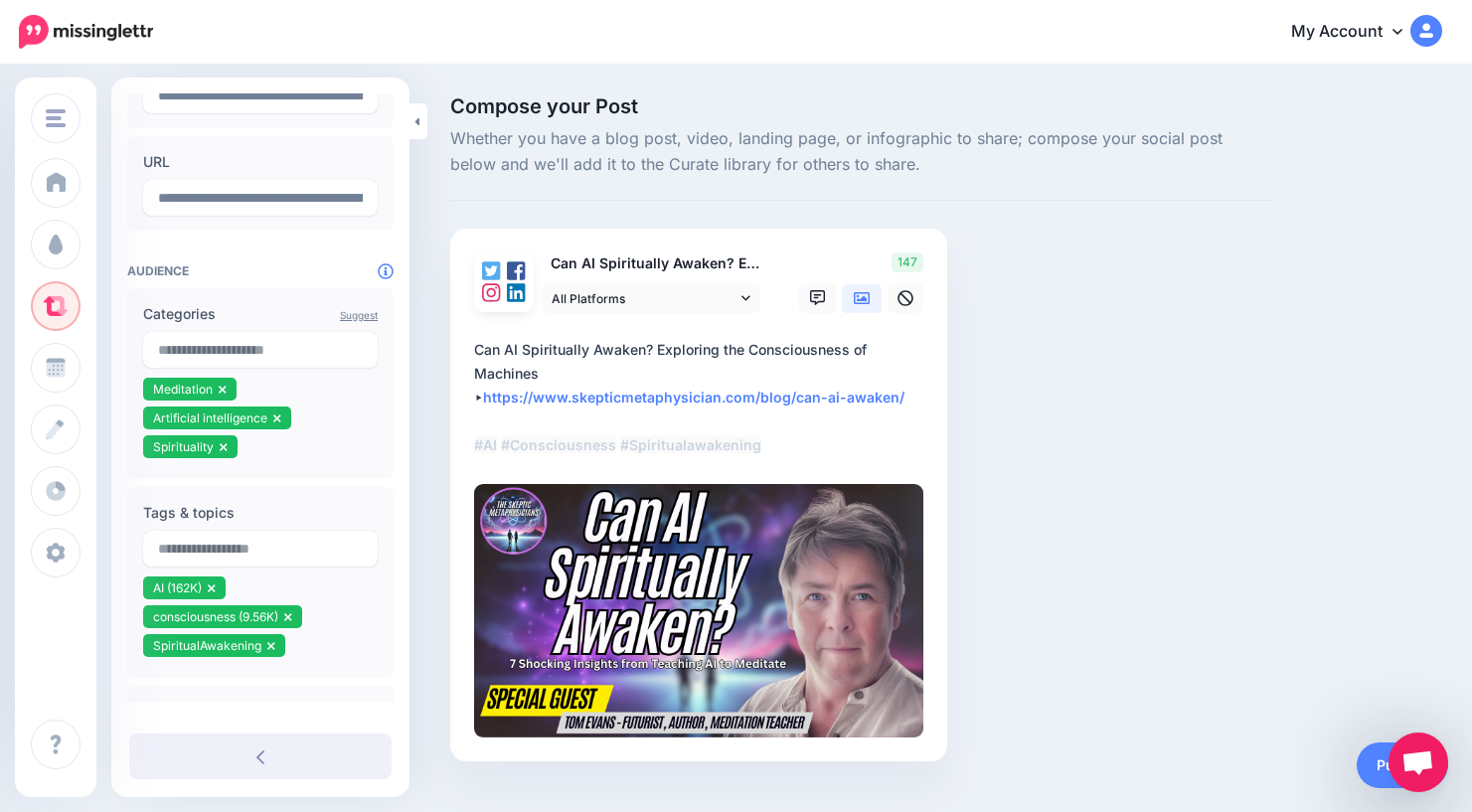 scroll, scrollTop: 462, scrollLeft: 0, axis: vertical 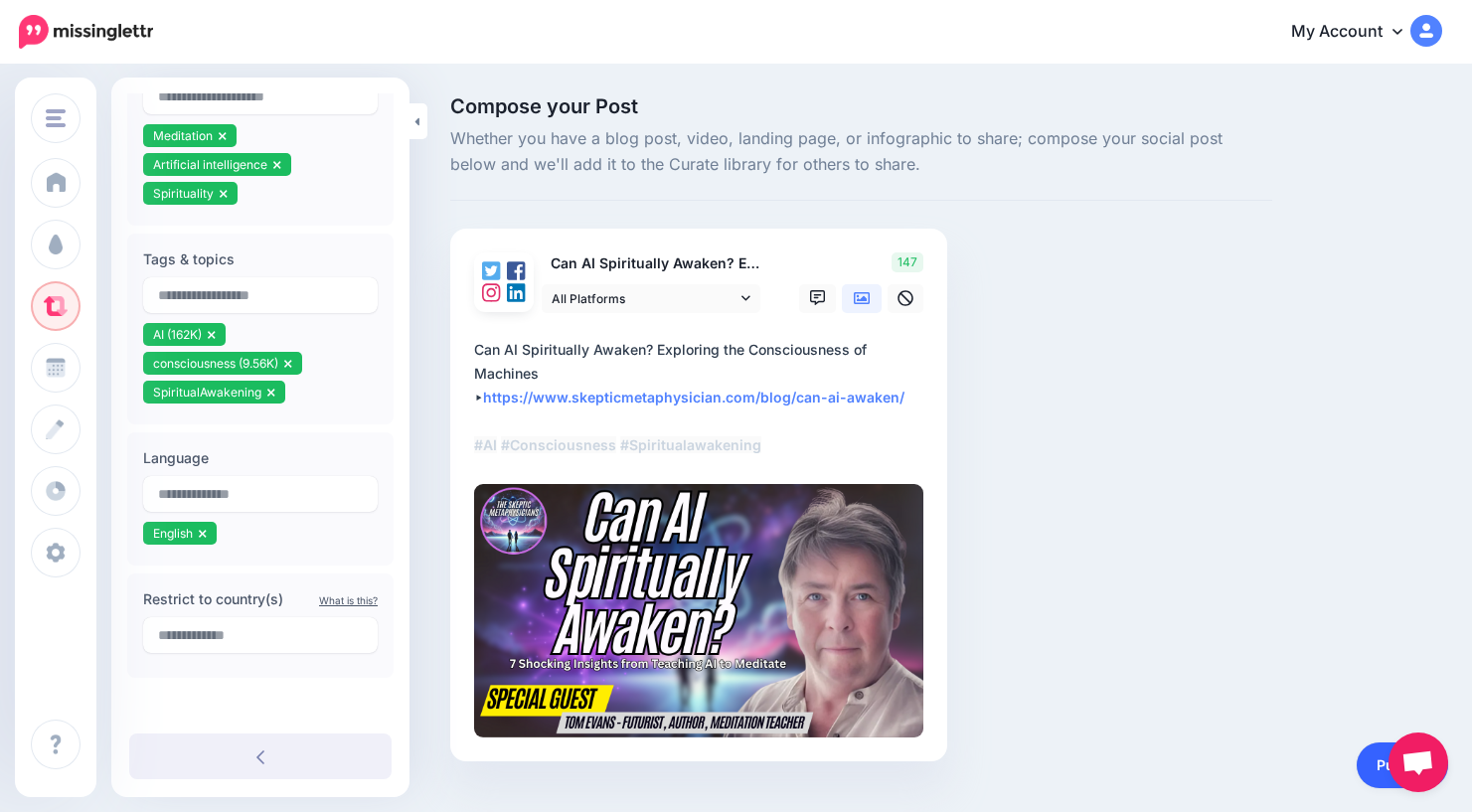 click on "Publish" at bounding box center (1402, 765) 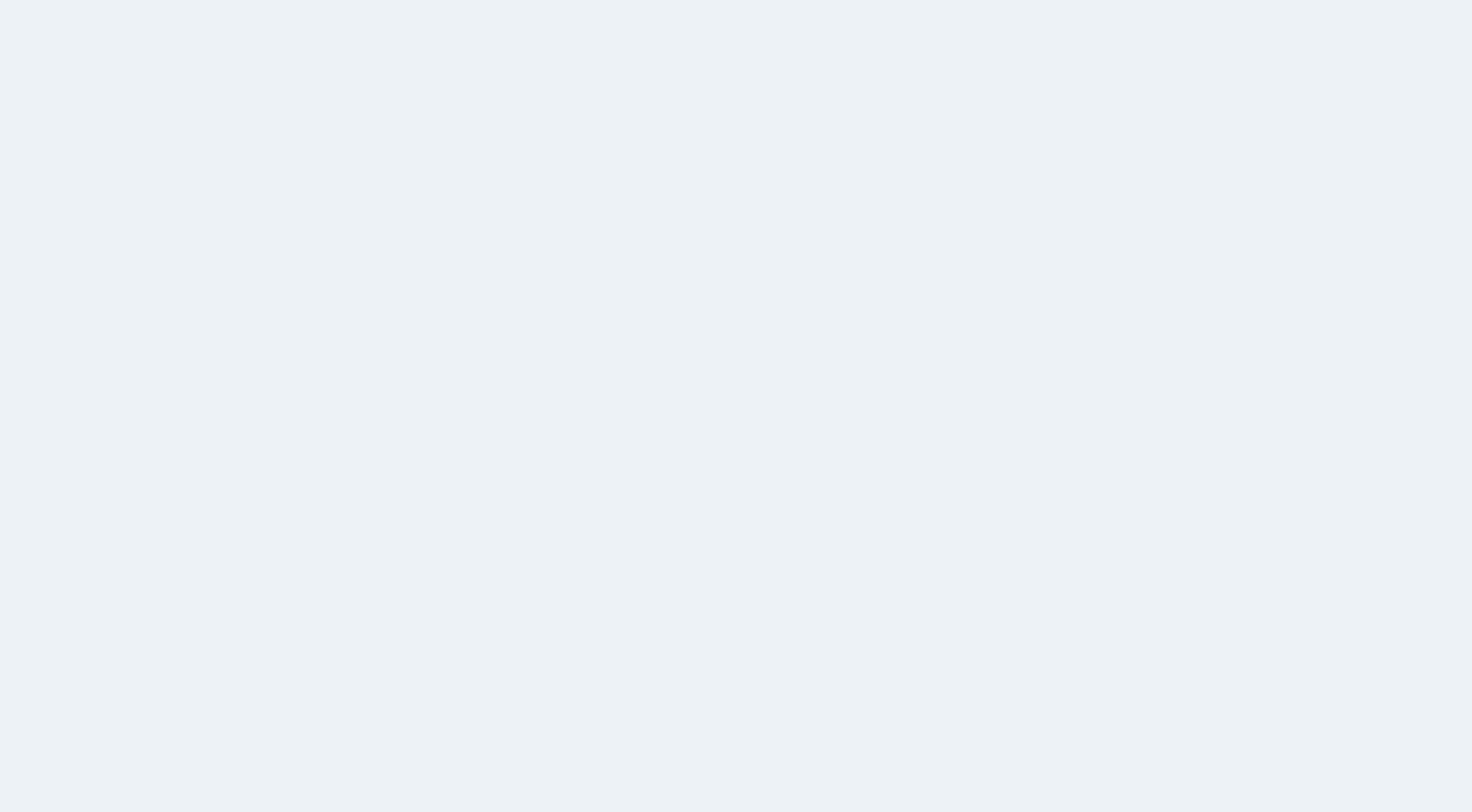 scroll, scrollTop: 0, scrollLeft: 0, axis: both 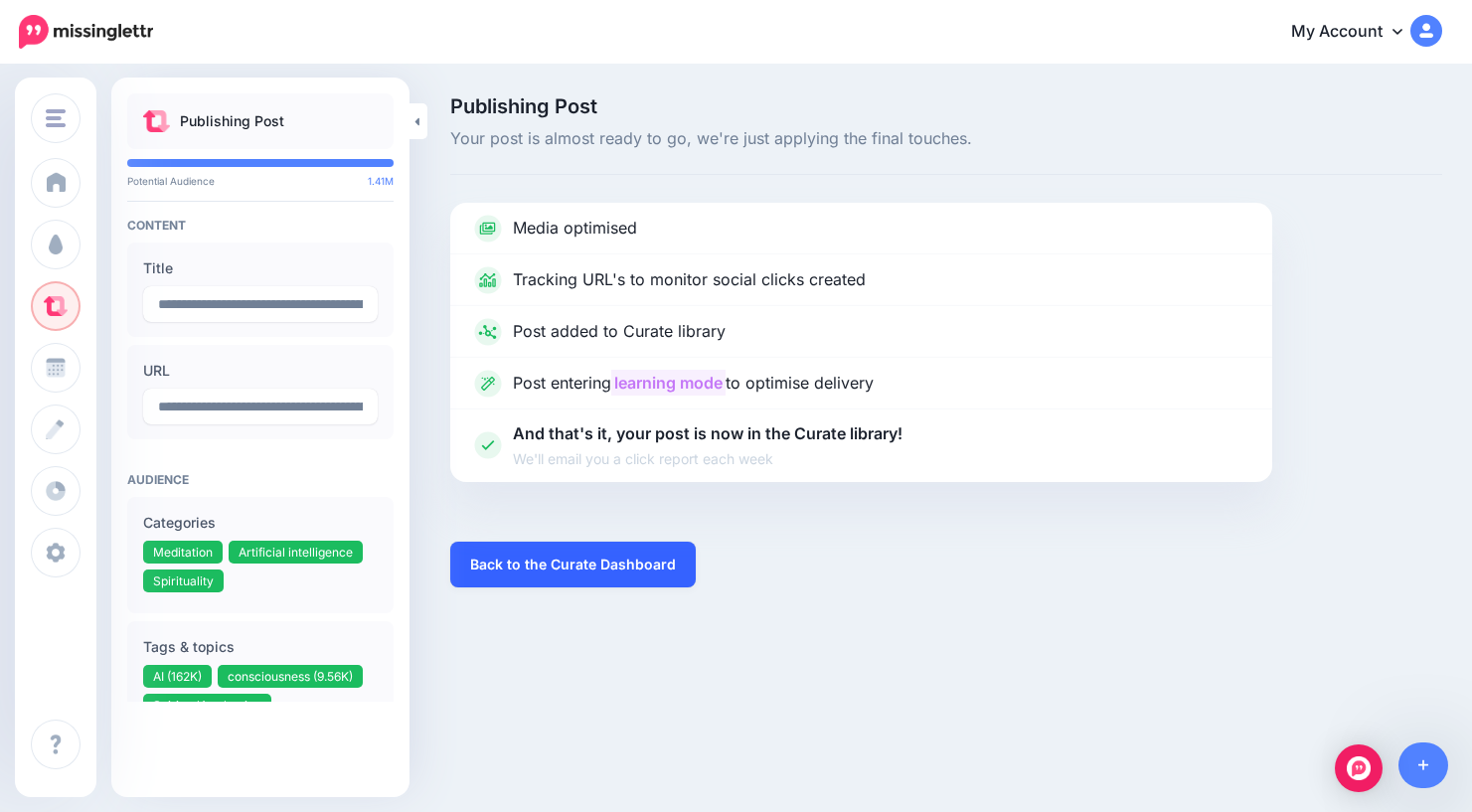 click on "Back to the Curate Dashboard" at bounding box center [572, 565] 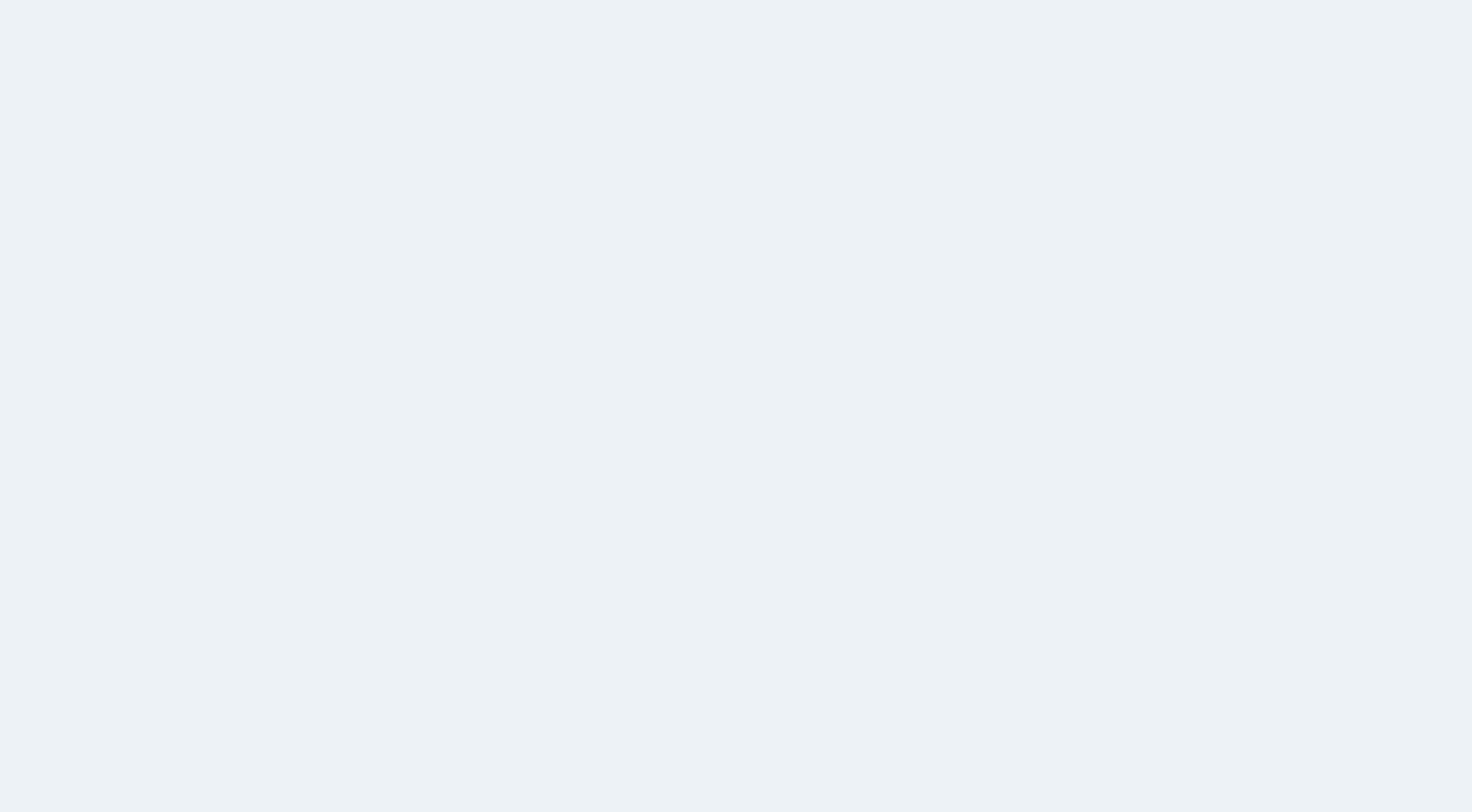 scroll, scrollTop: 0, scrollLeft: 0, axis: both 